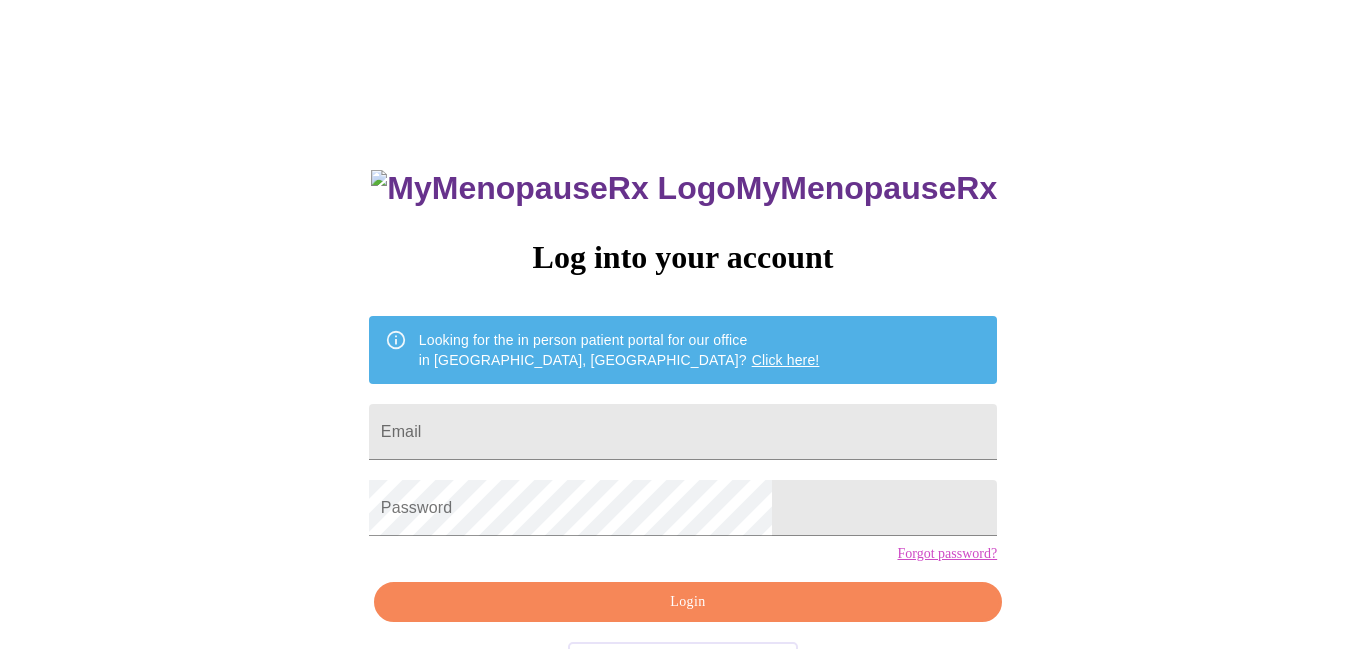 scroll, scrollTop: 0, scrollLeft: 0, axis: both 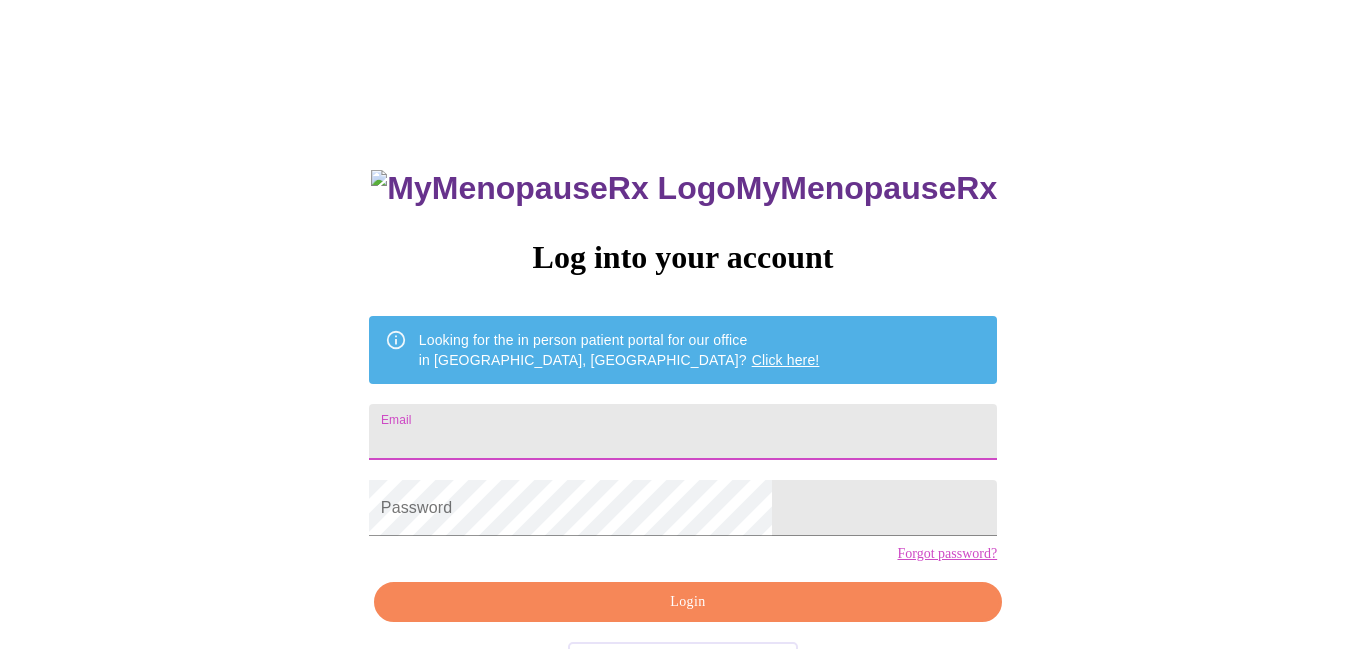 click on "Email" at bounding box center [683, 432] 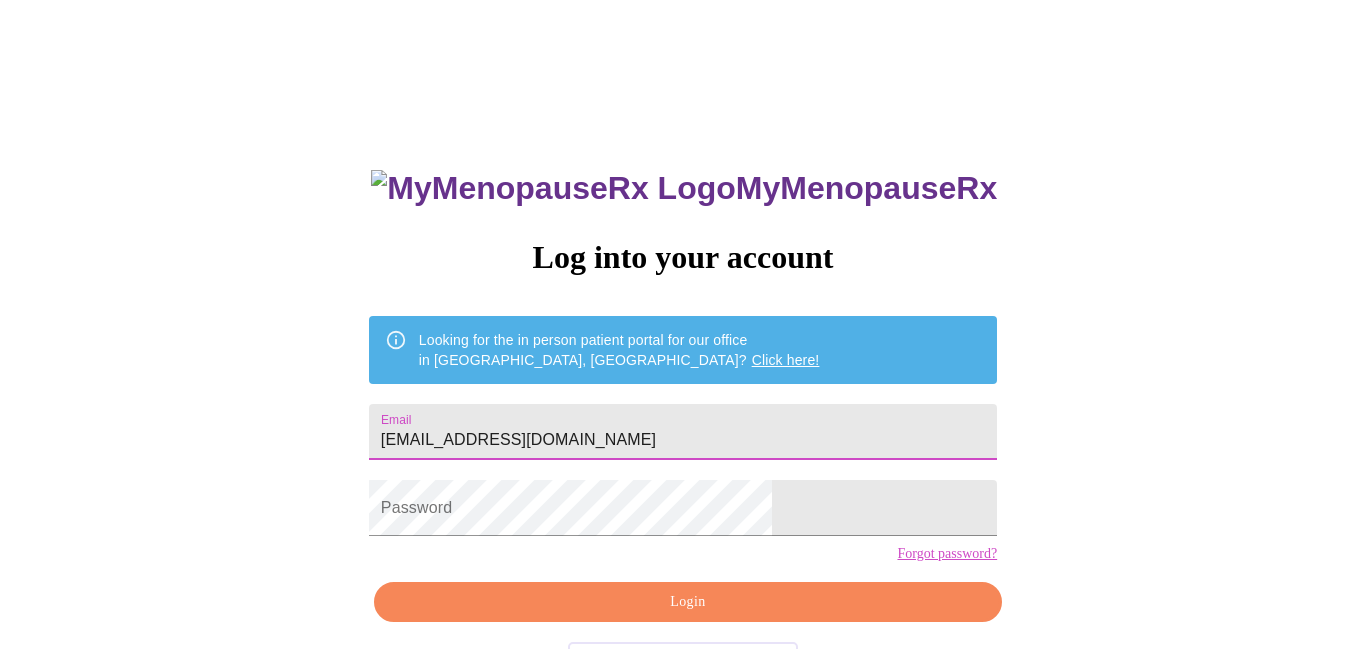 click on "kbuerger1@sbcglobal.net" at bounding box center [683, 432] 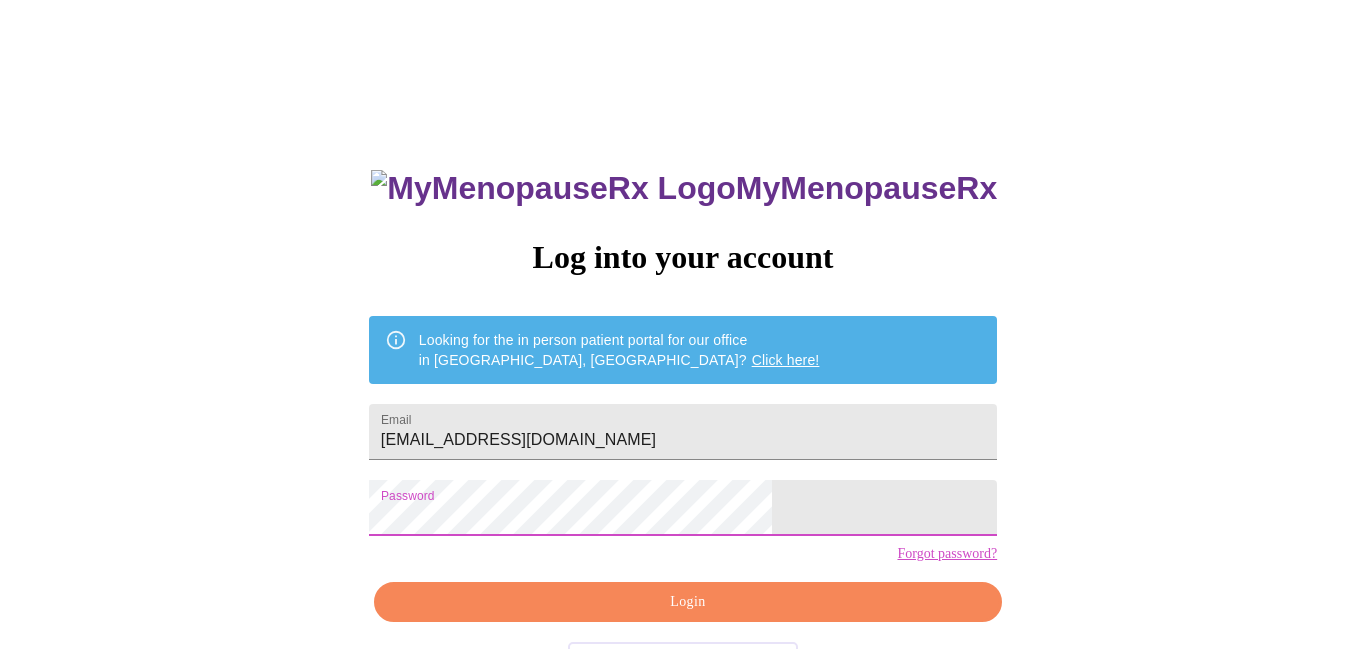 click on "Login" at bounding box center (688, 602) 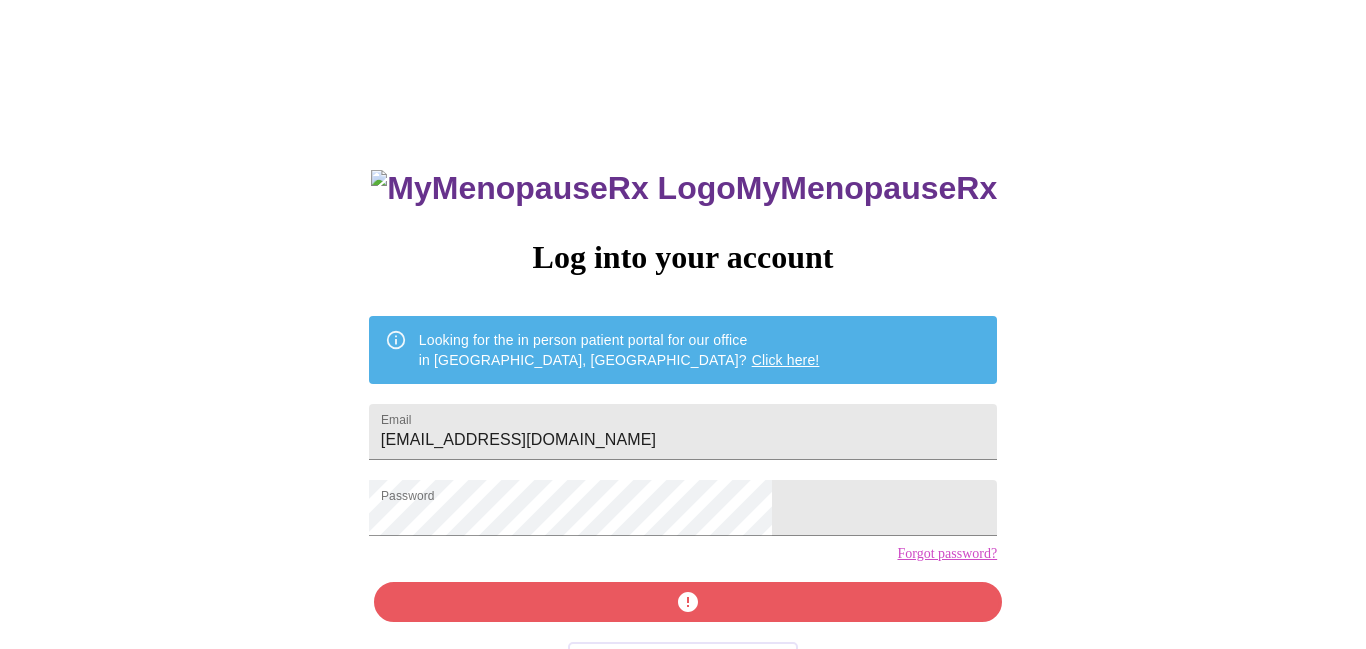 click on "Forgot password?" at bounding box center (947, 554) 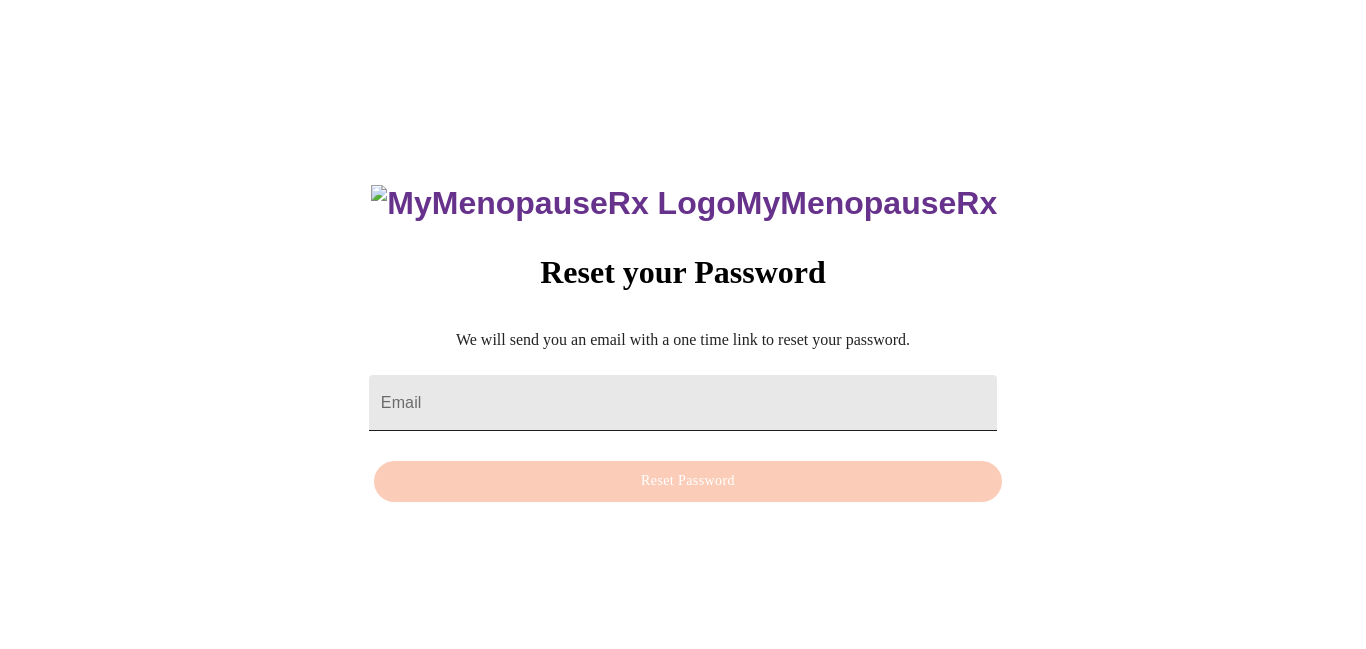 click on "Email" at bounding box center (683, 403) 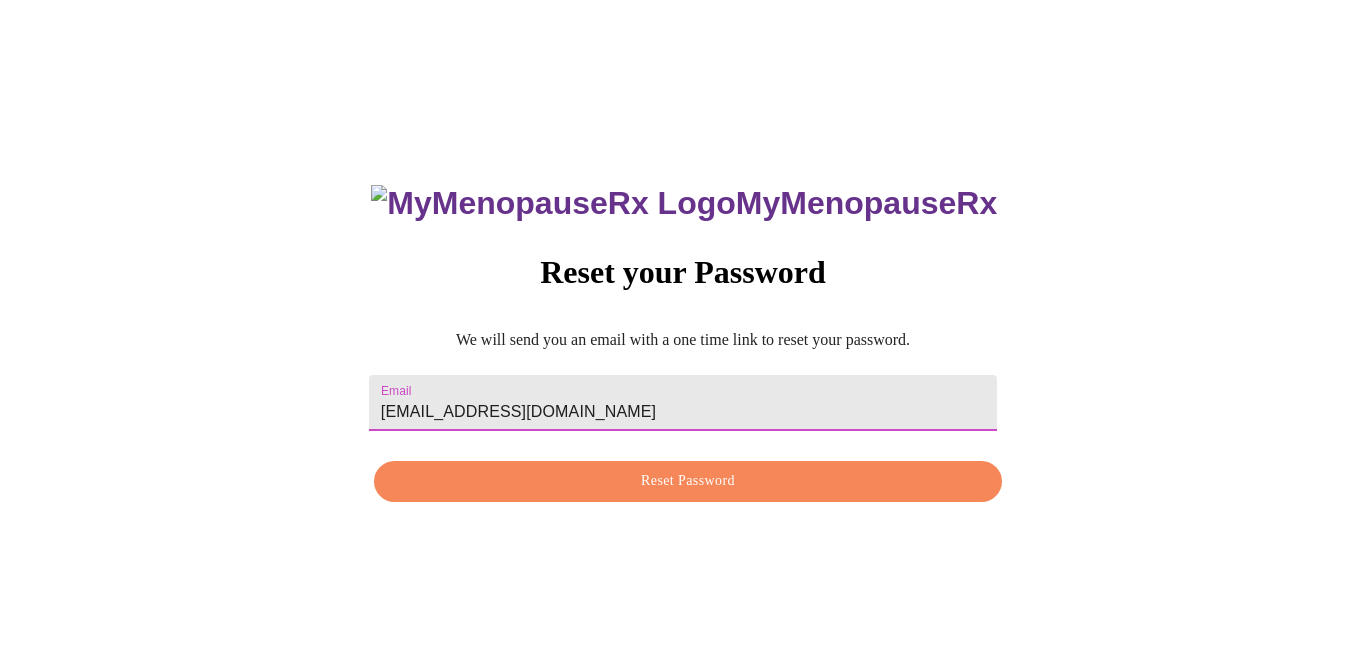 type on "lbuerger1@sbcglobal.net" 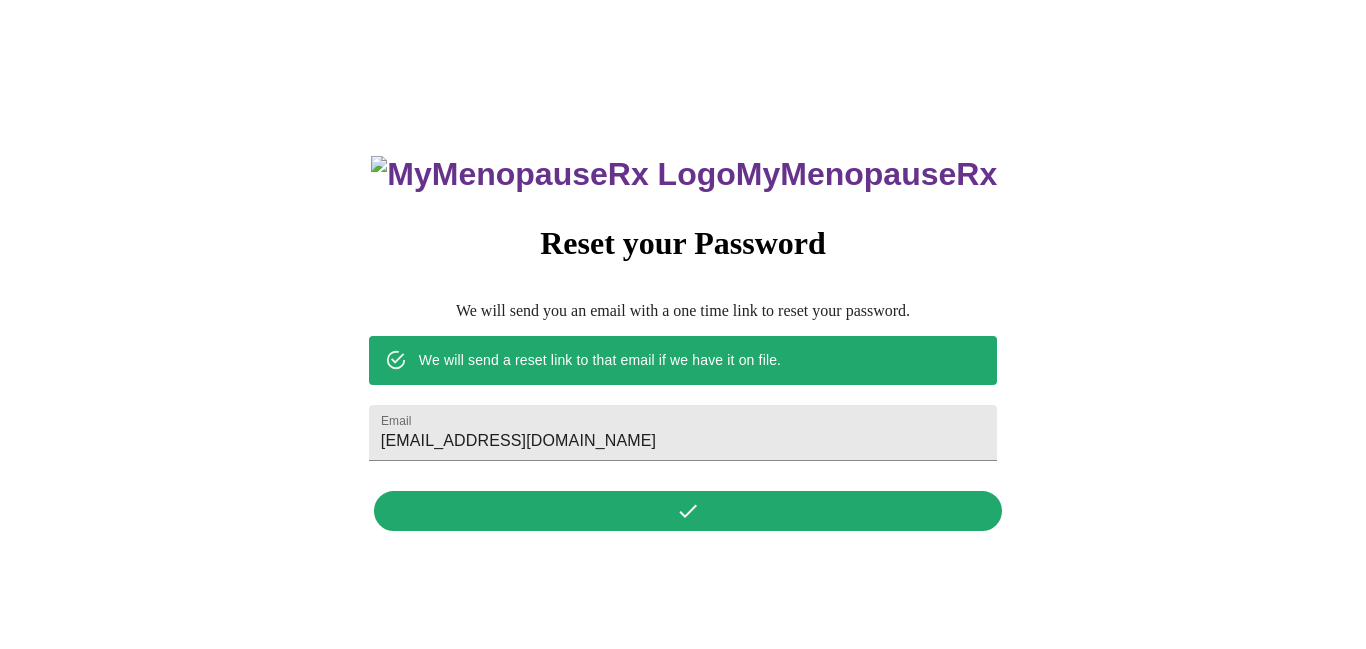 click on "MyMenopauseRx Reset your Password We will send you an email with a one time link to reset your password. We will send a reset link to that email if we have it on file. Email lbuerger1@sbcglobal.net" at bounding box center [683, 332] 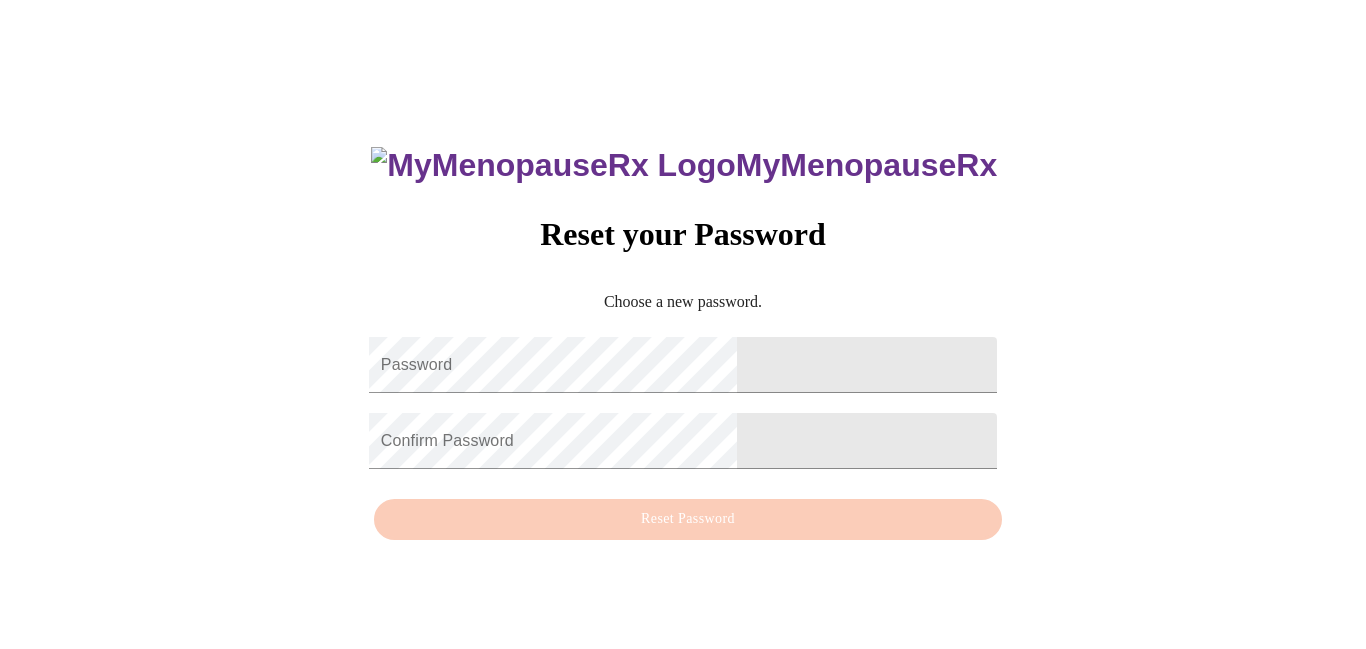 scroll, scrollTop: 0, scrollLeft: 0, axis: both 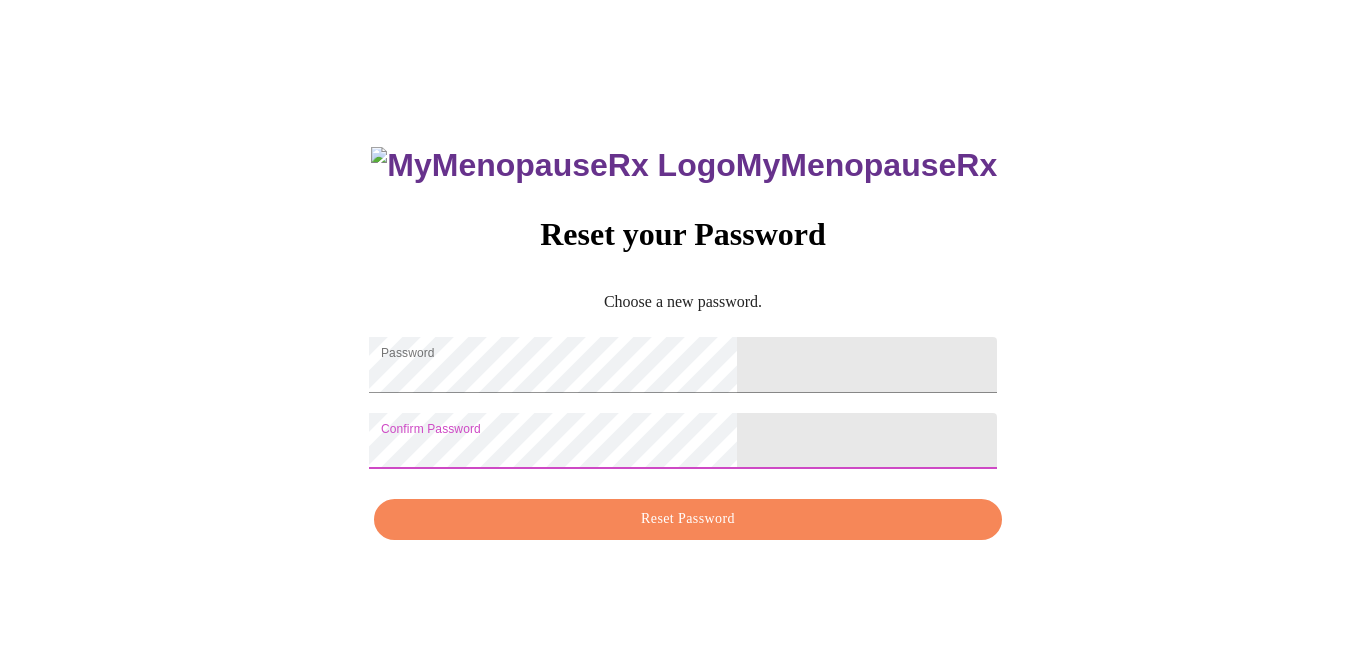 click on "Reset Password" at bounding box center (688, 519) 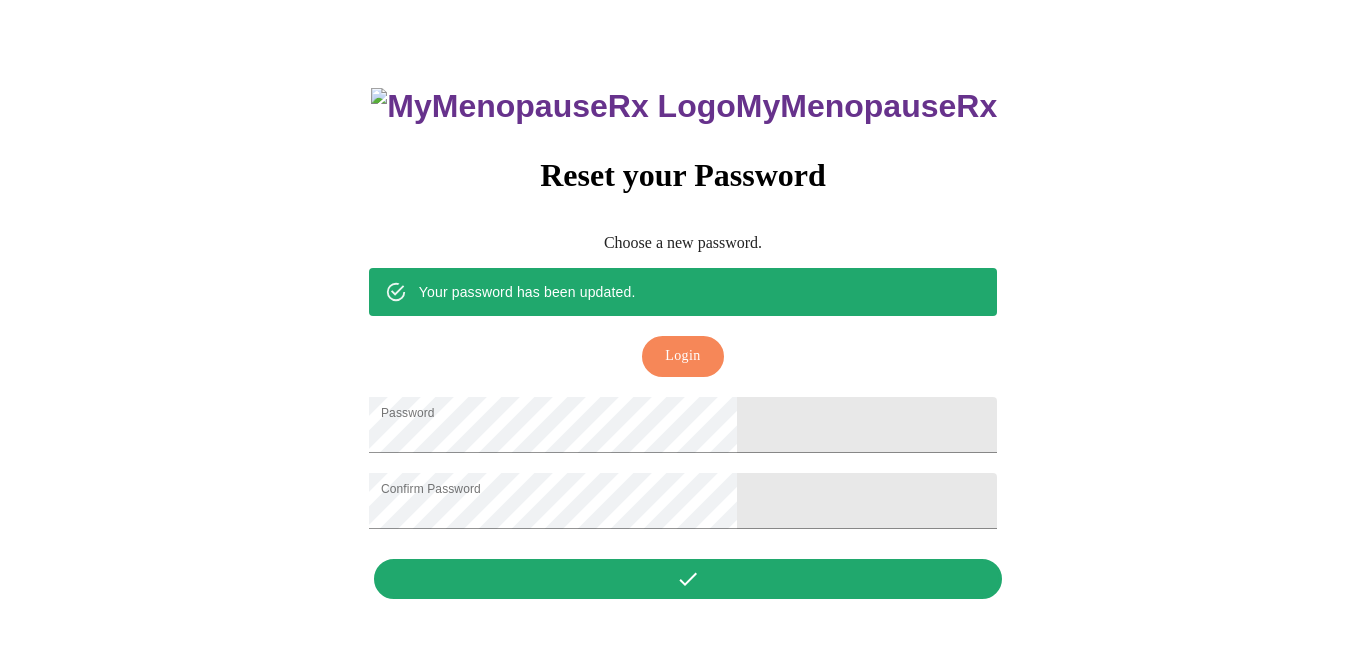 click on "Login" at bounding box center [682, 356] 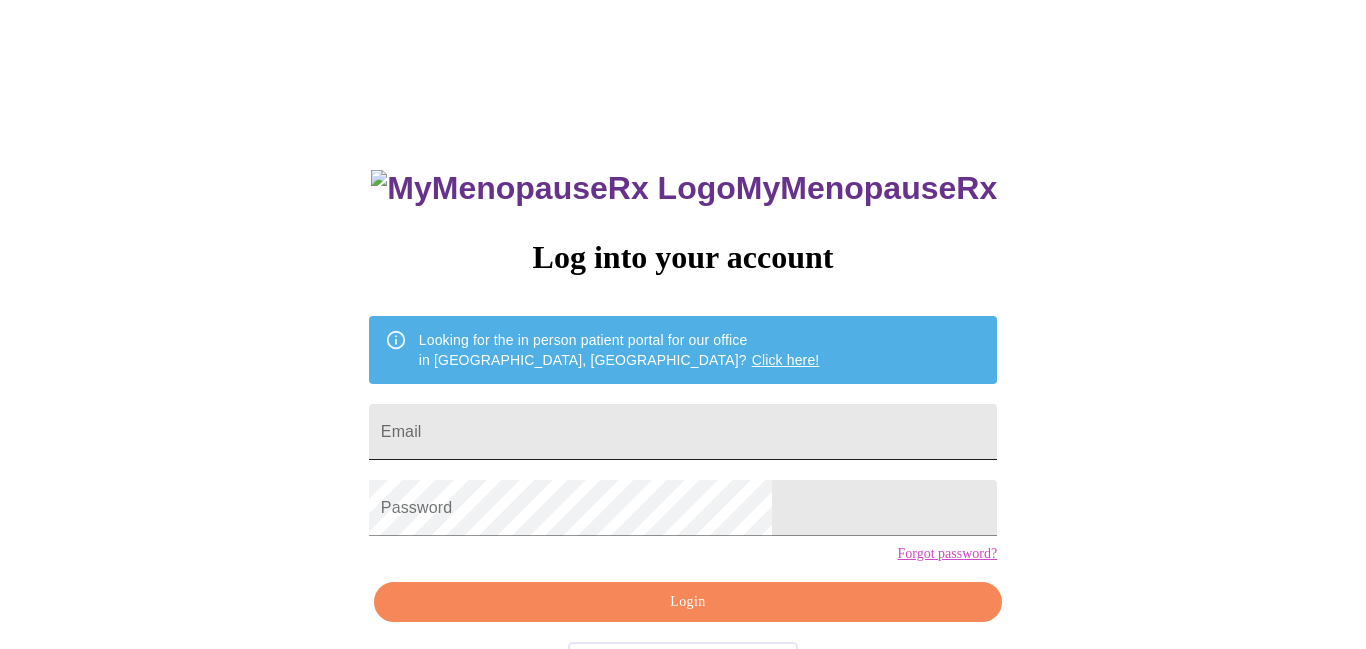 click on "Email" at bounding box center [683, 432] 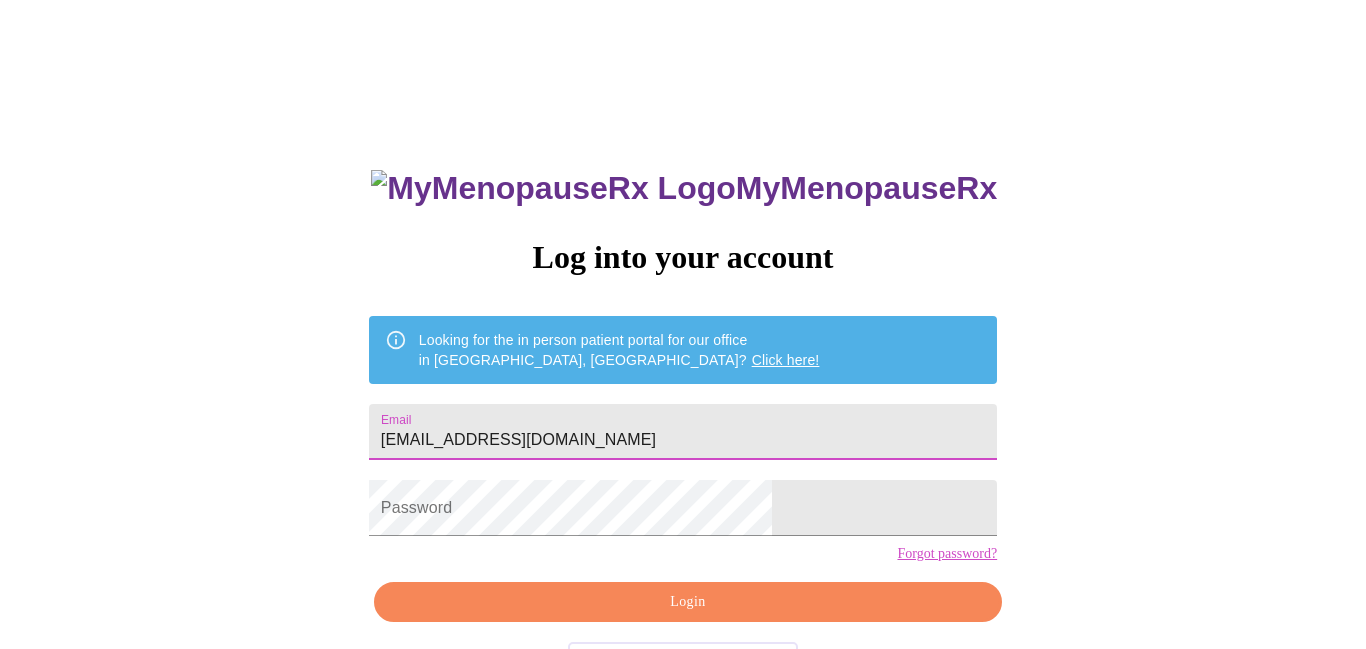 type on "Lbuerger1@sbcglobal.net" 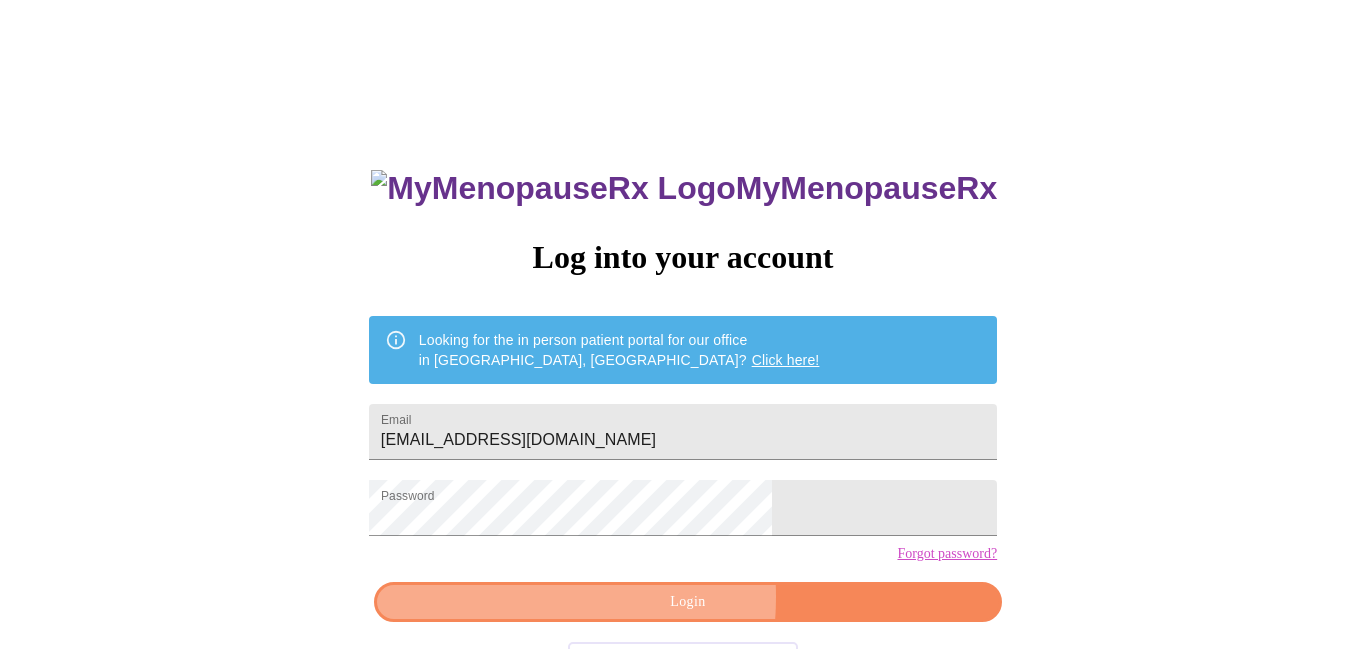 click on "Login" at bounding box center (688, 602) 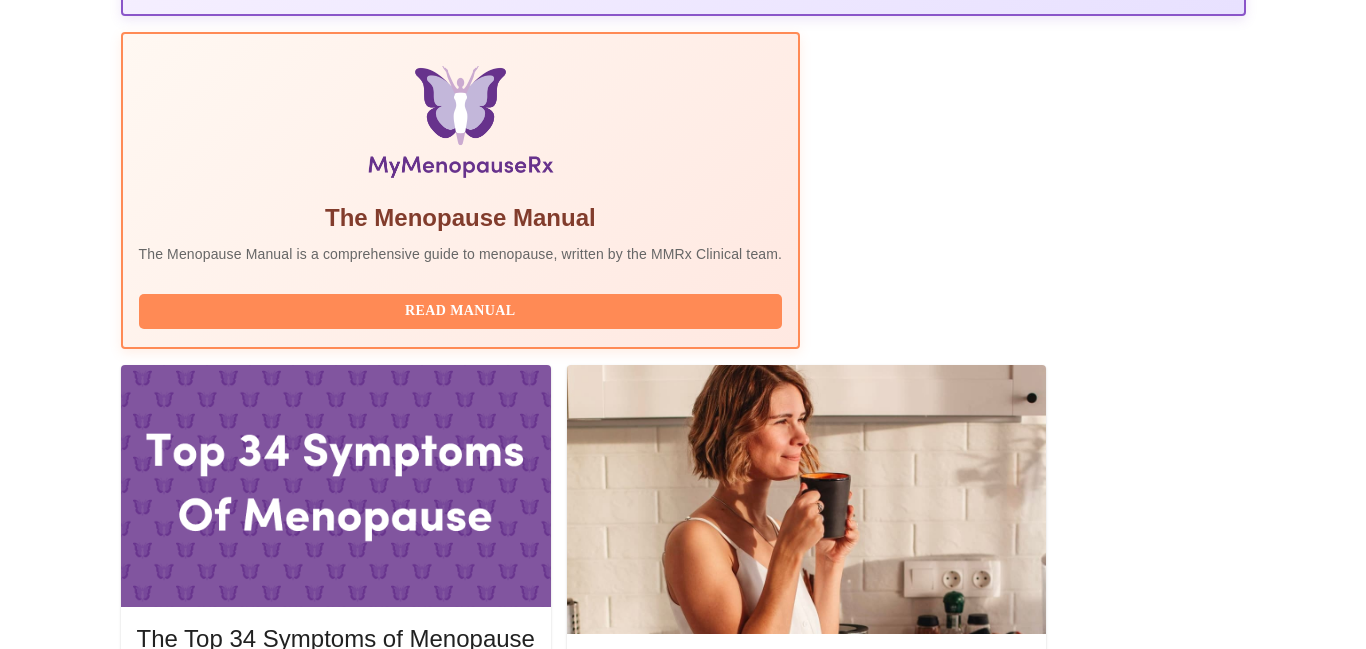 scroll, scrollTop: 640, scrollLeft: 0, axis: vertical 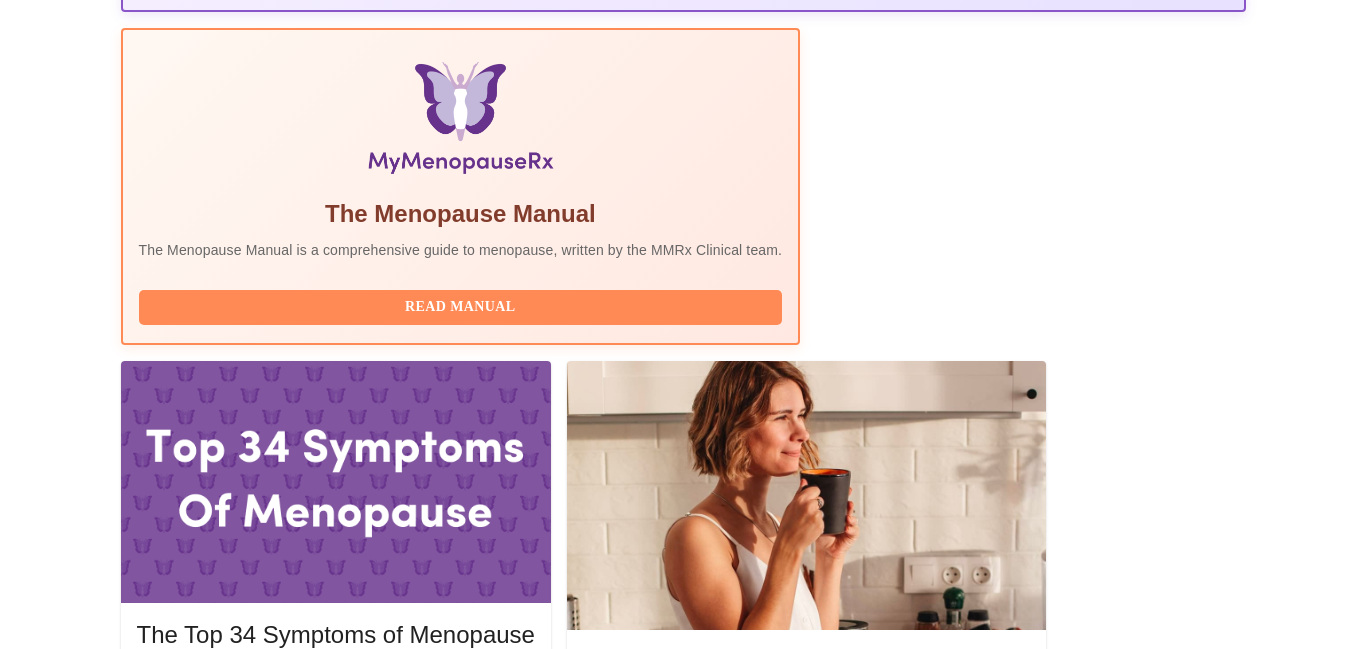 click on "Complete Pre-Assessment" at bounding box center (1110, 1940) 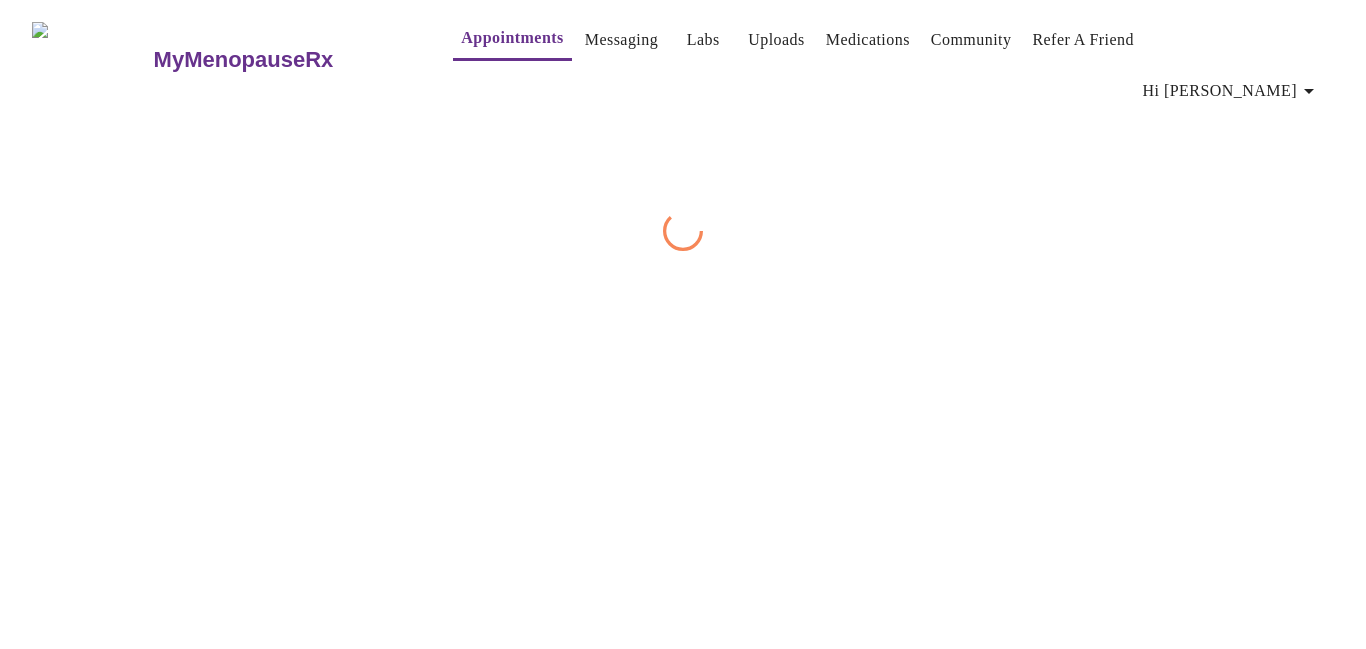 scroll, scrollTop: 0, scrollLeft: 0, axis: both 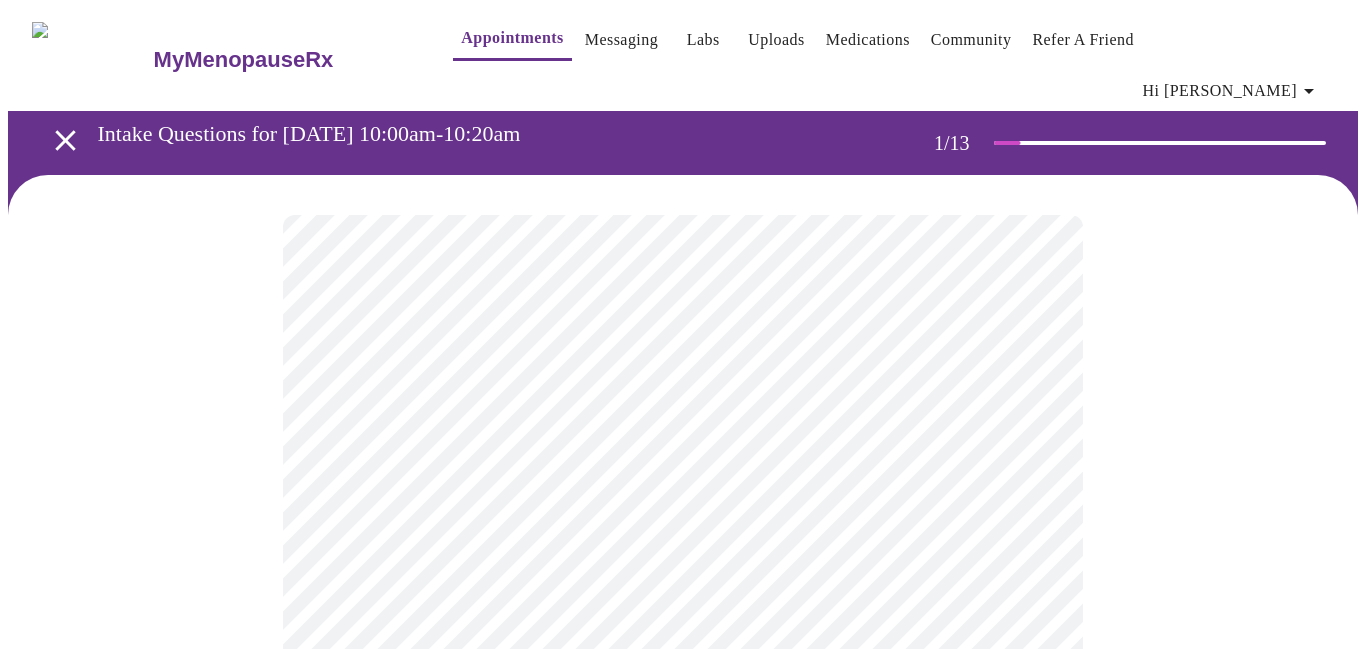 click on "MyMenopauseRx Appointments Messaging Labs Uploads Medications Community Refer a Friend Hi Lauren    Intake Questions for Mon, Jul 14th 2025 @ 10:00am-10:20am 1  /  13 Settings Billing Invoices Log out" at bounding box center [683, 935] 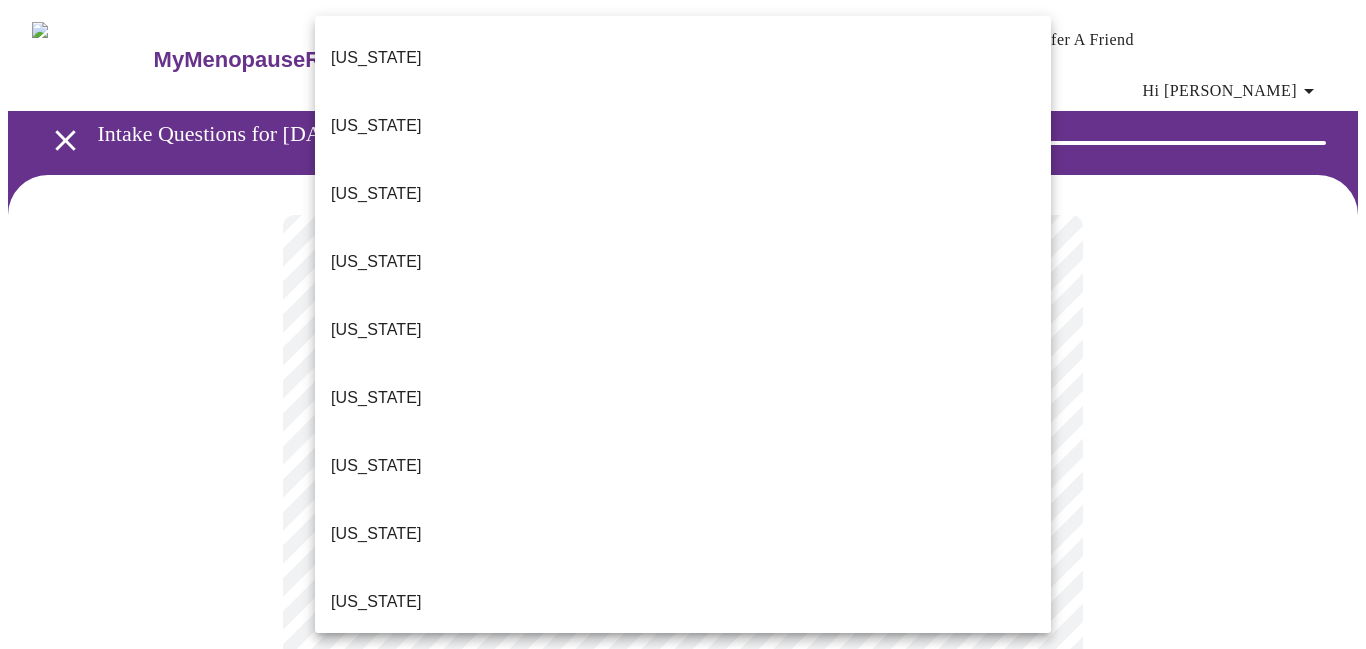 type 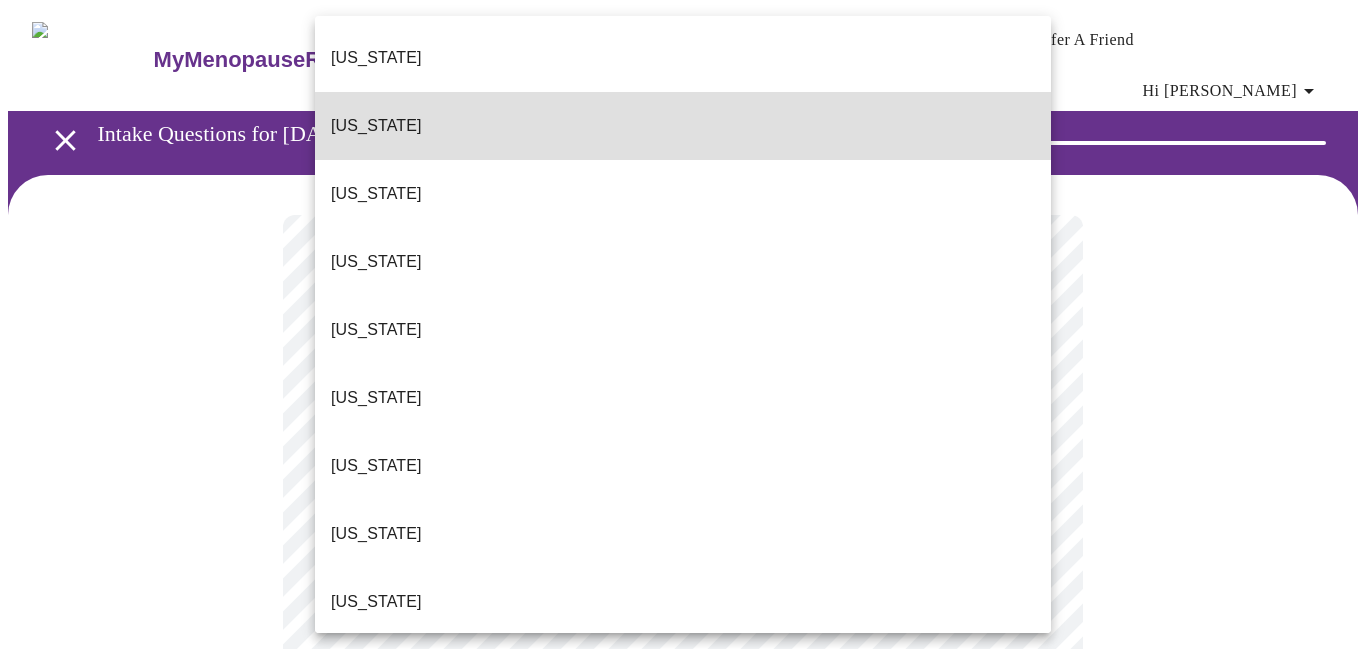 type 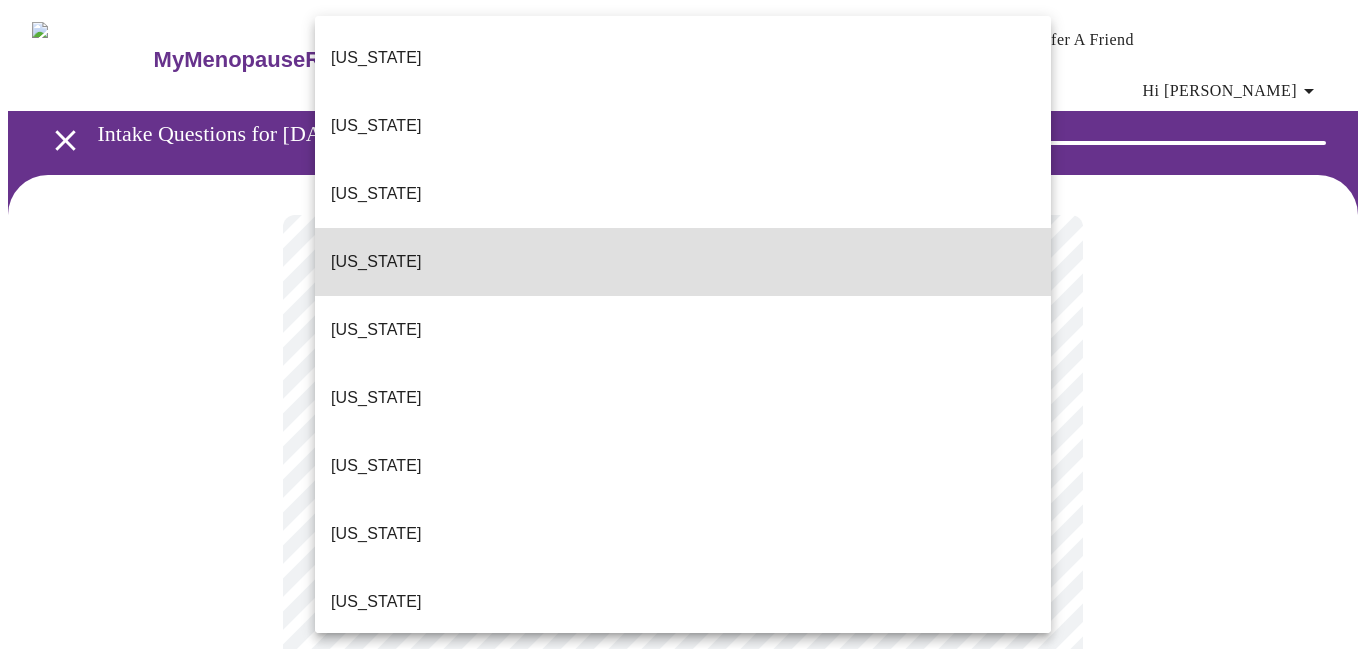 type 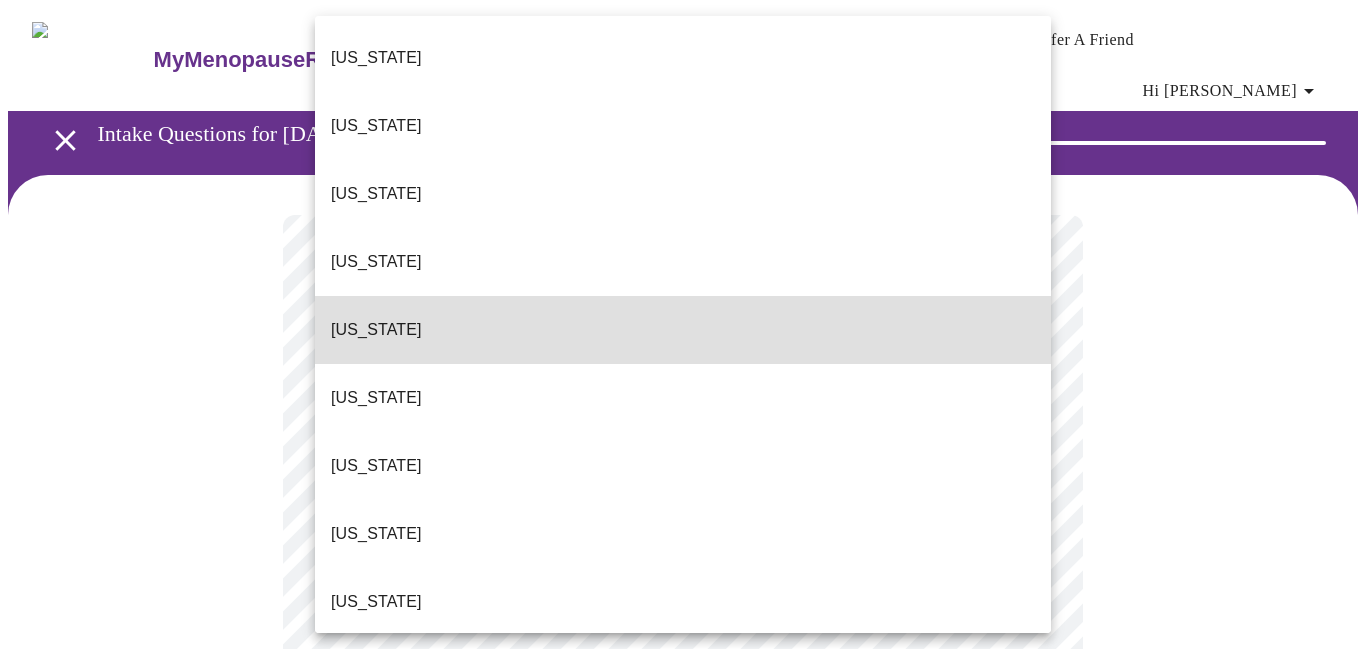 type 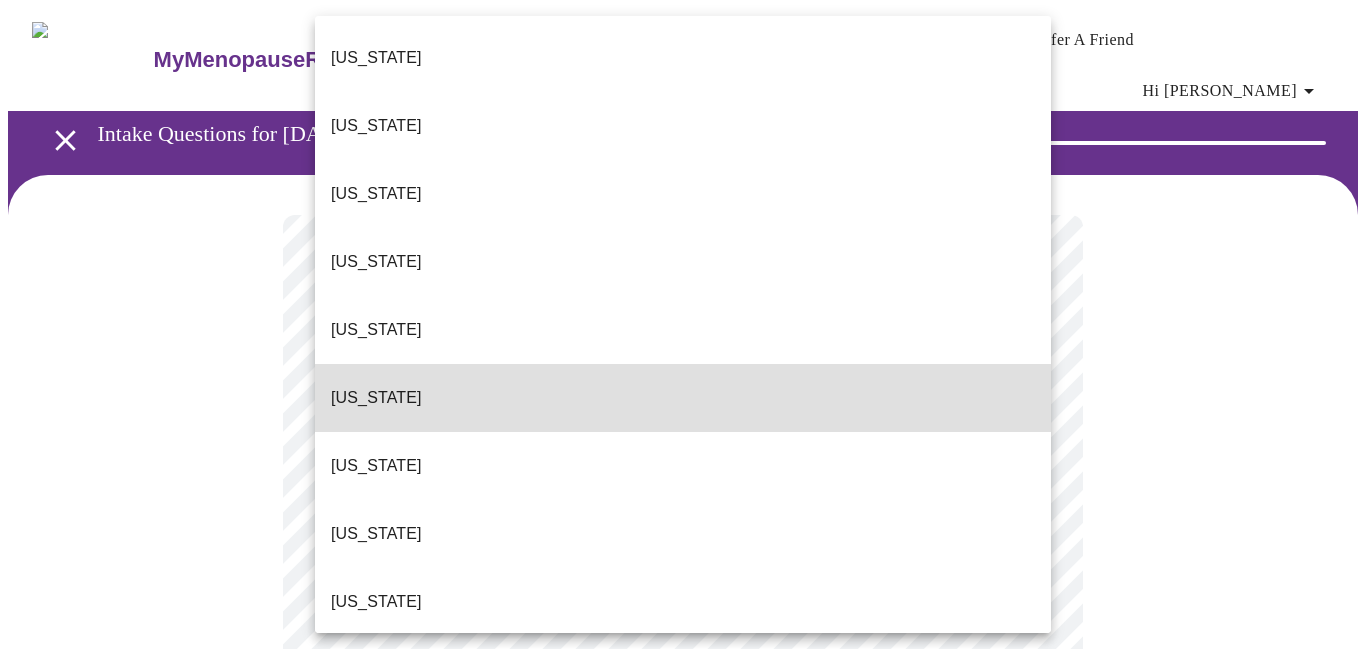 type 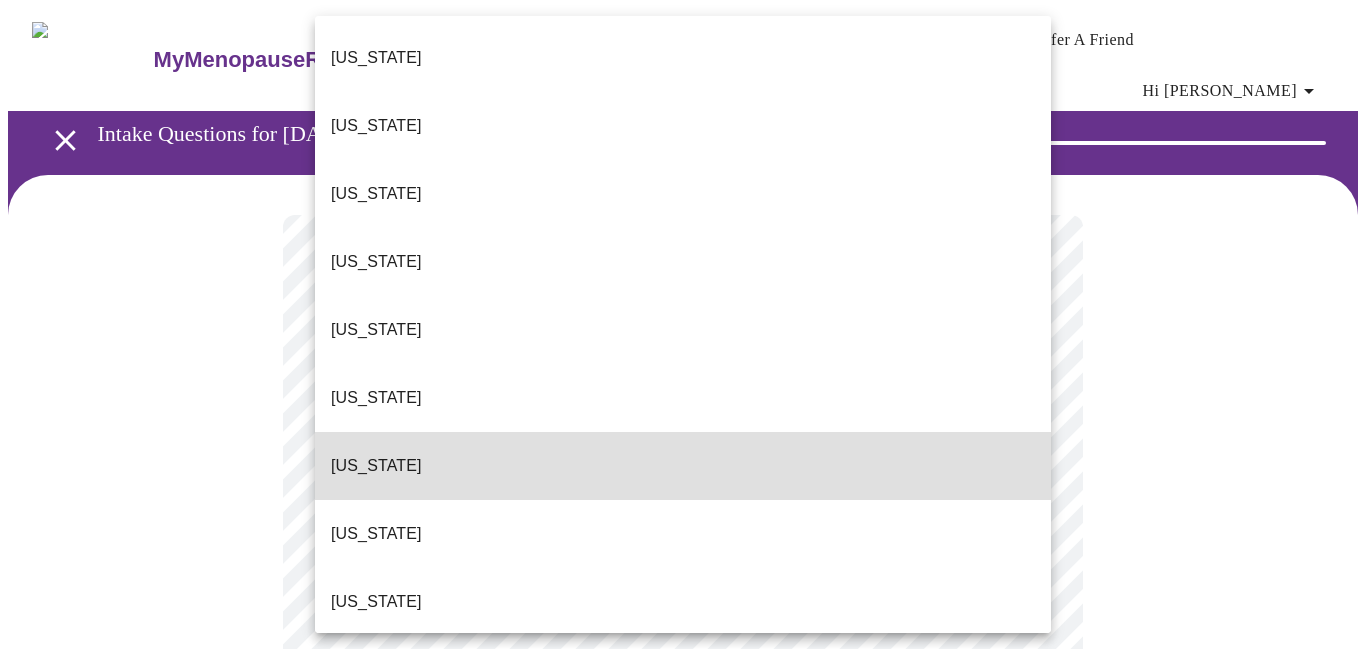 type 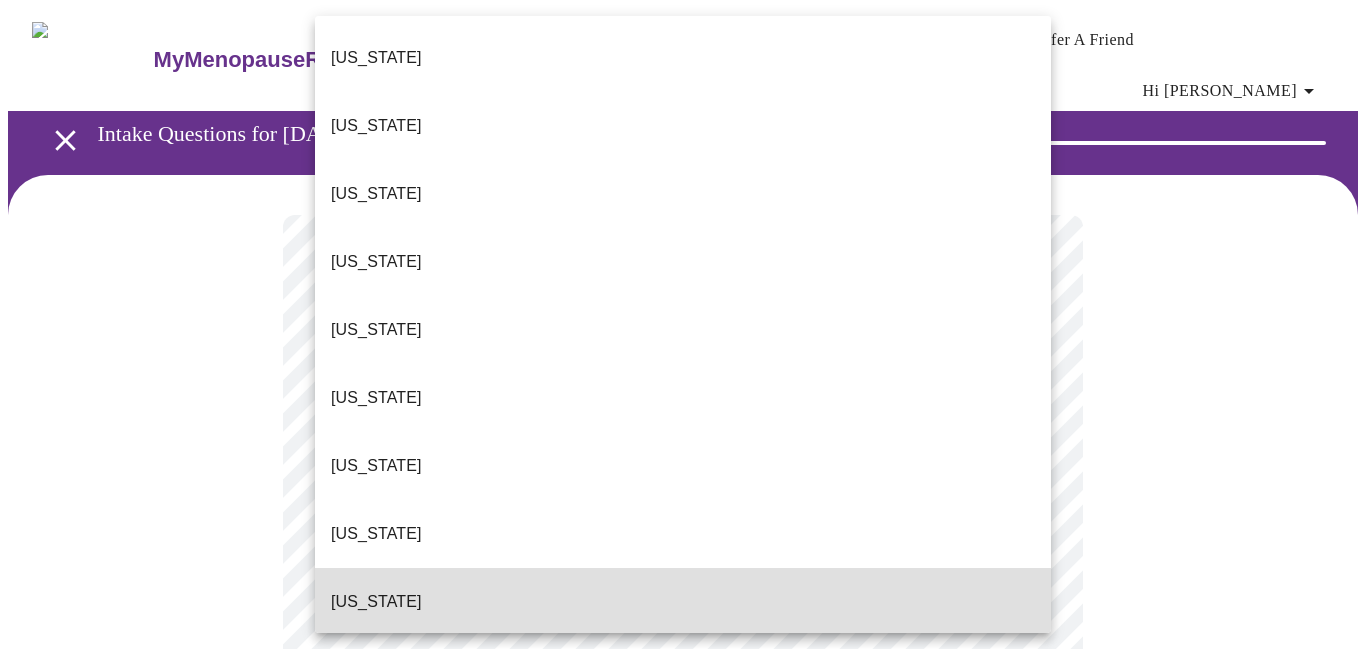 type 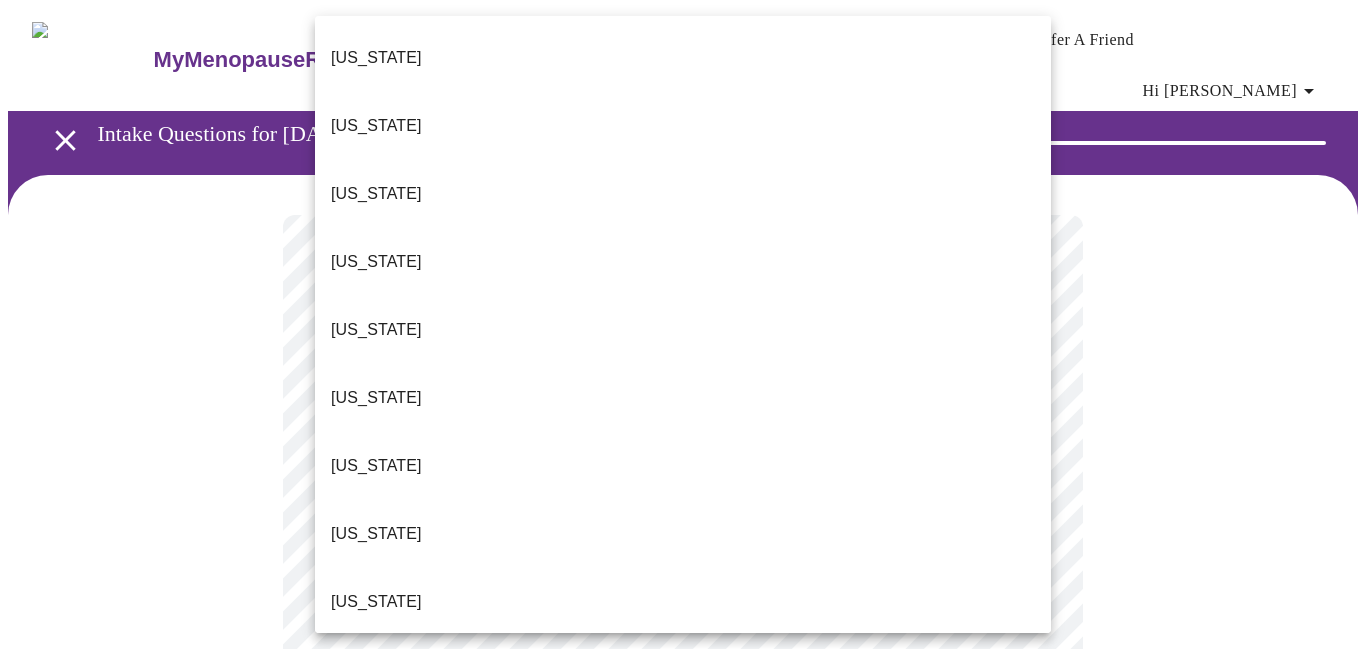 type 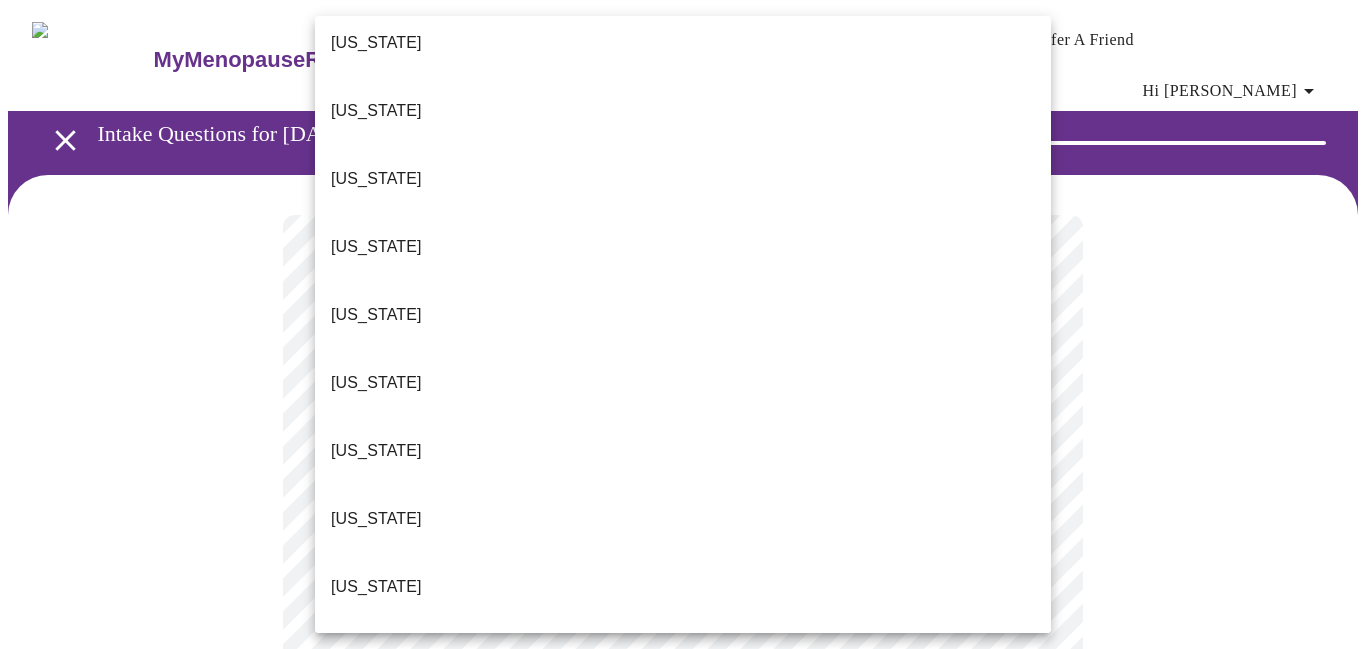 type 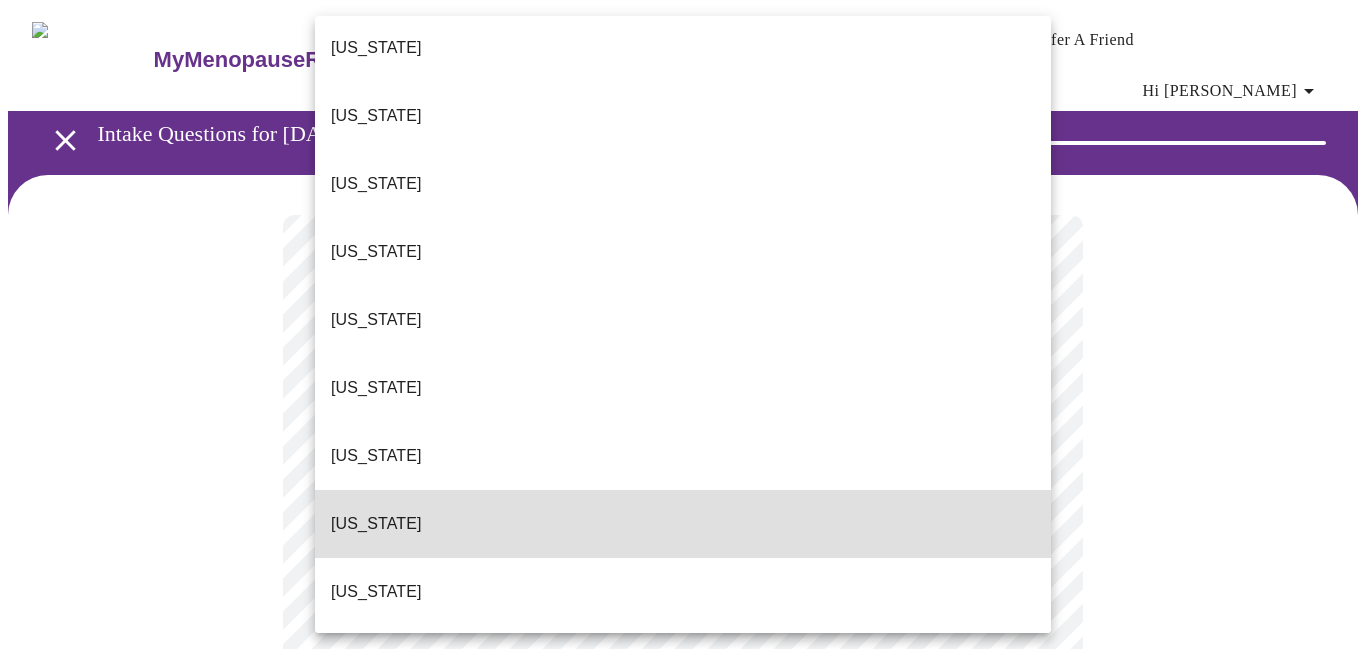 type 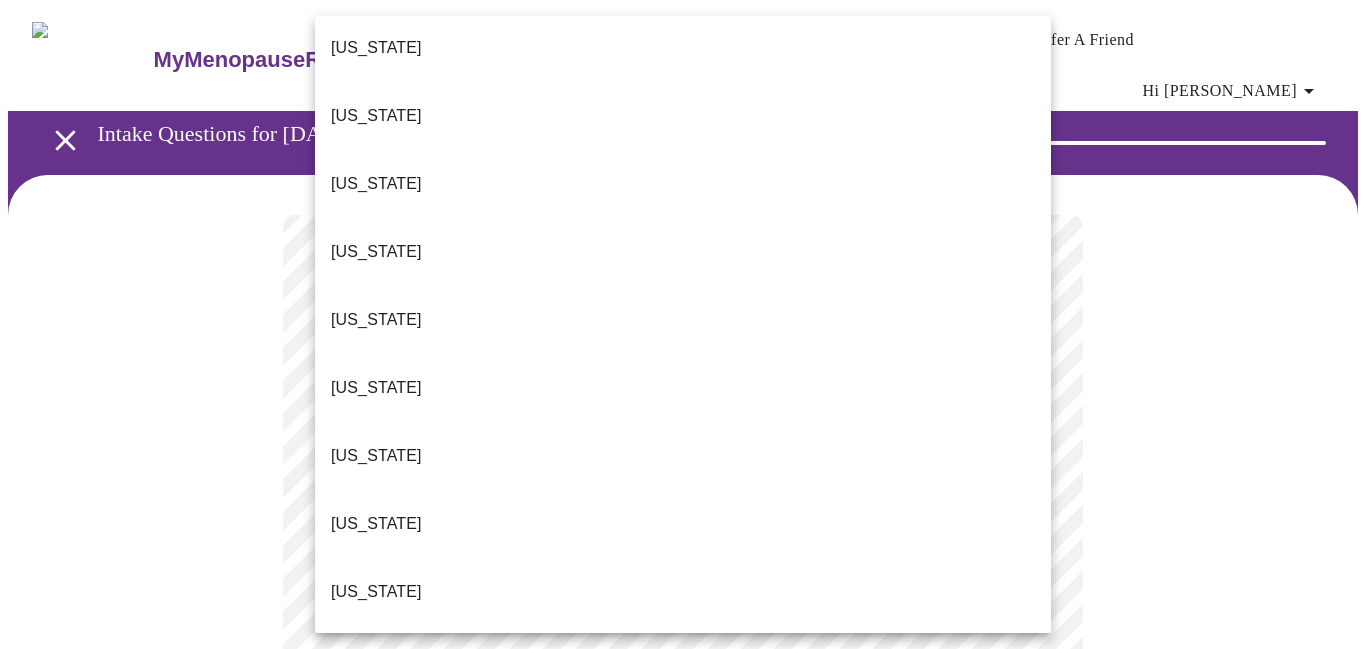 click on "Kentucky" at bounding box center (683, 796) 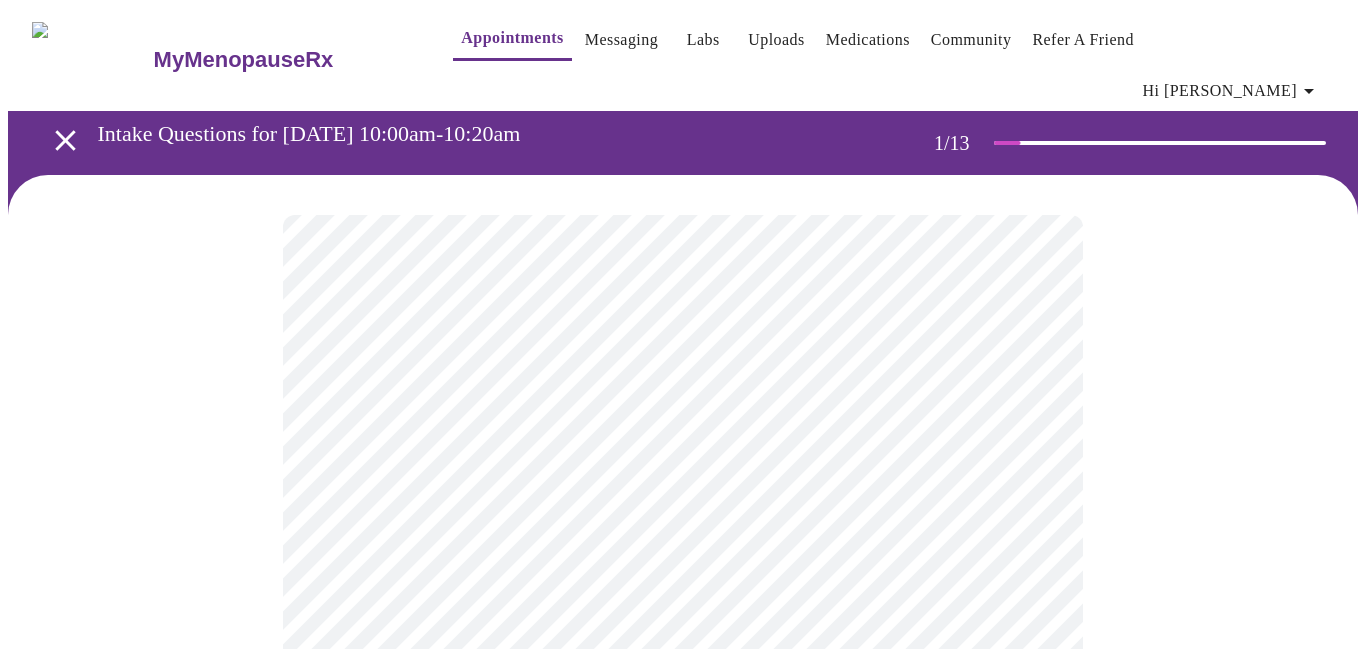 click on "MyMenopauseRx Appointments Messaging Labs Uploads Medications Community Refer a Friend Hi Lauren    Intake Questions for Mon, Jul 14th 2025 @ 10:00am-10:20am 1  /  13 Settings Billing Invoices Log out" at bounding box center (683, 929) 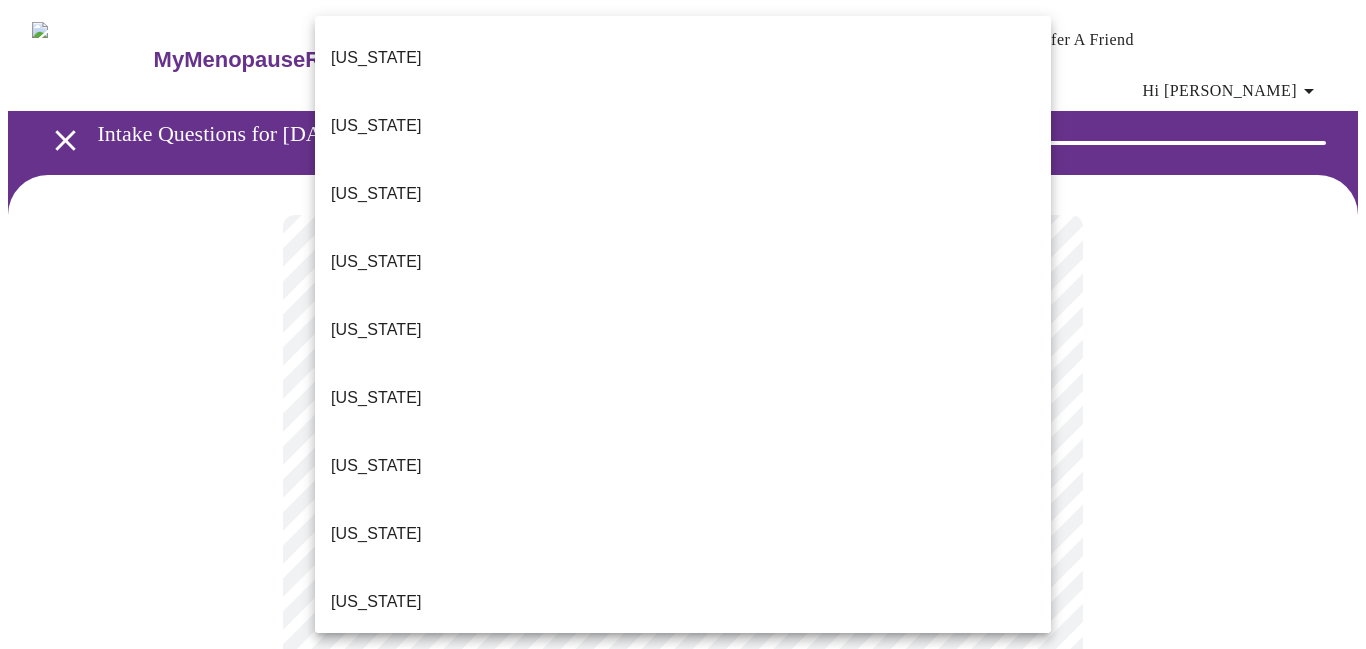 scroll, scrollTop: 558, scrollLeft: 0, axis: vertical 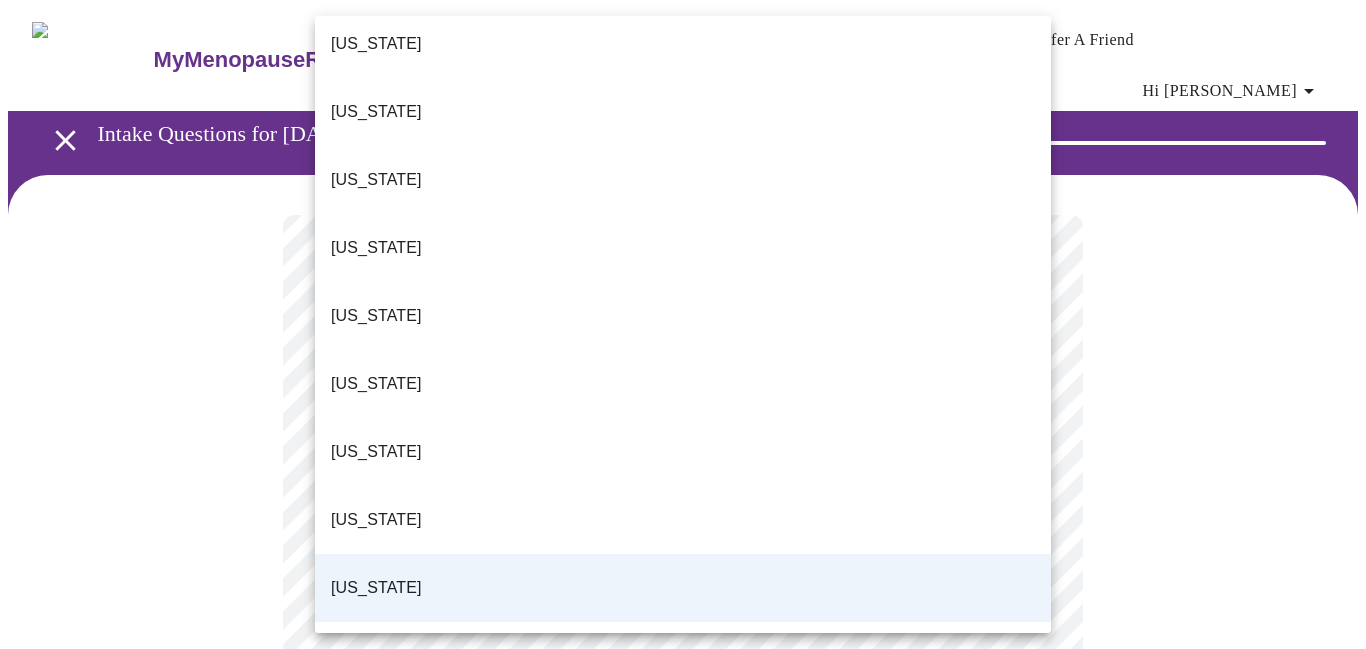 click on "Illinois" at bounding box center (376, 316) 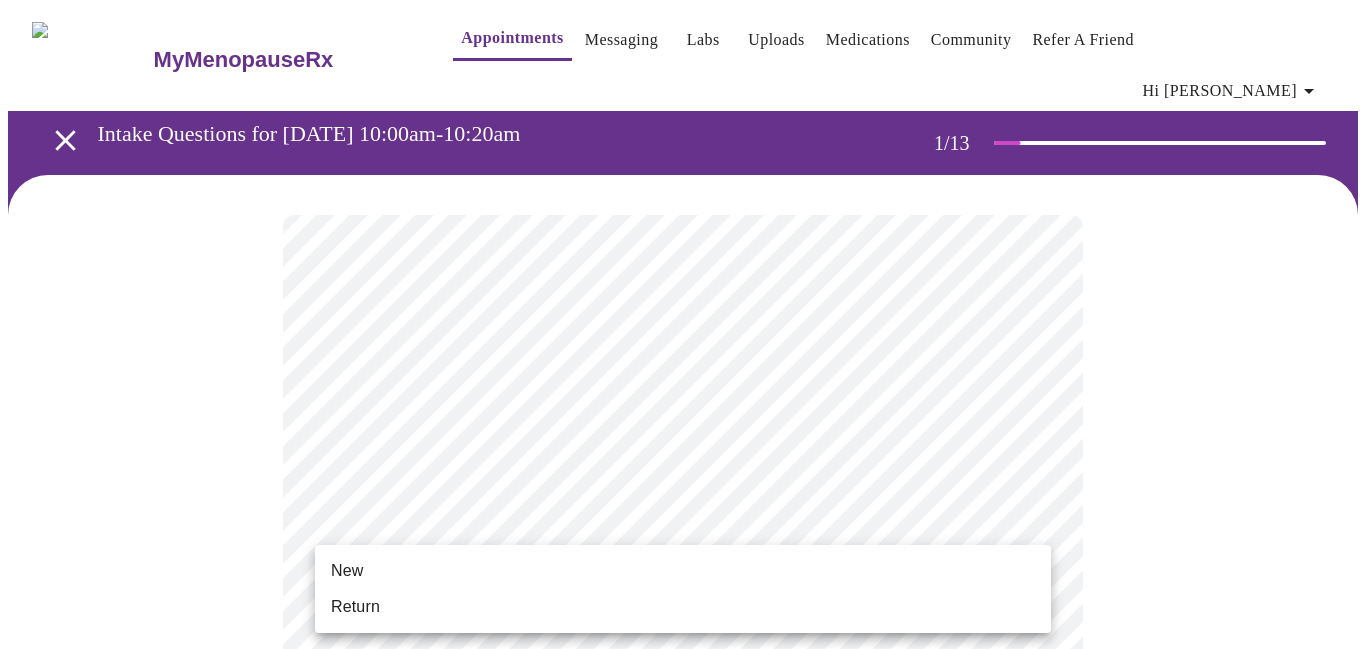 click on "MyMenopauseRx Appointments Messaging Labs Uploads Medications Community Refer a Friend Hi Lauren    Intake Questions for Mon, Jul 14th 2025 @ 10:00am-10:20am 1  /  13 Settings Billing Invoices Log out New Return" at bounding box center (683, 929) 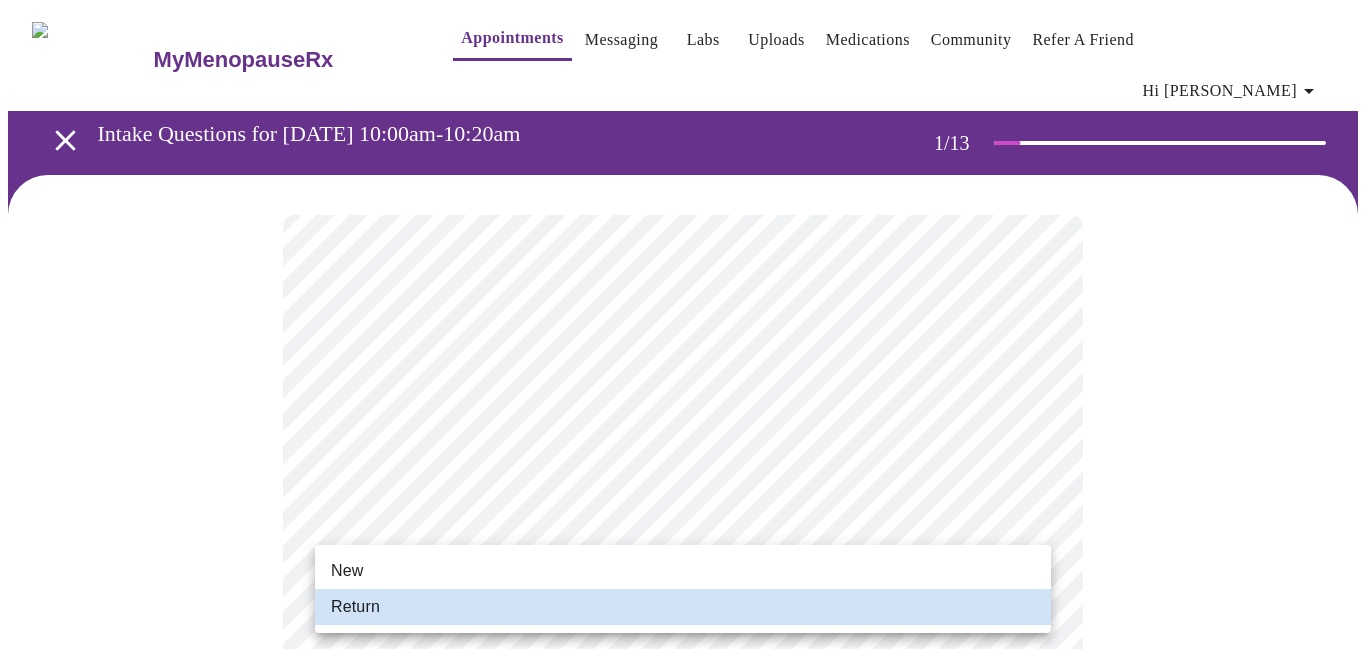 click at bounding box center (683, 324) 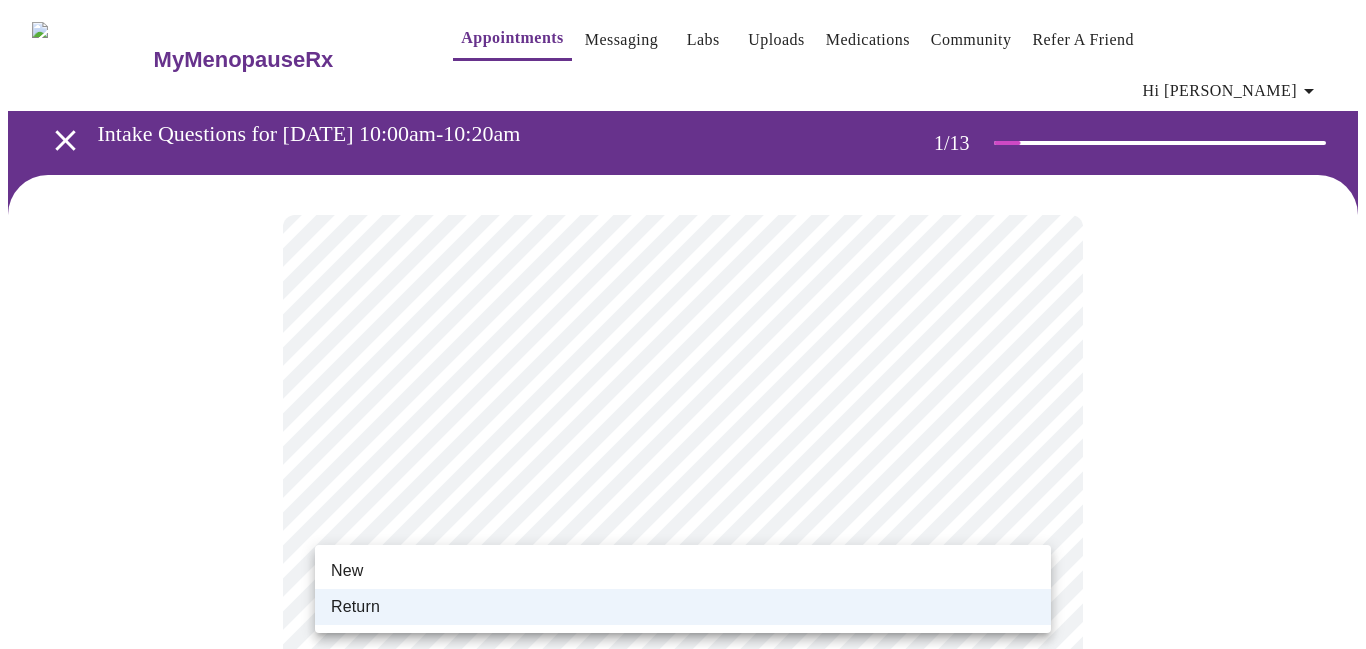 click at bounding box center (683, 324) 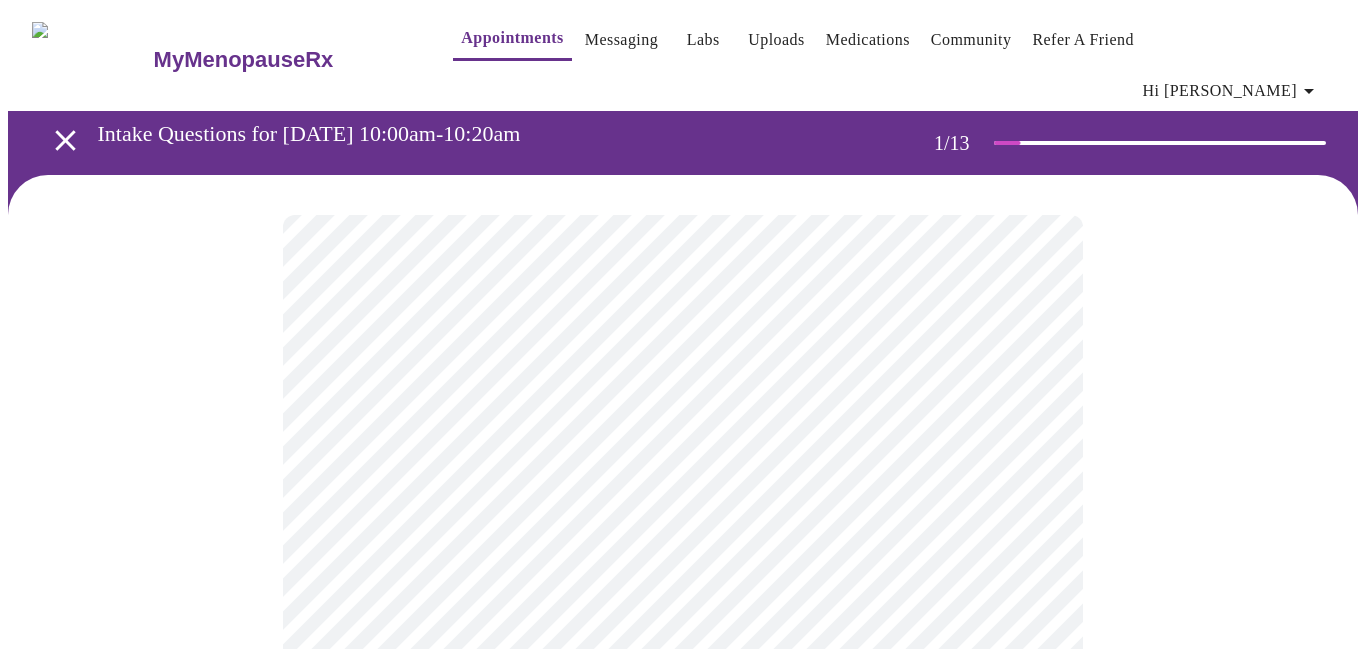 drag, startPoint x: 1123, startPoint y: 500, endPoint x: 1137, endPoint y: 556, distance: 57.72348 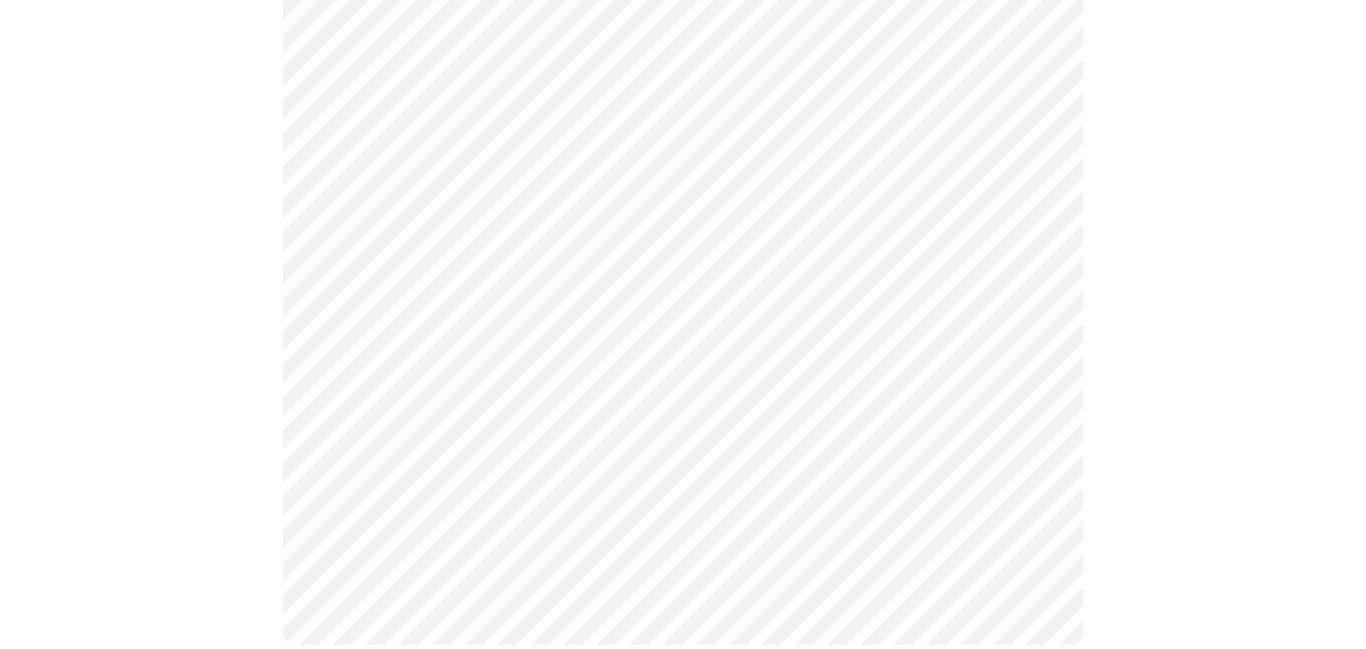 scroll, scrollTop: 0, scrollLeft: 0, axis: both 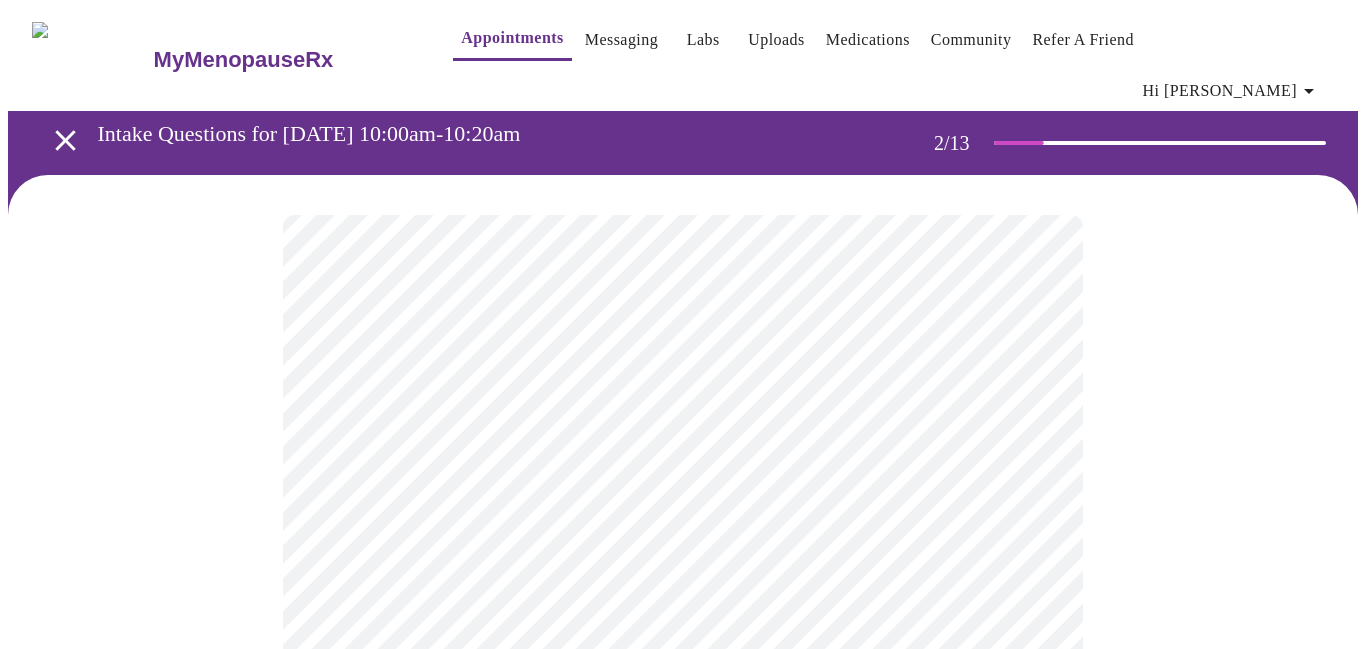 click on "MyMenopauseRx Appointments Messaging Labs Uploads Medications Community Refer a Friend Hi Lauren    Intake Questions for Mon, Jul 14th 2025 @ 10:00am-10:20am 2  /  13 Settings Billing Invoices Log out" at bounding box center [683, 623] 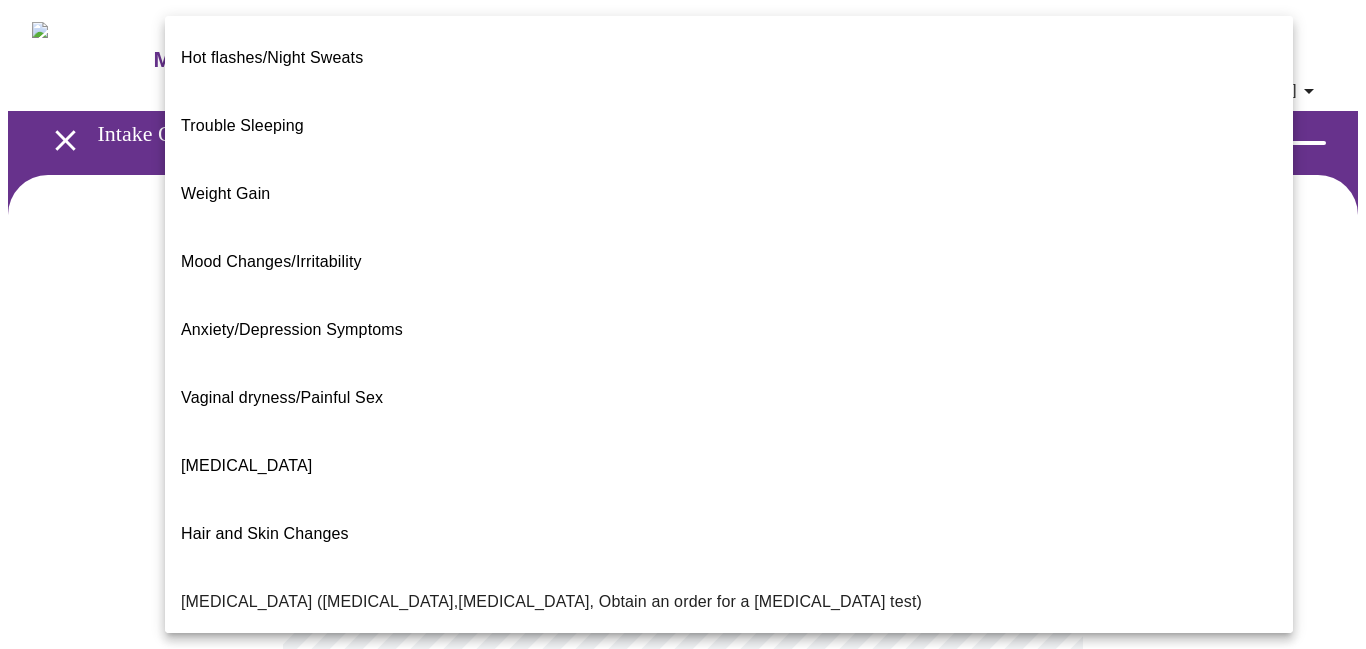 type 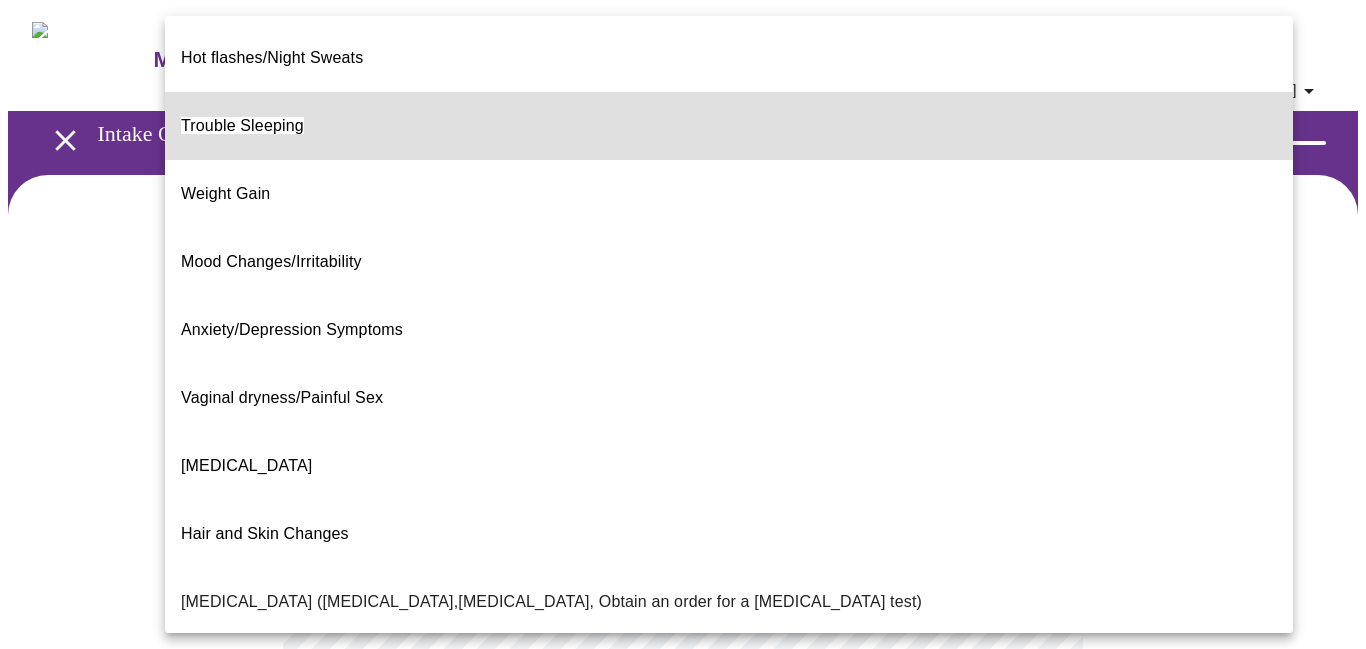 type 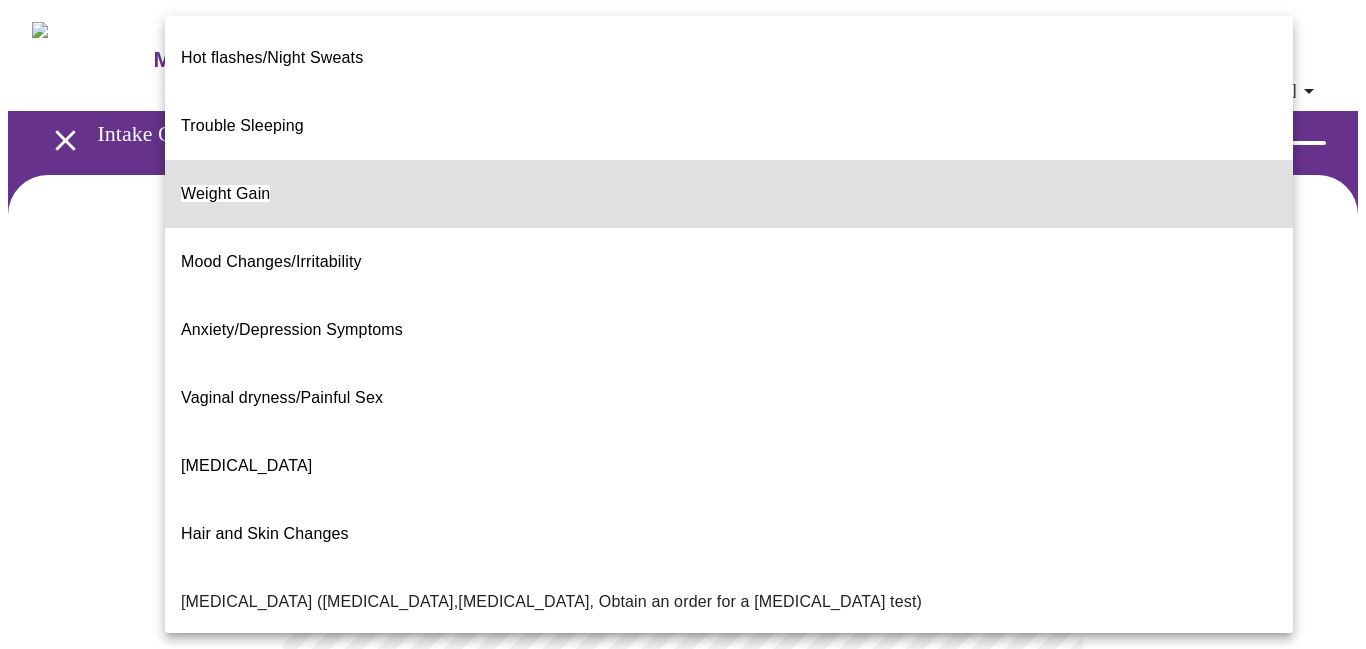 type 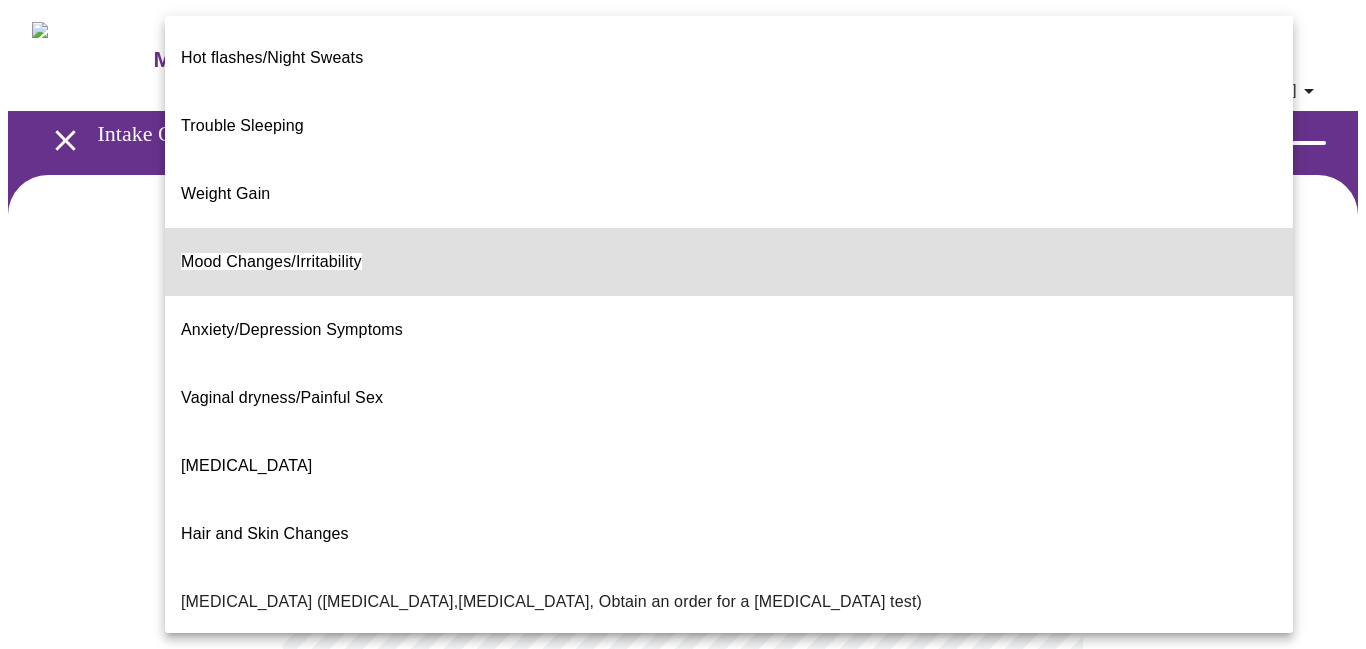 type 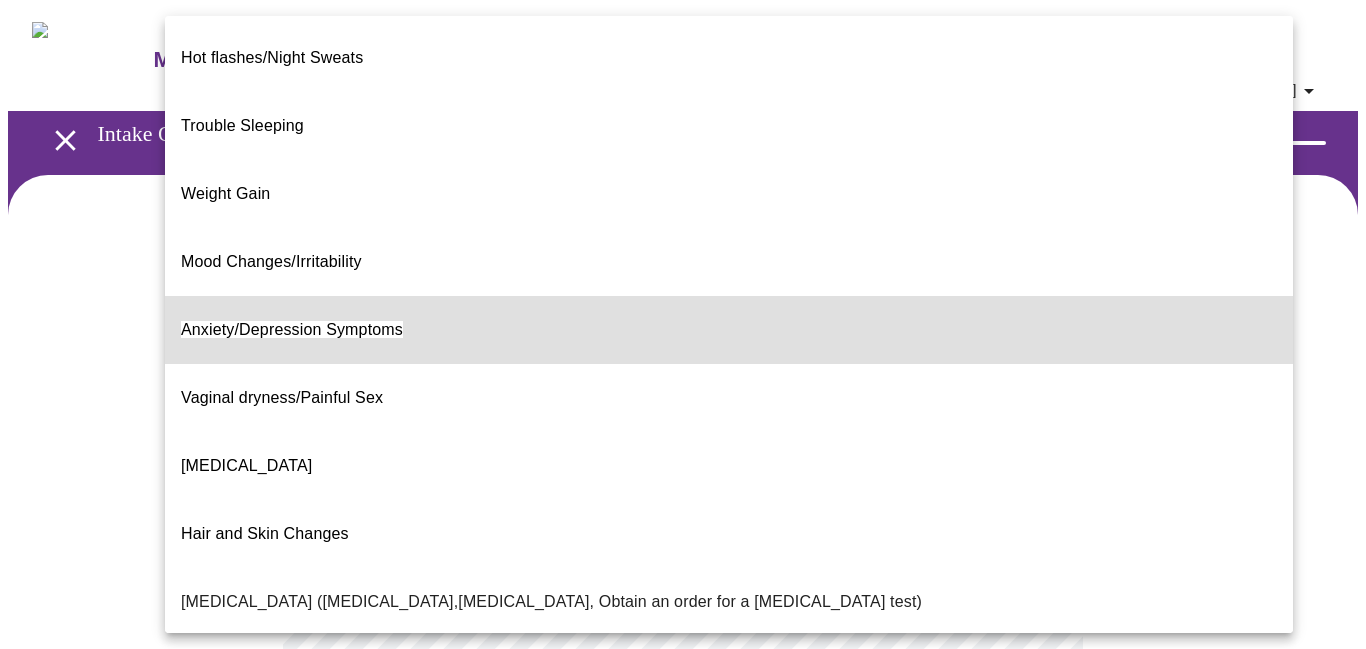 type 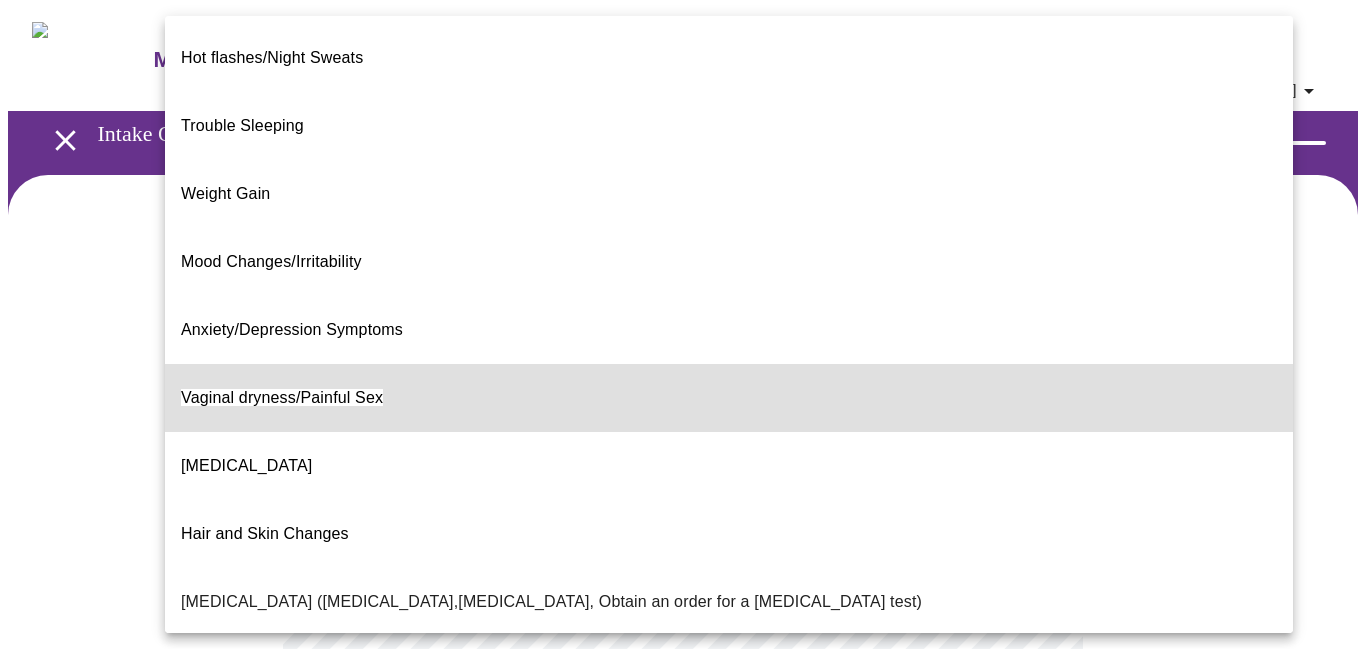 type 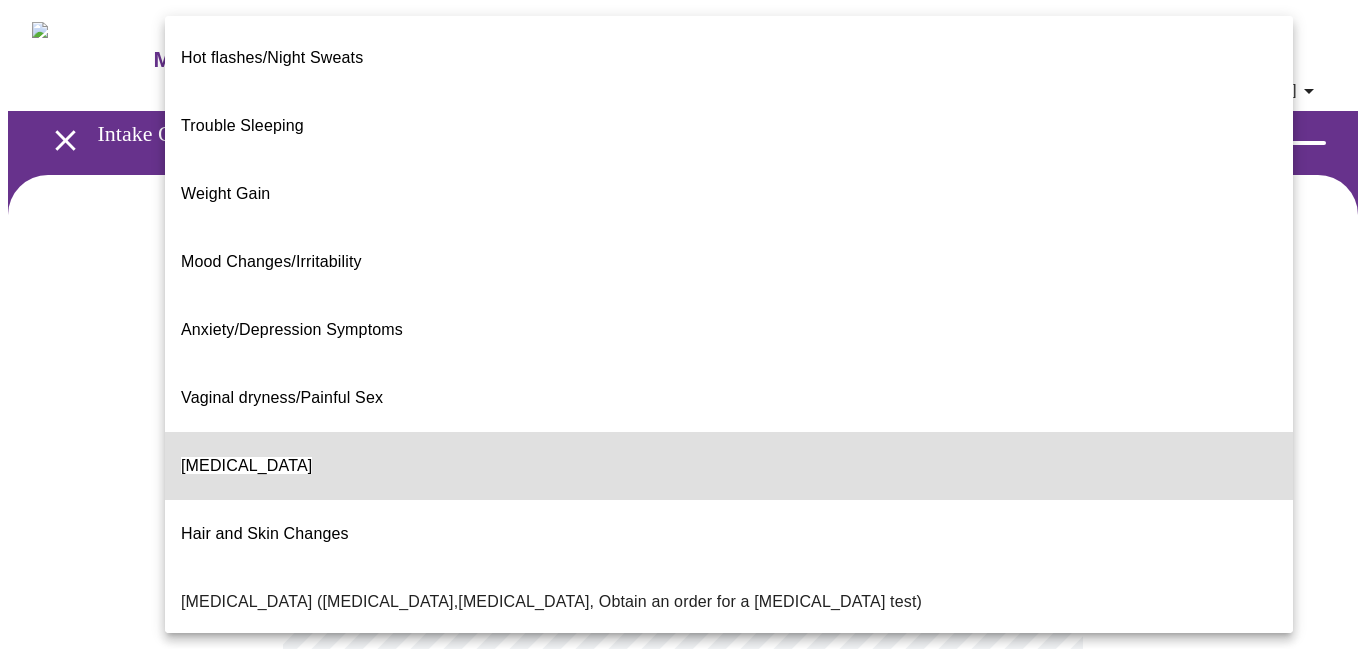 type 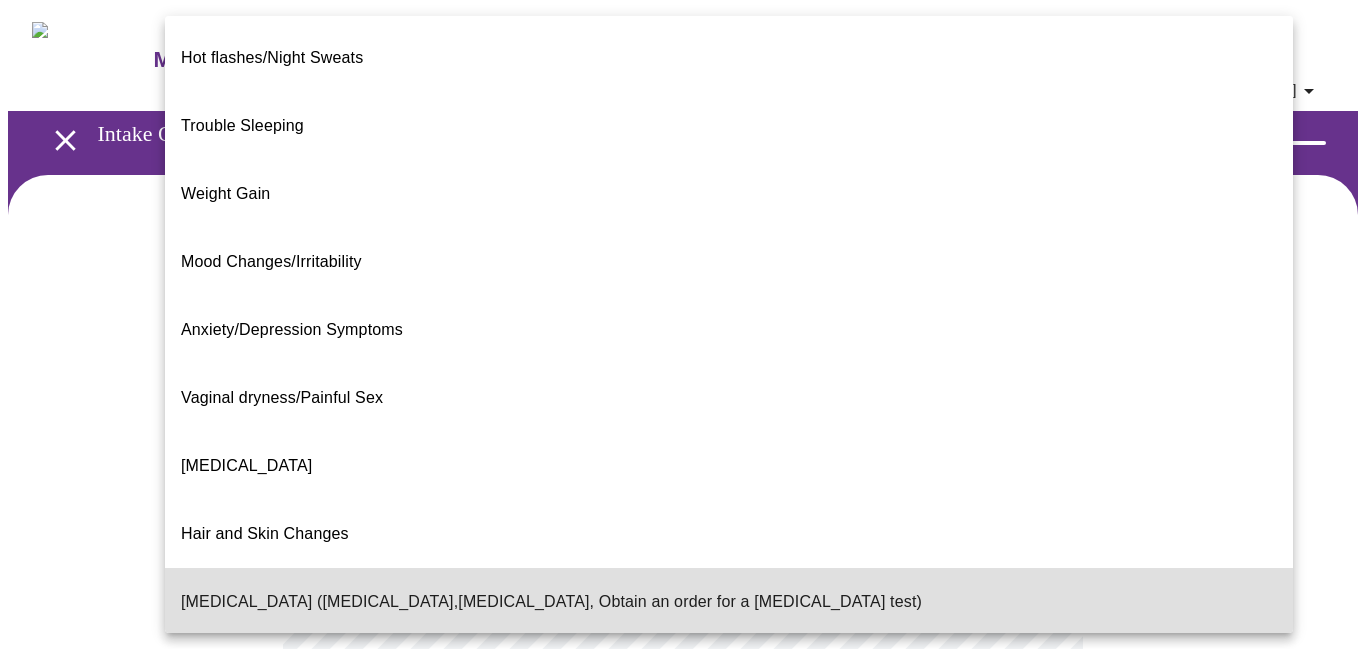 type 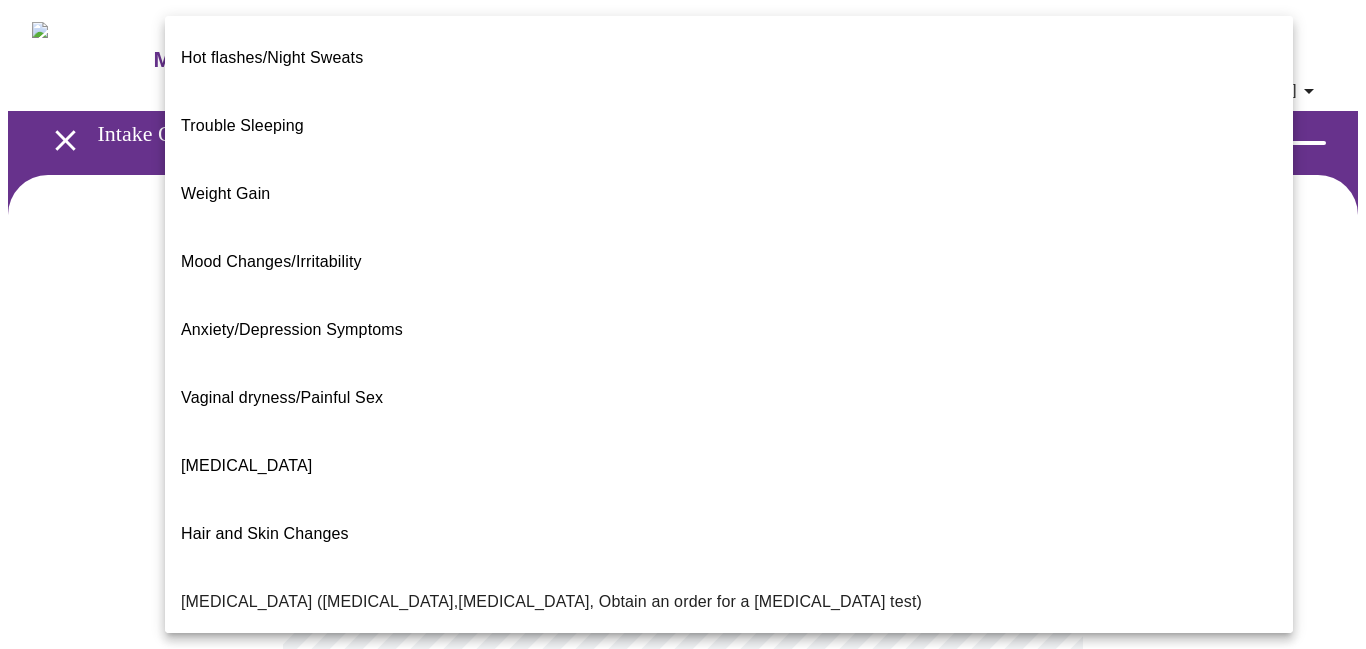 type 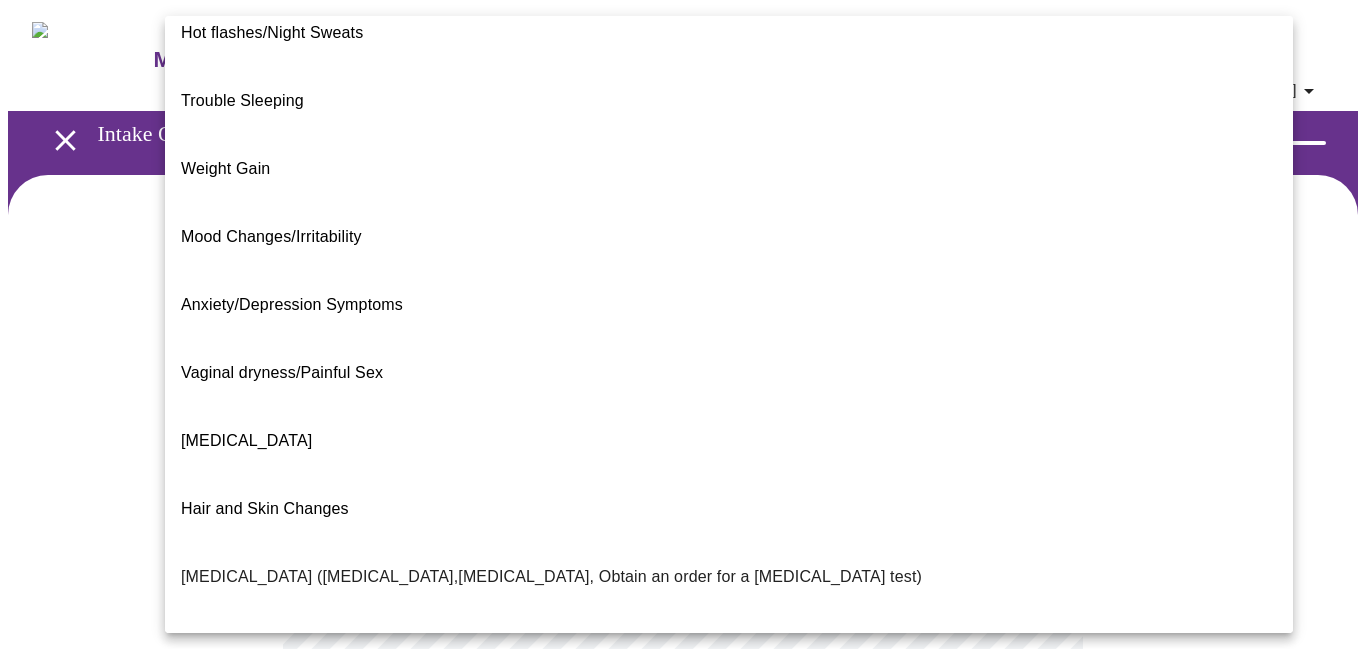 type 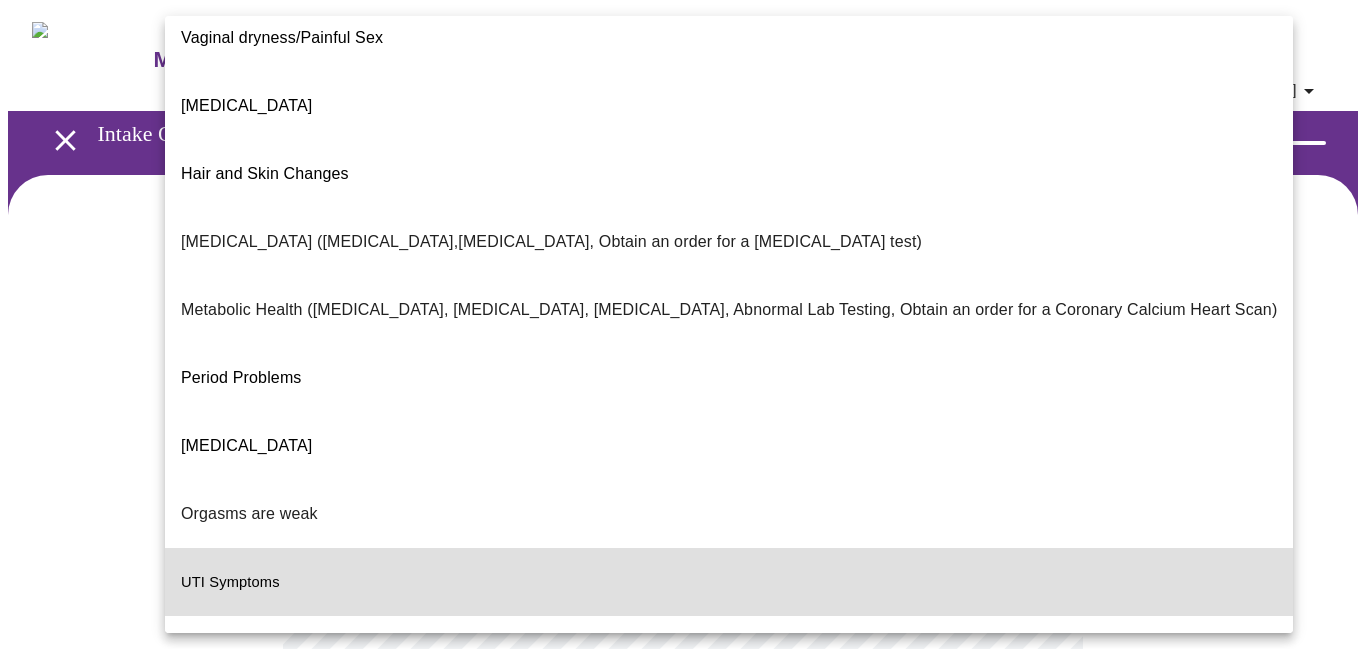 type 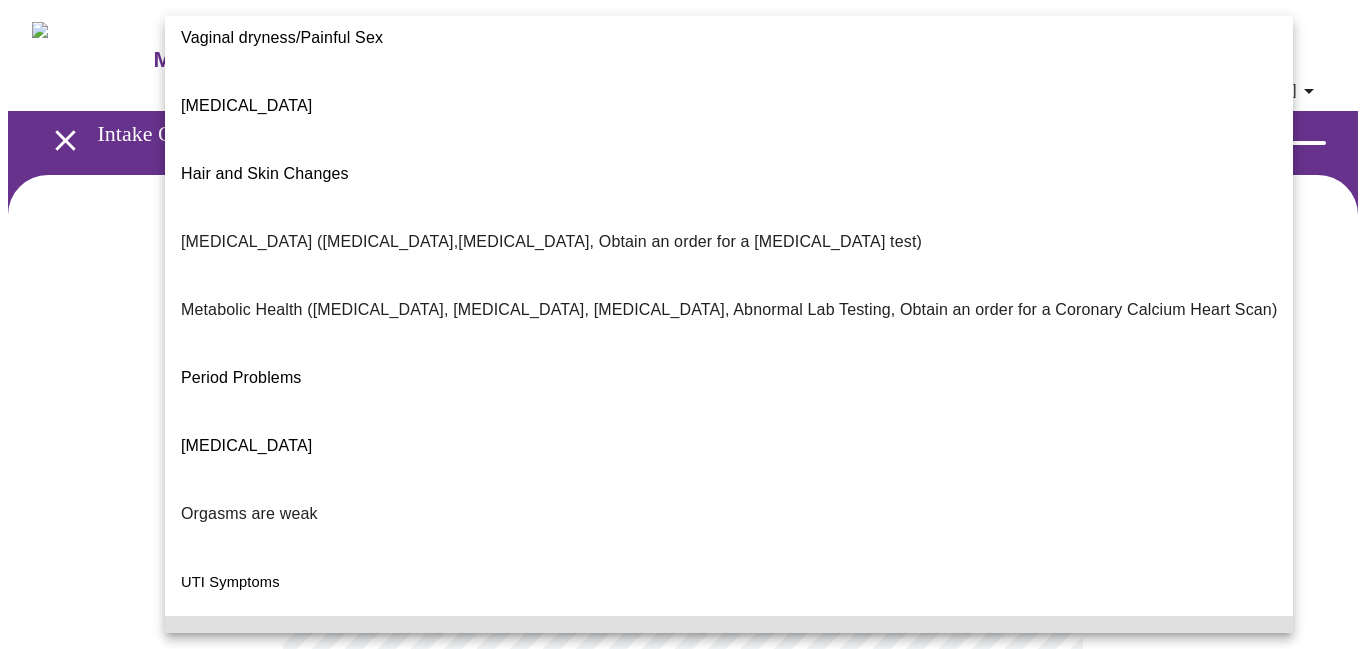 type 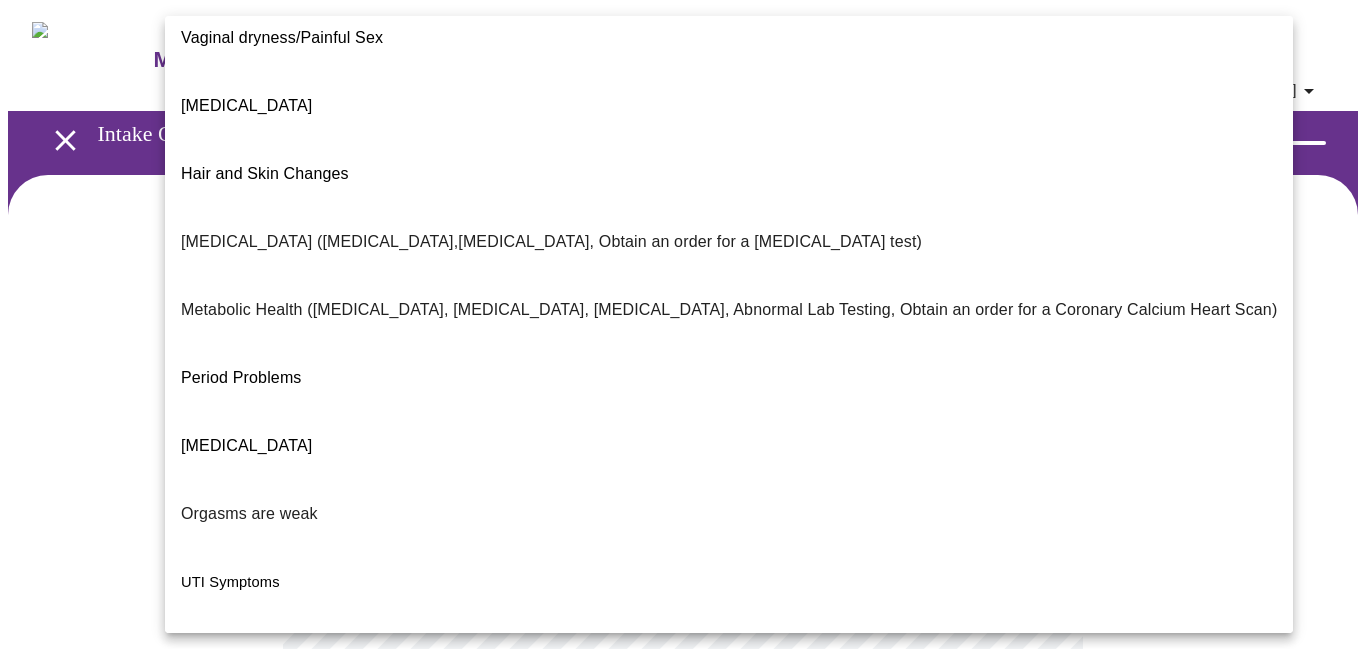 type 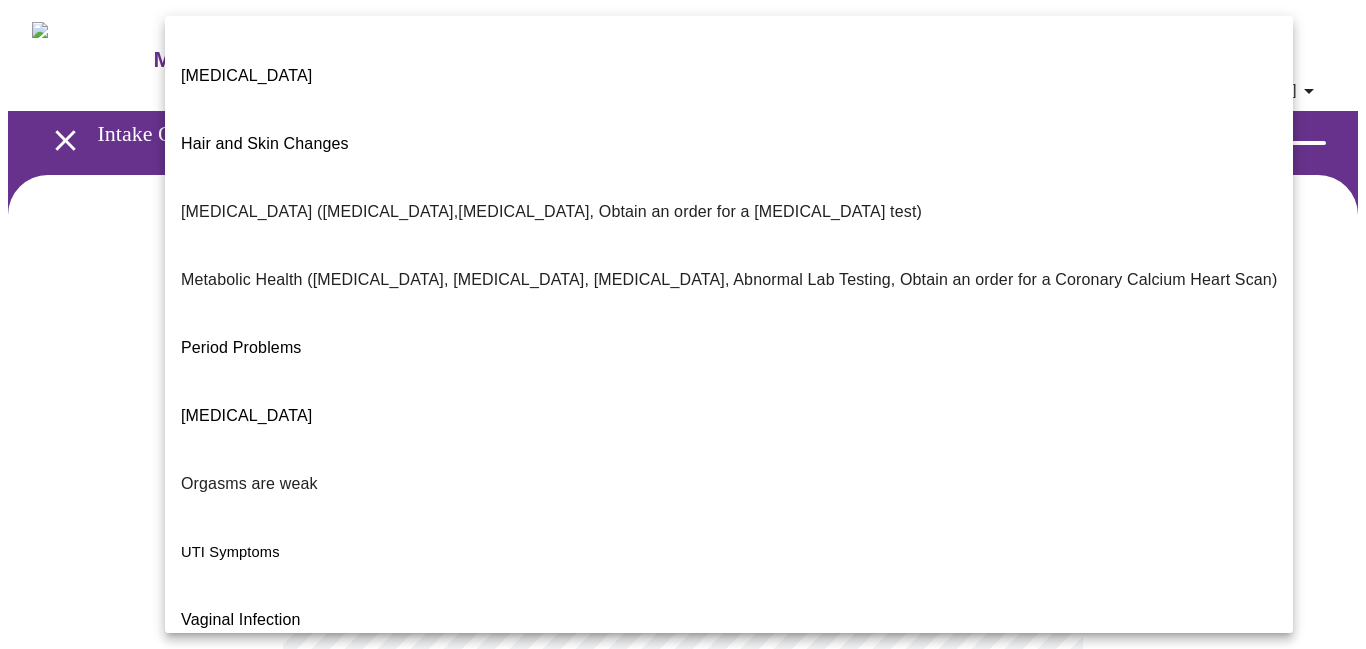 type 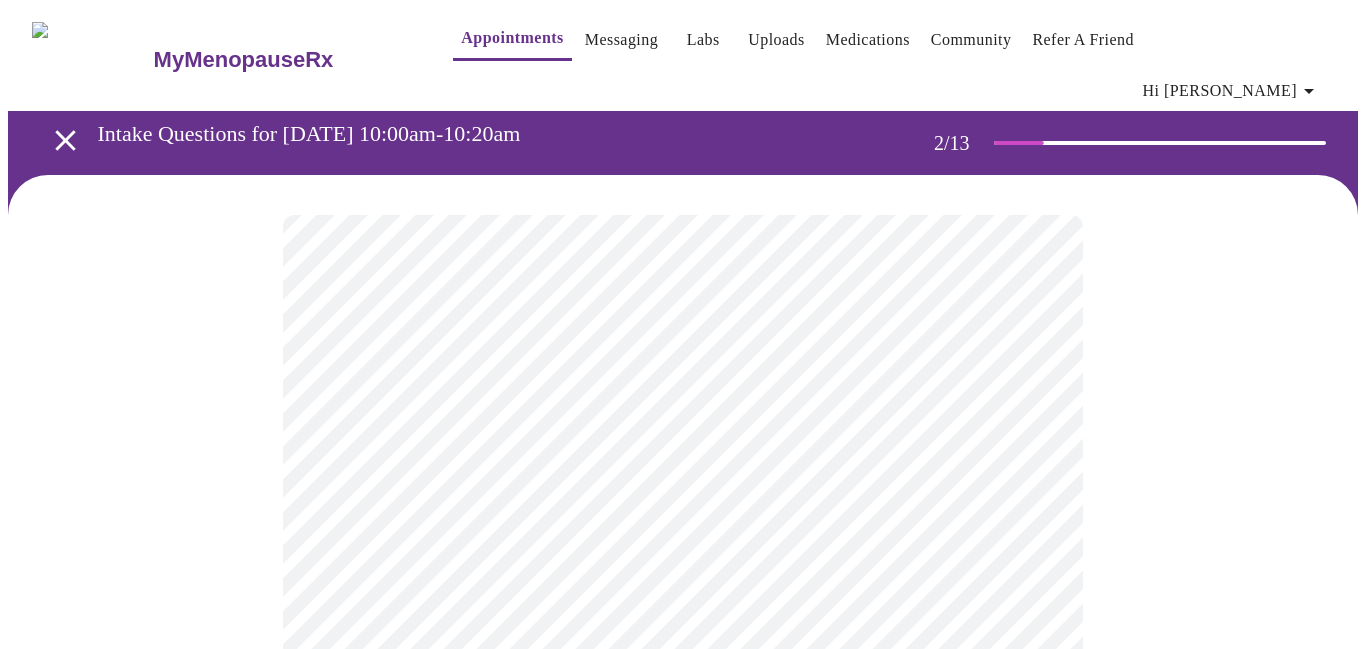 click on "MyMenopauseRx Appointments Messaging Labs Uploads Medications Community Refer a Friend Hi Lauren    Intake Questions for Mon, Jul 14th 2025 @ 10:00am-10:20am 2  /  13 Settings Billing Invoices Log out" at bounding box center (683, 617) 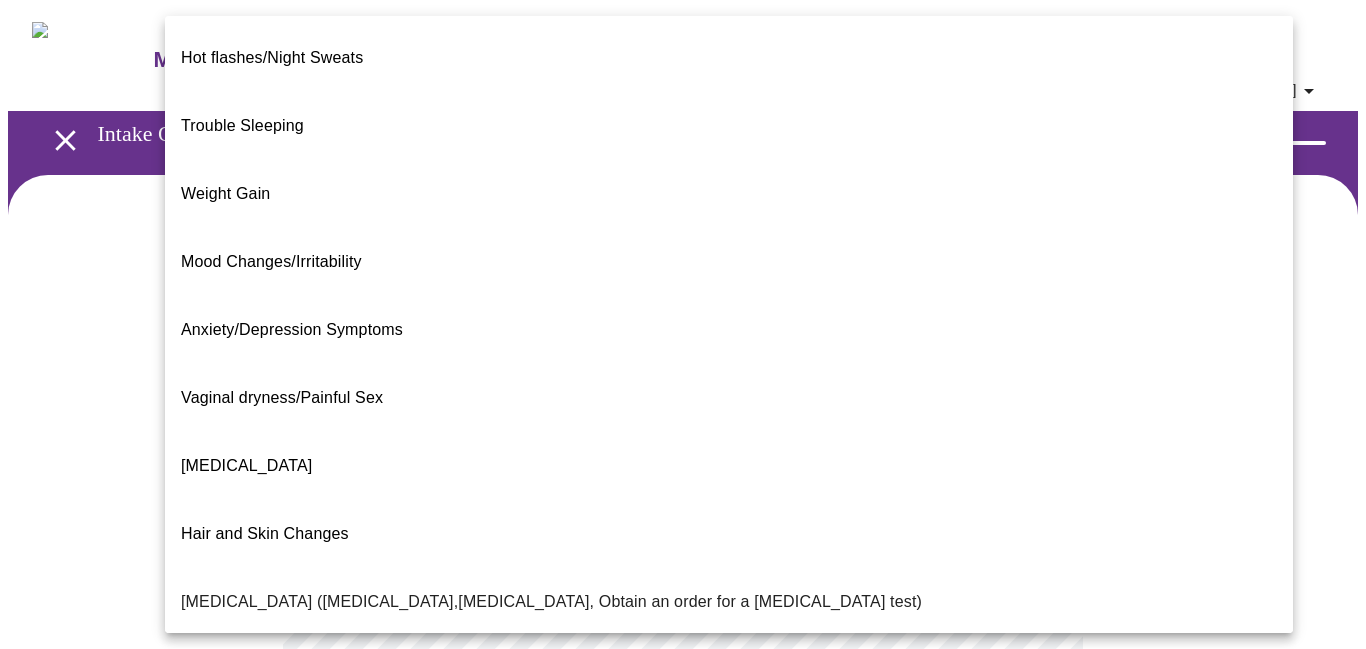 scroll, scrollTop: 398, scrollLeft: 0, axis: vertical 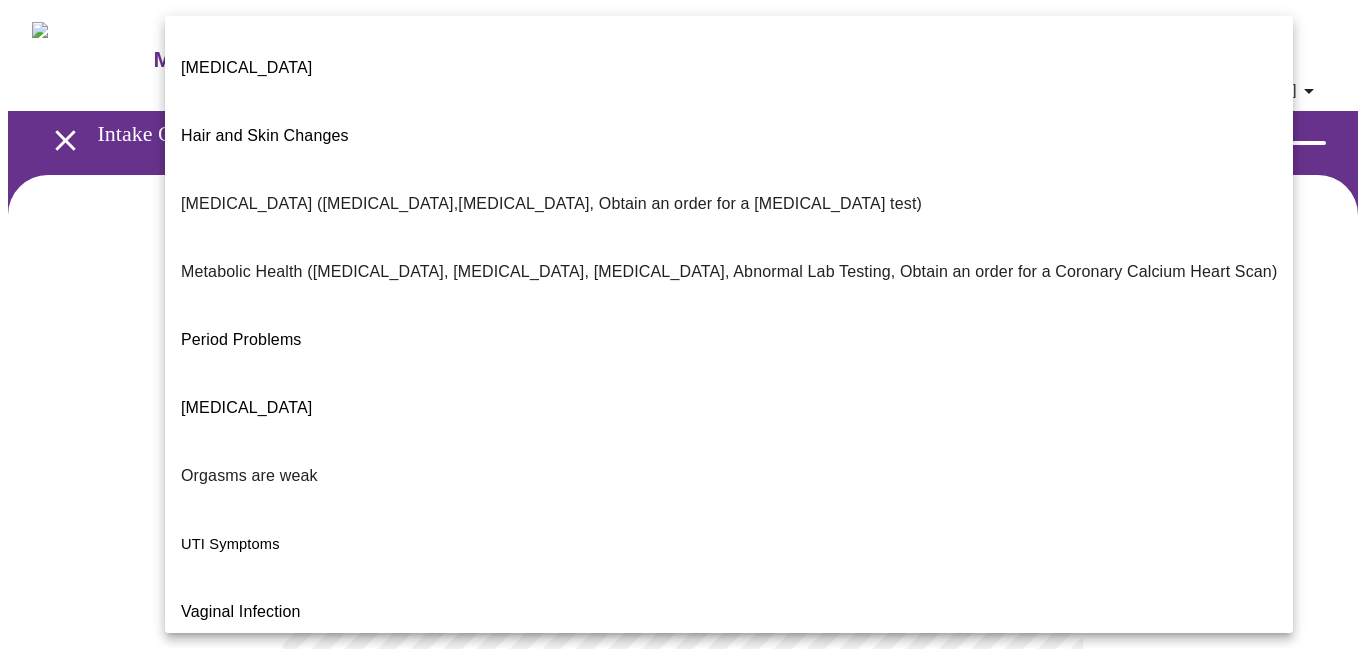click on "I feel great - just need a refill." at bounding box center [286, 816] 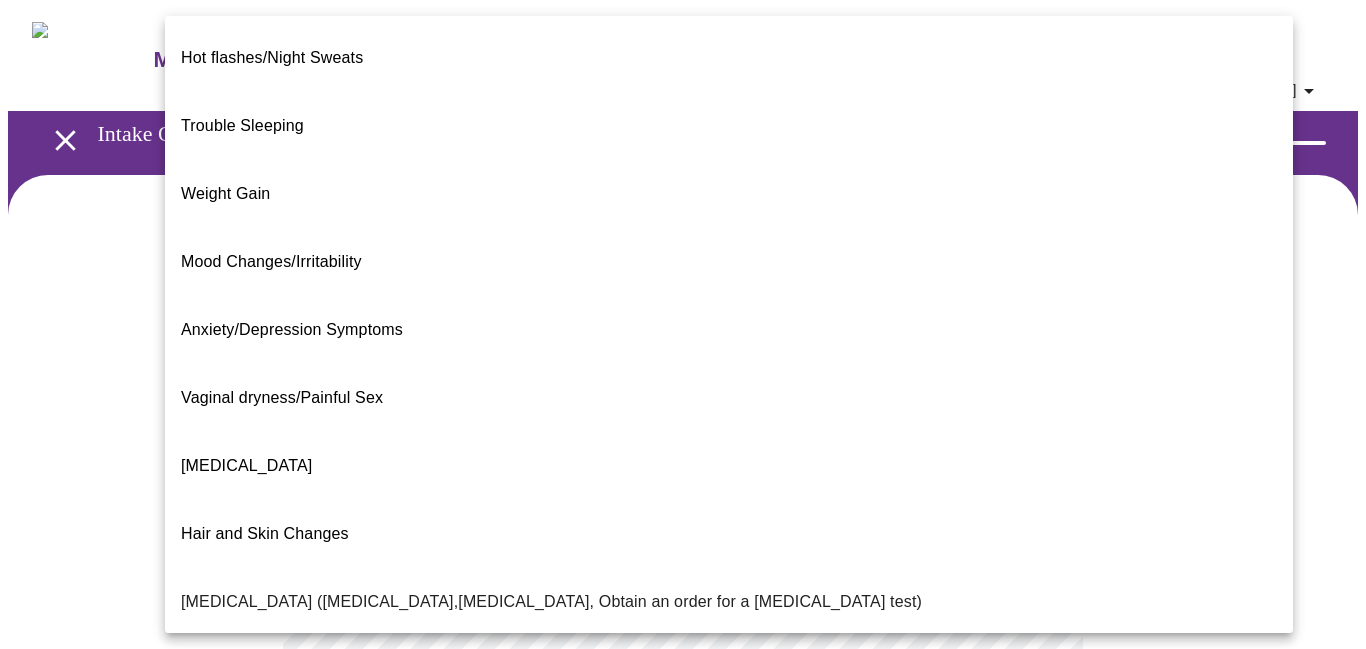 scroll, scrollTop: 398, scrollLeft: 0, axis: vertical 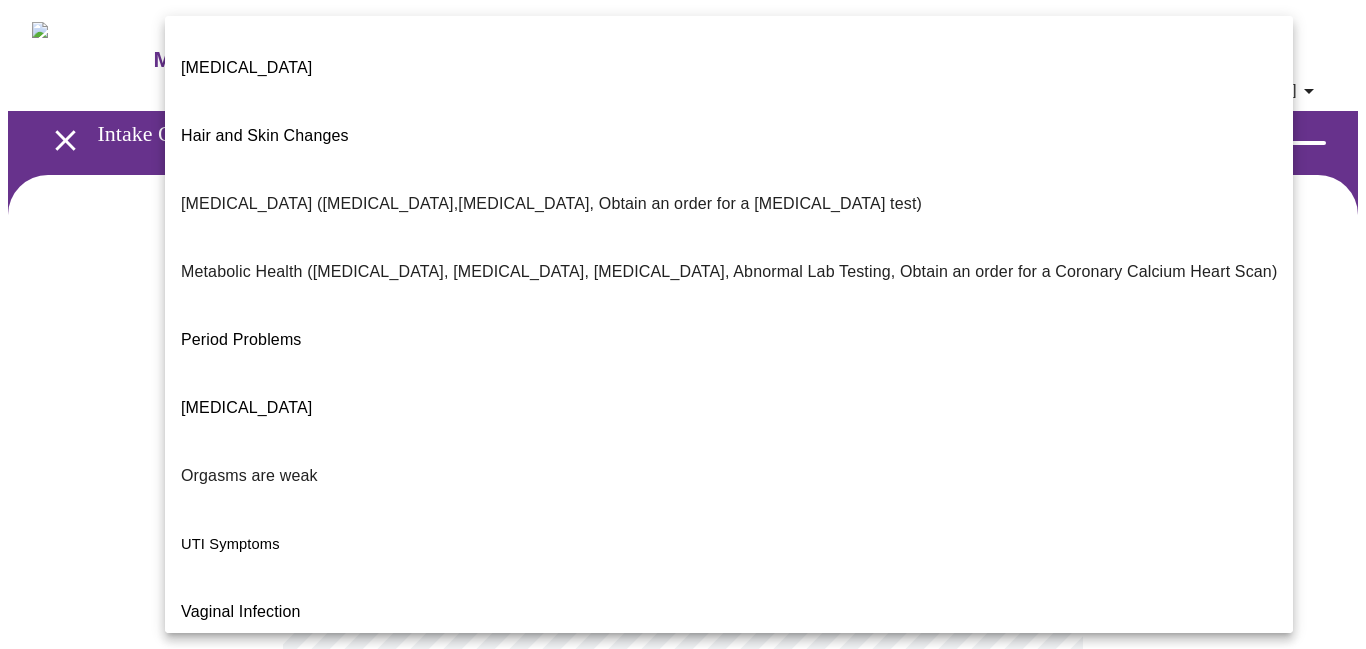 click at bounding box center (683, 324) 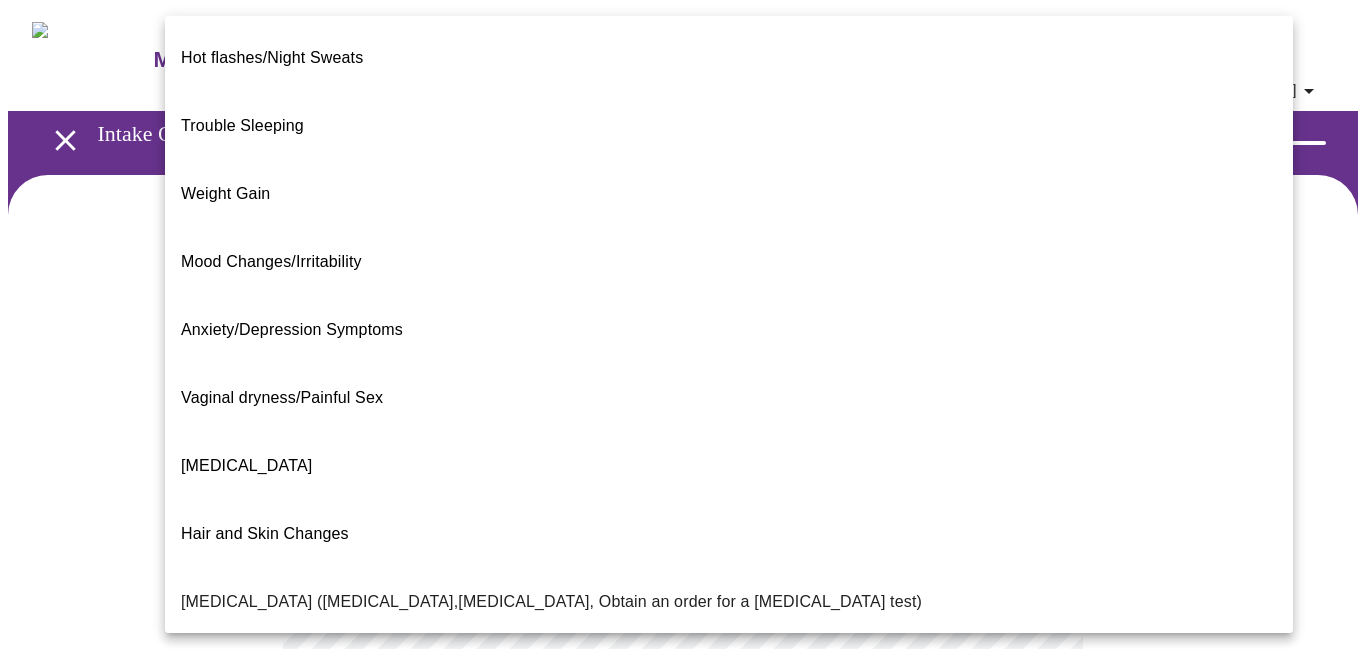 scroll, scrollTop: 398, scrollLeft: 0, axis: vertical 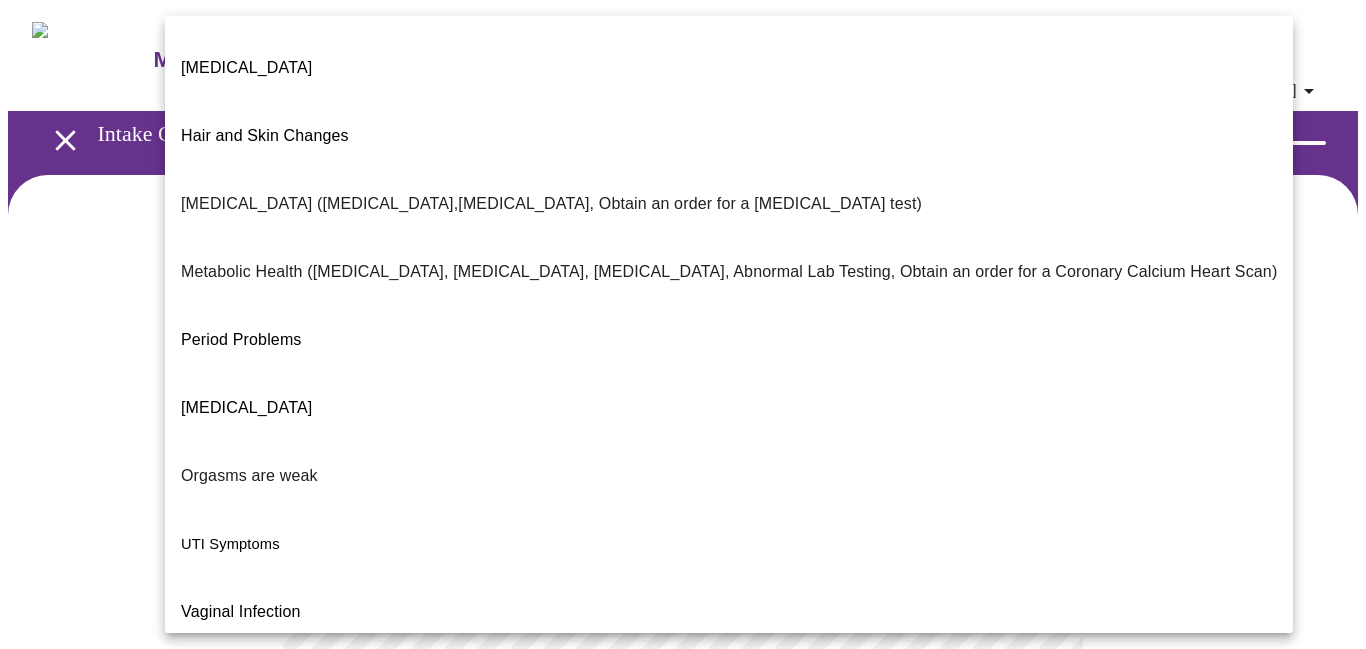 type 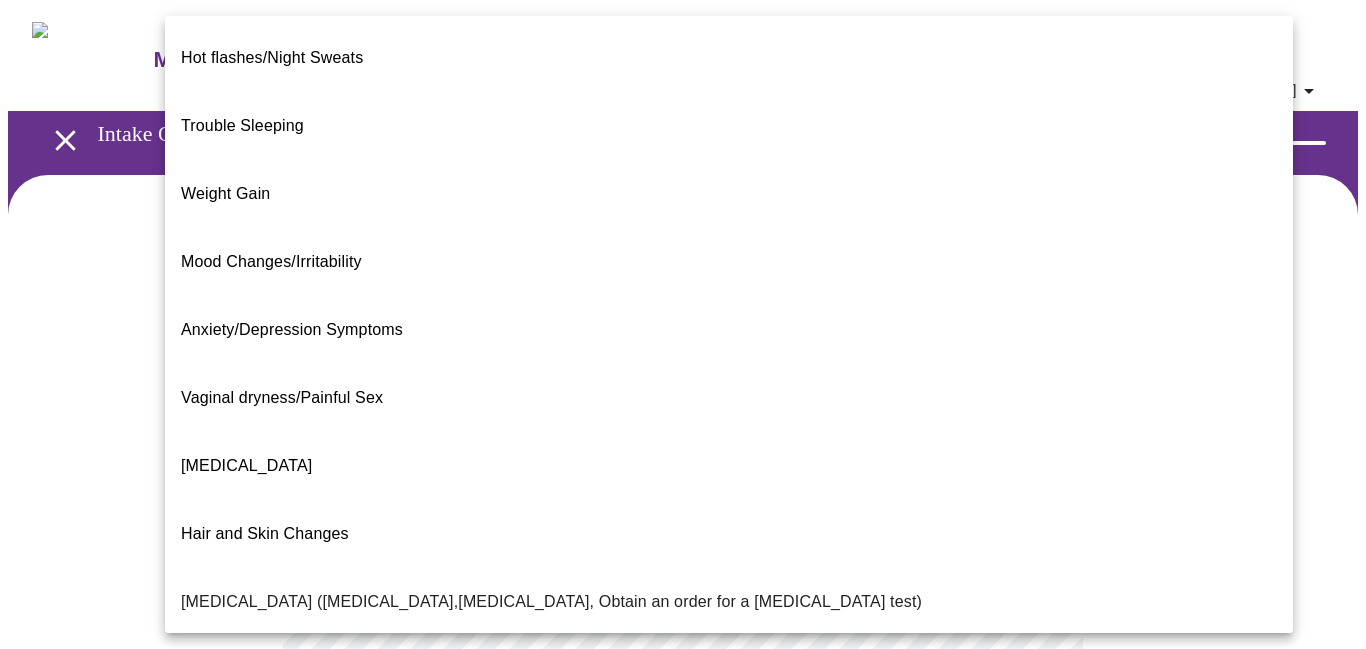 scroll, scrollTop: 398, scrollLeft: 0, axis: vertical 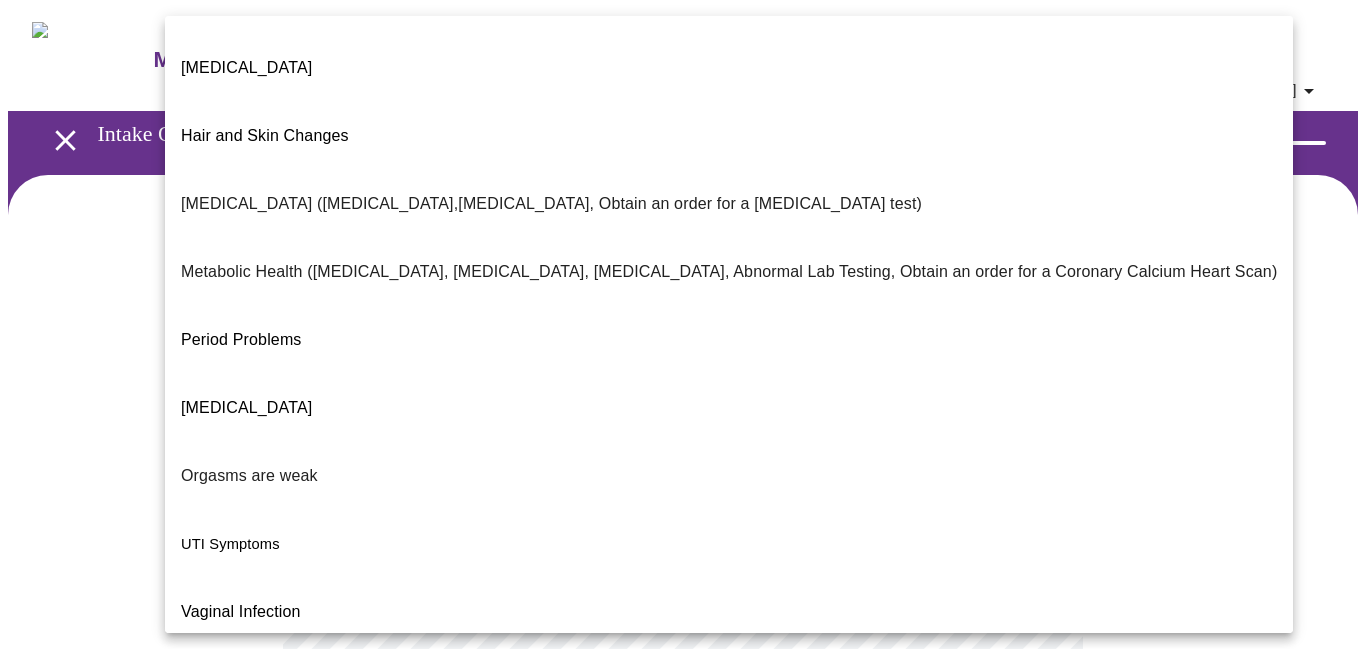 type 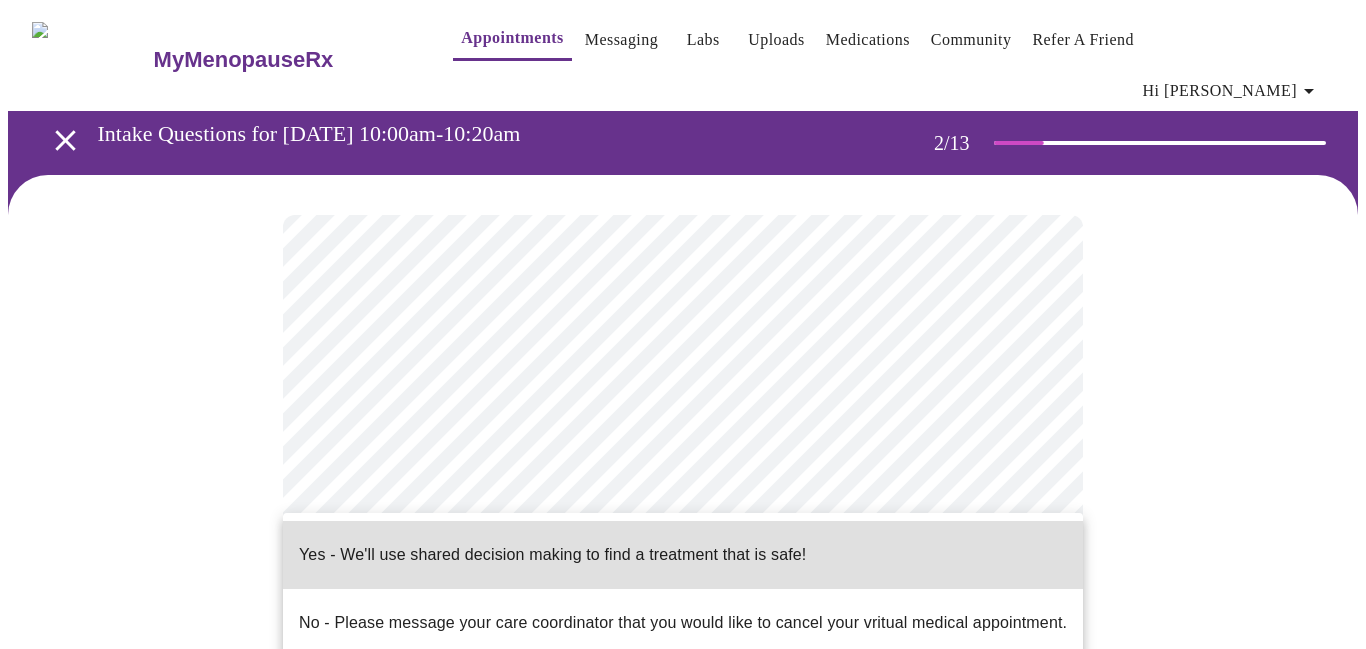 click on "MyMenopauseRx Appointments Messaging Labs Uploads Medications Community Refer a Friend Hi Lauren    Intake Questions for Mon, Jul 14th 2025 @ 10:00am-10:20am 2  /  13 Settings Billing Invoices Log out Yes - We'll use shared decision making to find a treatment that is safe!
No - Please message your care coordinator that you would like to cancel your vritual medical appointment." at bounding box center (683, 617) 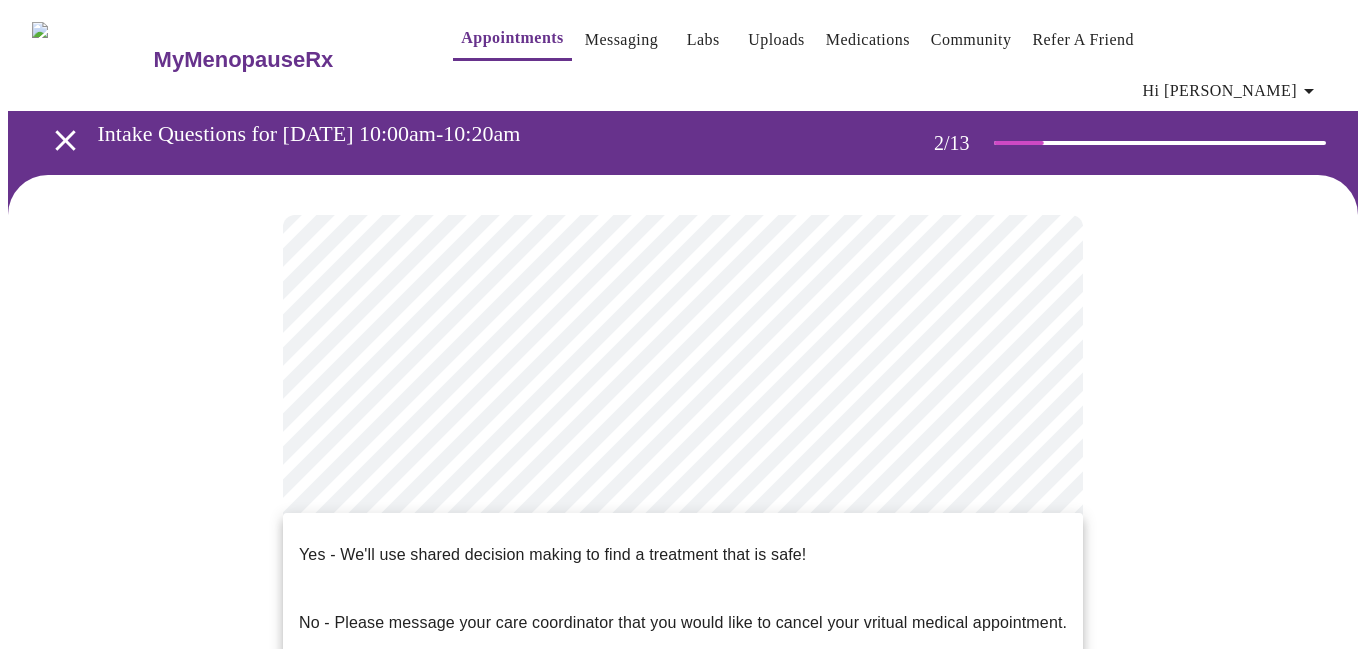 click at bounding box center (683, 324) 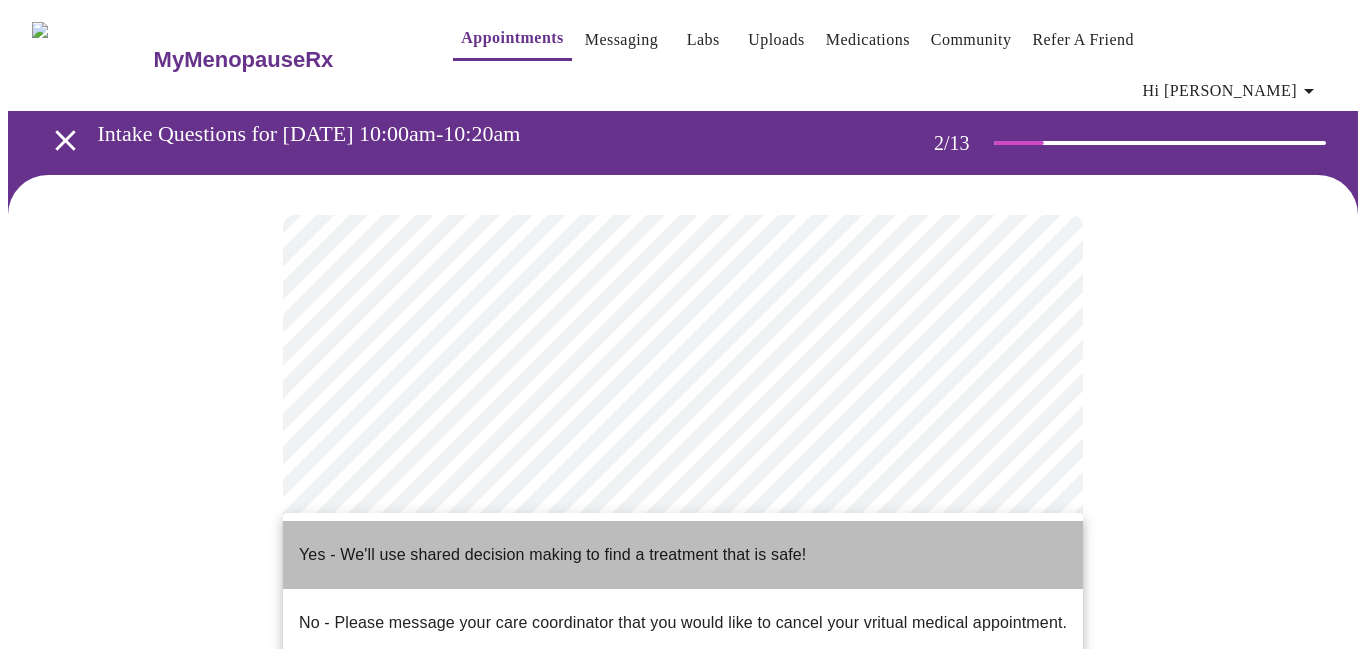 click on "Yes - We'll use shared decision making to find a treatment that is safe!" at bounding box center (552, 555) 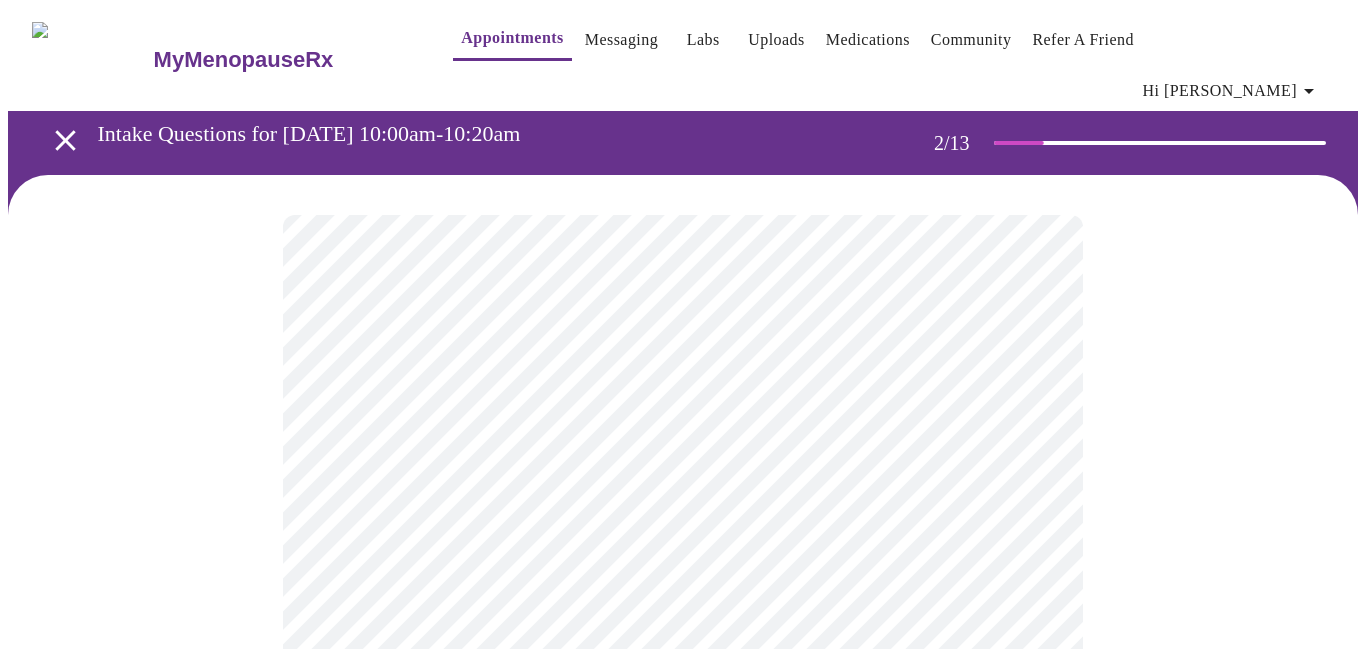 scroll, scrollTop: 8, scrollLeft: 0, axis: vertical 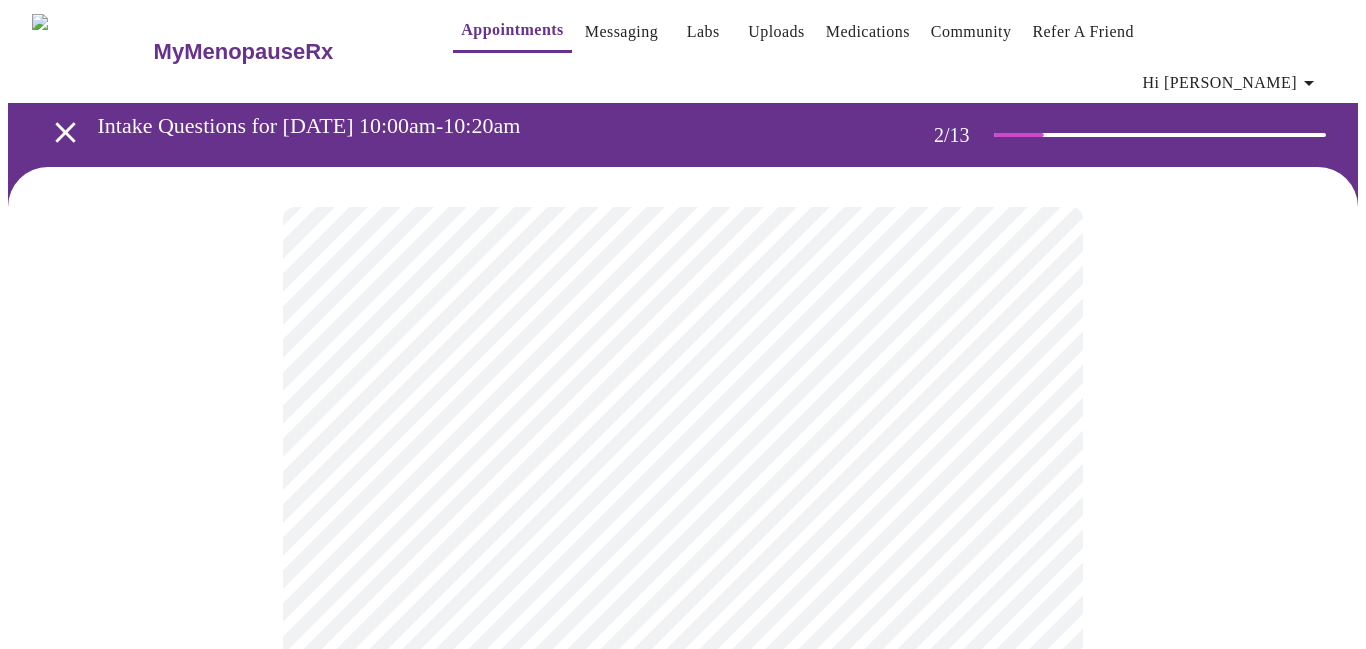 click at bounding box center (683, 686) 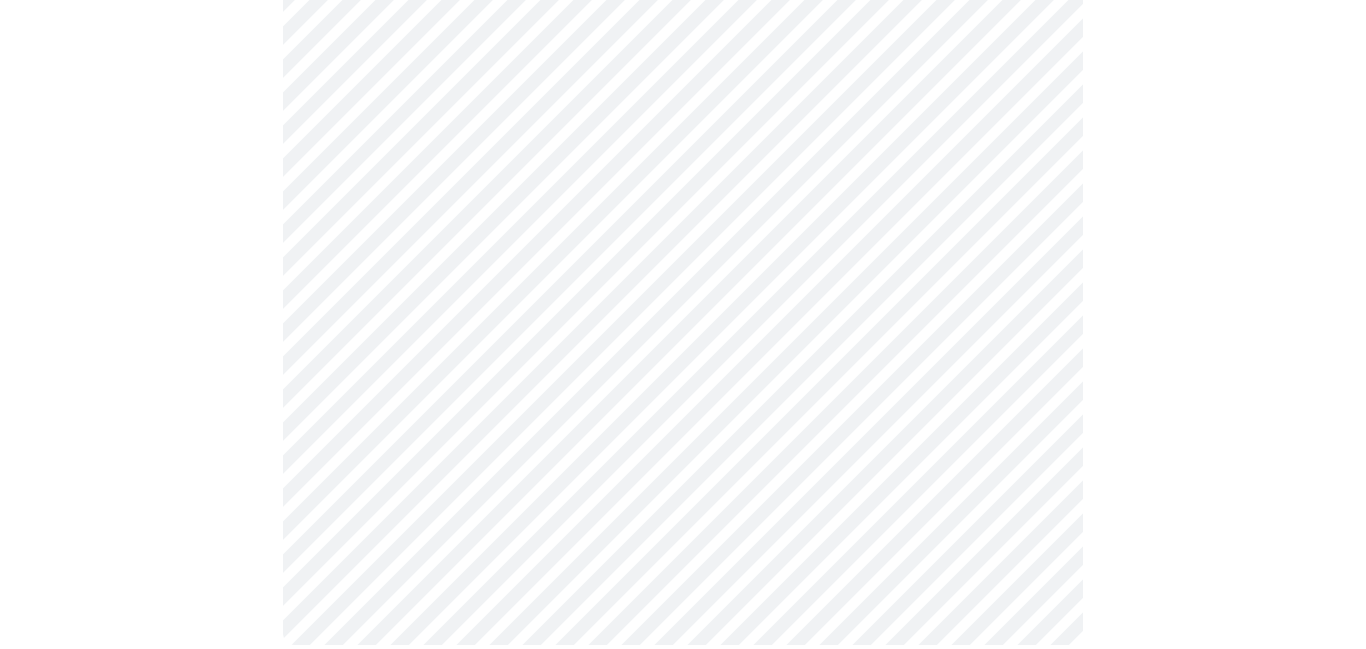 scroll, scrollTop: 0, scrollLeft: 0, axis: both 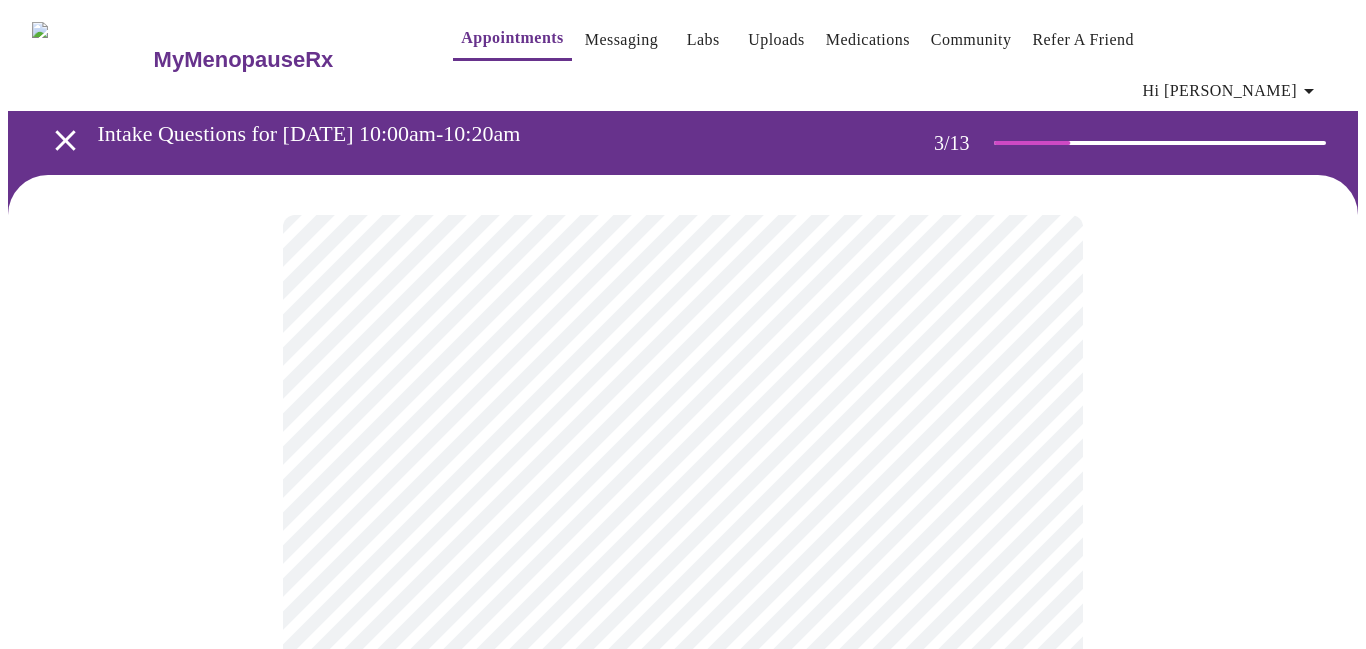 click on "MyMenopauseRx Appointments Messaging Labs Uploads Medications Community Refer a Friend Hi Lauren    Intake Questions for Mon, Jul 14th 2025 @ 10:00am-10:20am 3  /  13 Settings Billing Invoices Log out" at bounding box center [683, 1373] 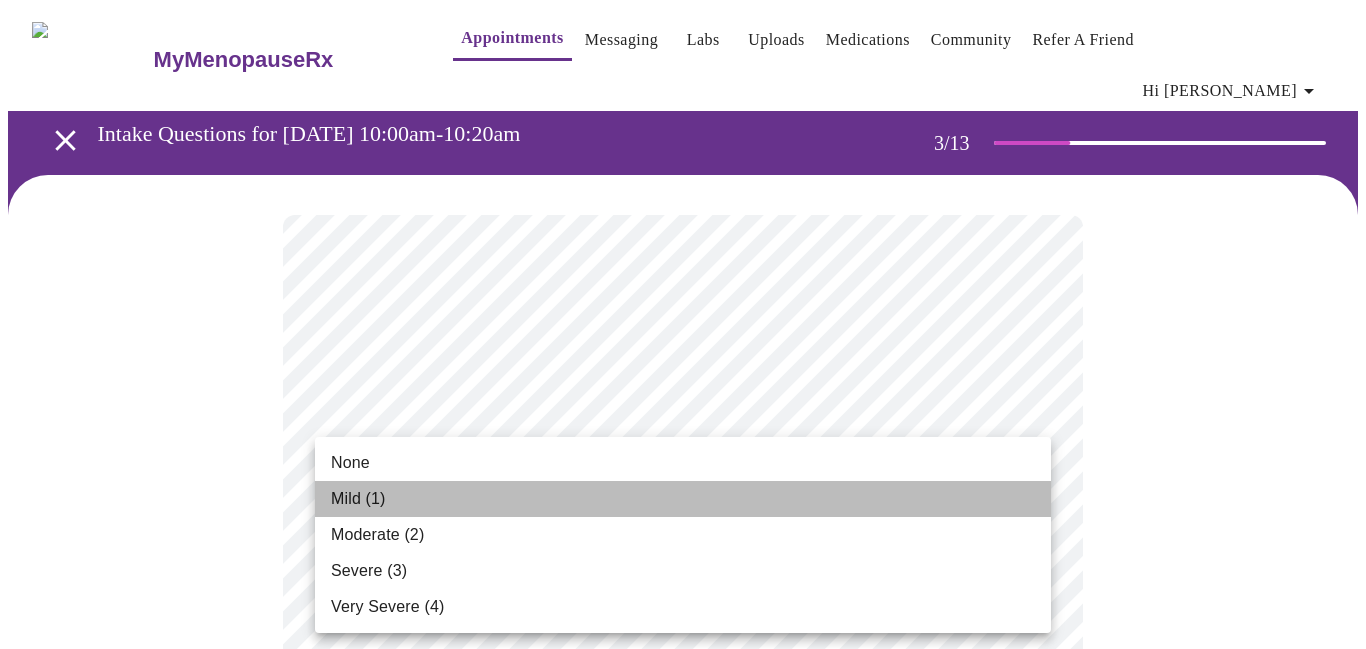 click on "Mild (1)" at bounding box center (358, 499) 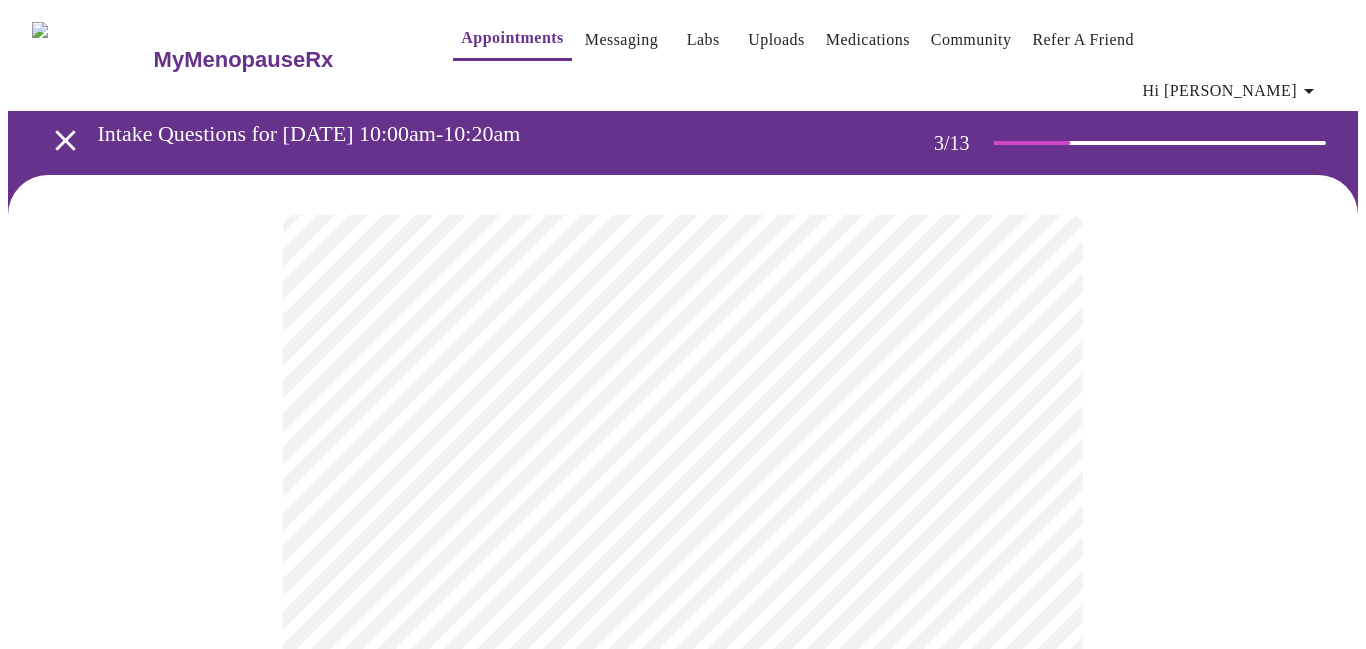 click at bounding box center (683, 1421) 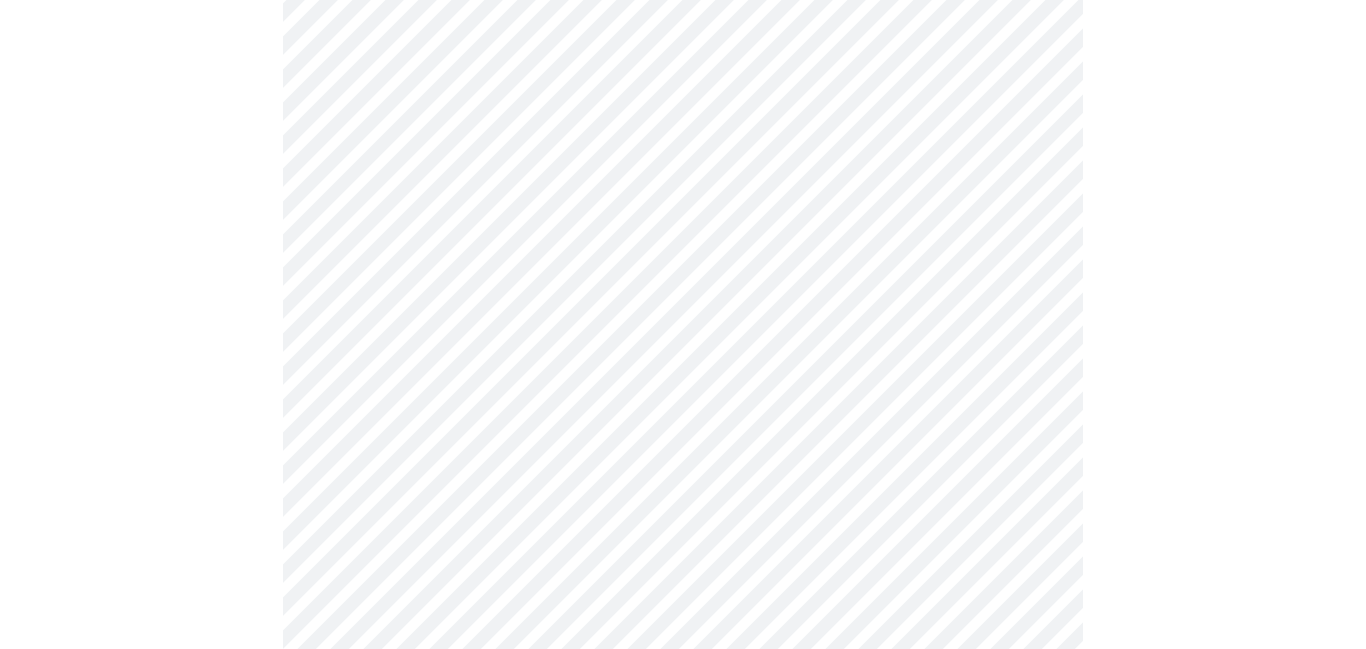 scroll, scrollTop: 280, scrollLeft: 0, axis: vertical 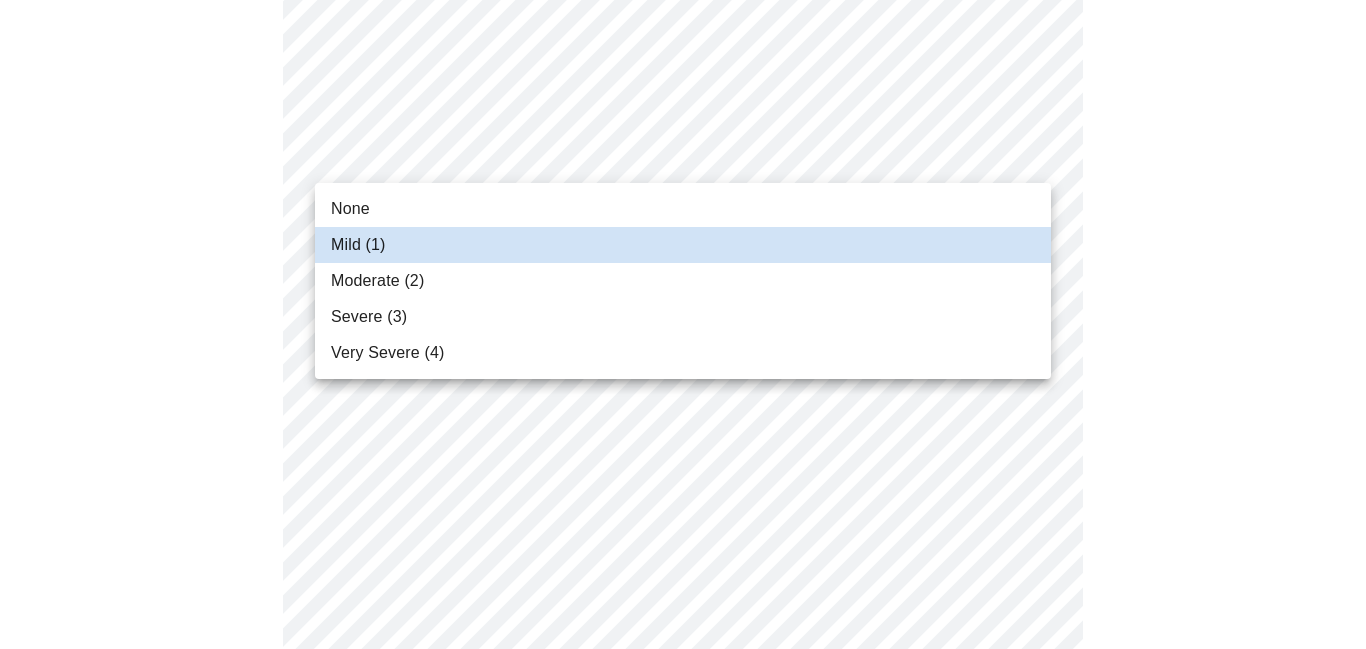 click on "MyMenopauseRx Appointments Messaging Labs Uploads Medications Community Refer a Friend Hi Lauren    Intake Questions for Mon, Jul 14th 2025 @ 10:00am-10:20am 3  /  13 Settings Billing Invoices Log out None Mild (1) Moderate (2) Severe (3)  Very Severe (4)" at bounding box center [683, 1058] 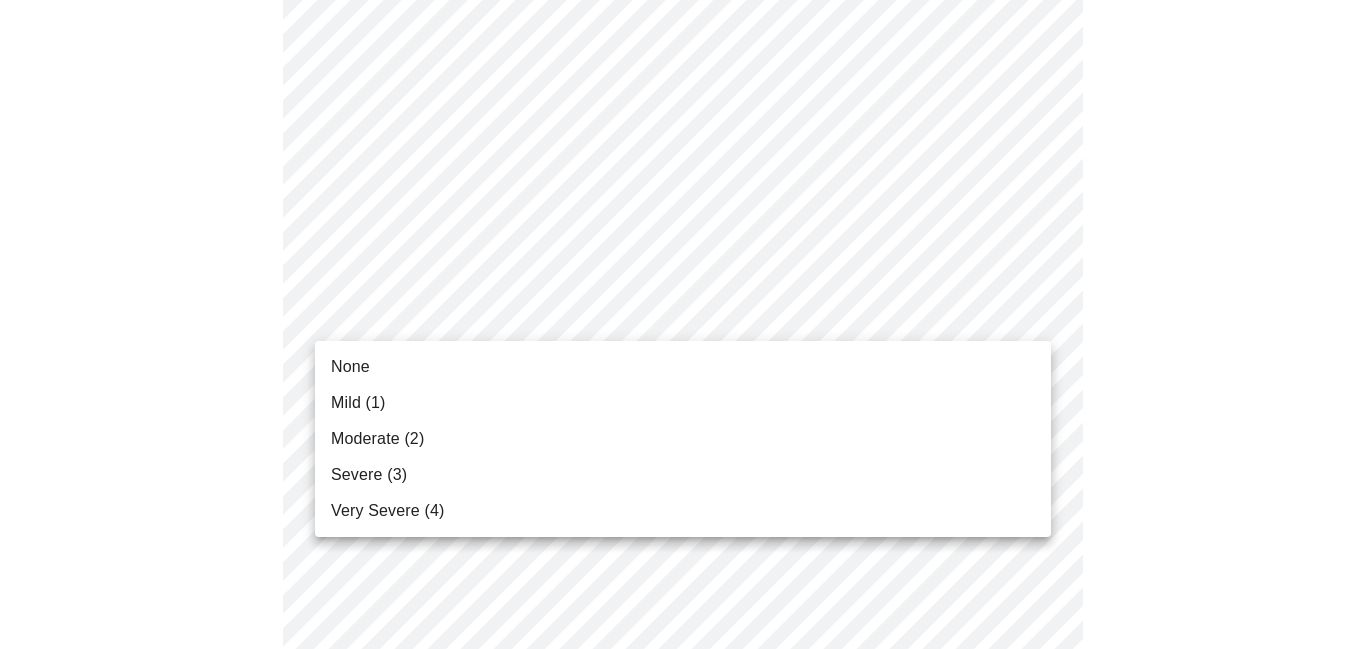 click on "MyMenopauseRx Appointments Messaging Labs Uploads Medications Community Refer a Friend Hi Lauren    Intake Questions for Mon, Jul 14th 2025 @ 10:00am-10:20am 3  /  13 Settings Billing Invoices Log out None Mild (1) Moderate (2) Severe (3) Very Severe (4)" at bounding box center (683, 1058) 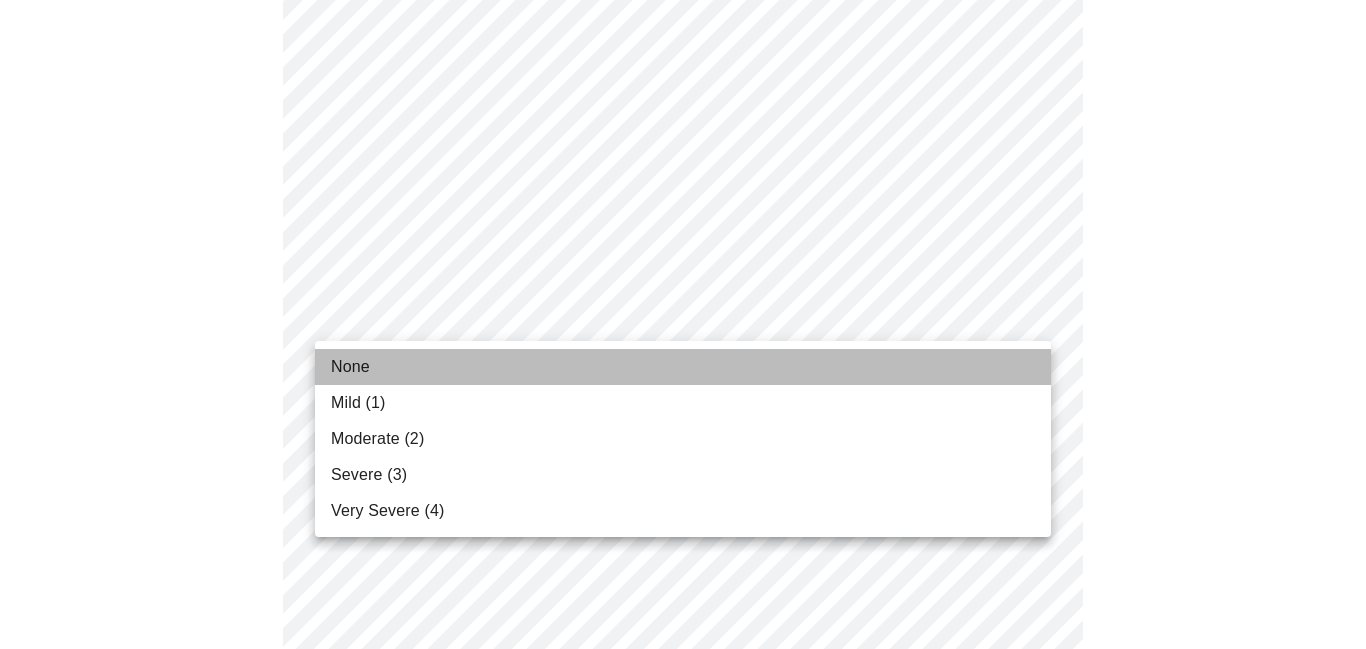click on "None" at bounding box center (350, 367) 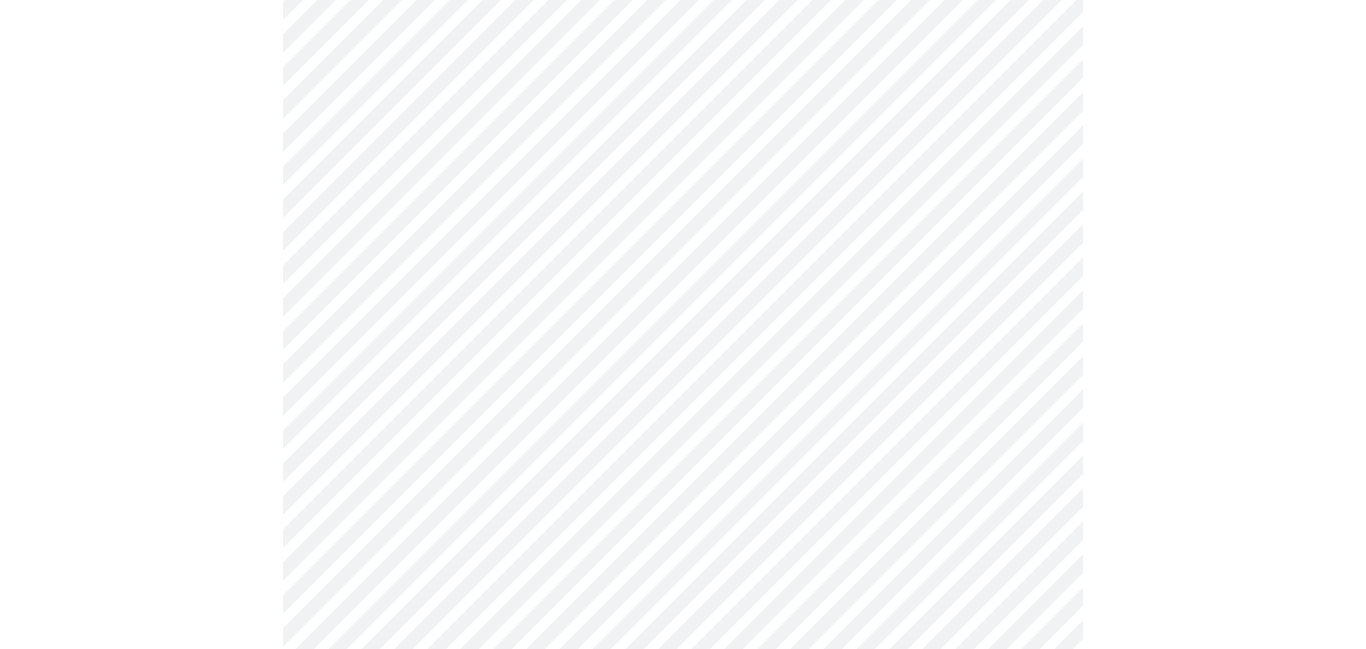 click at bounding box center (683, 1127) 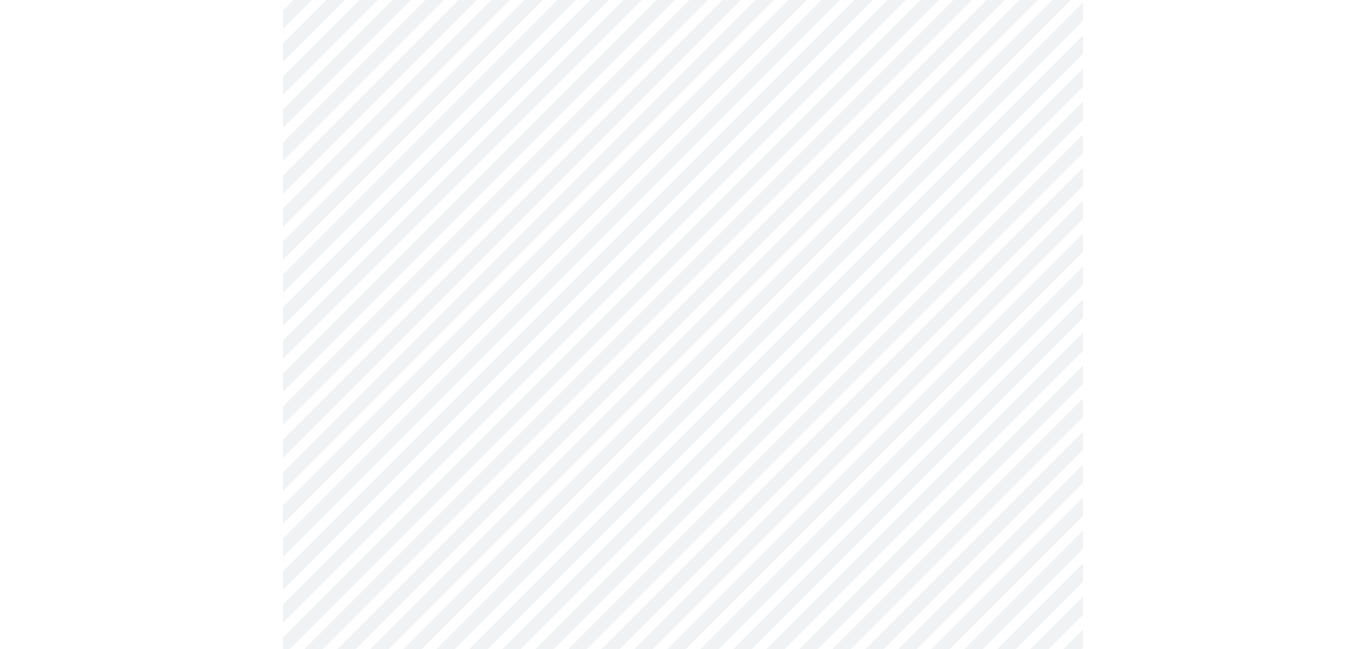scroll, scrollTop: 440, scrollLeft: 0, axis: vertical 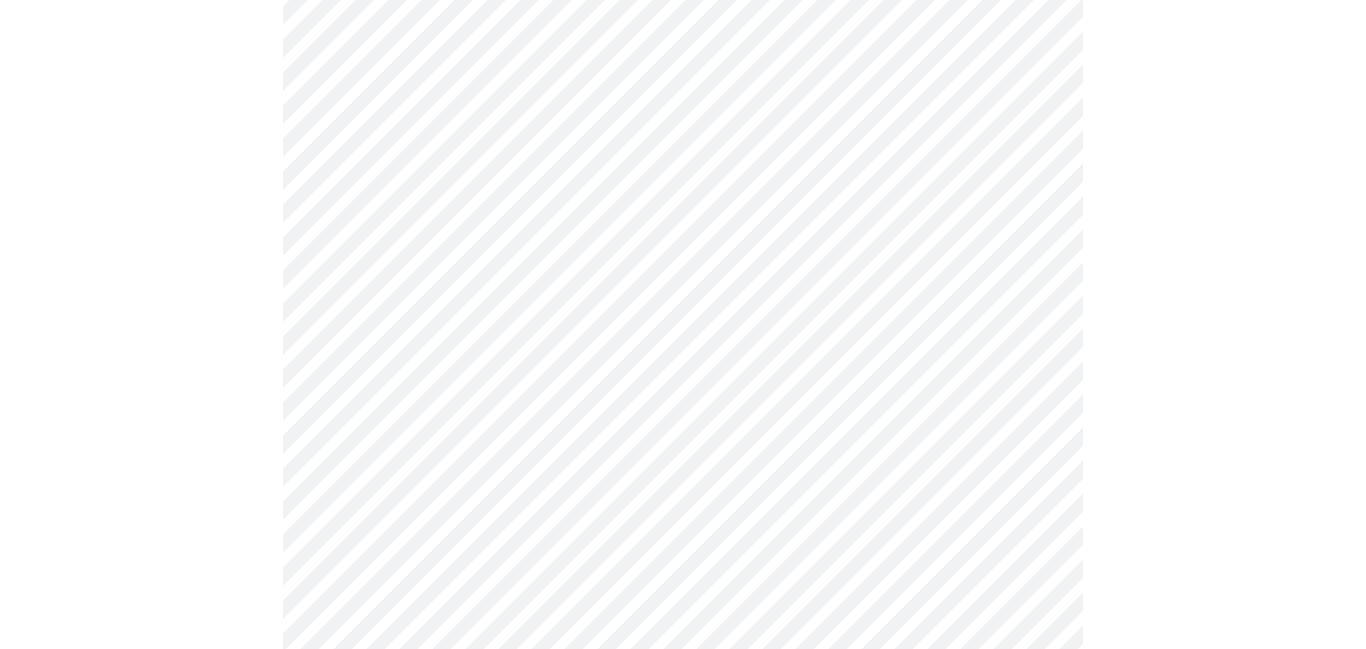 click on "MyMenopauseRx Appointments Messaging Labs Uploads Medications Community Refer a Friend Hi Lauren    Intake Questions for Mon, Jul 14th 2025 @ 10:00am-10:20am 3  /  13 Settings Billing Invoices Log out" at bounding box center [683, 884] 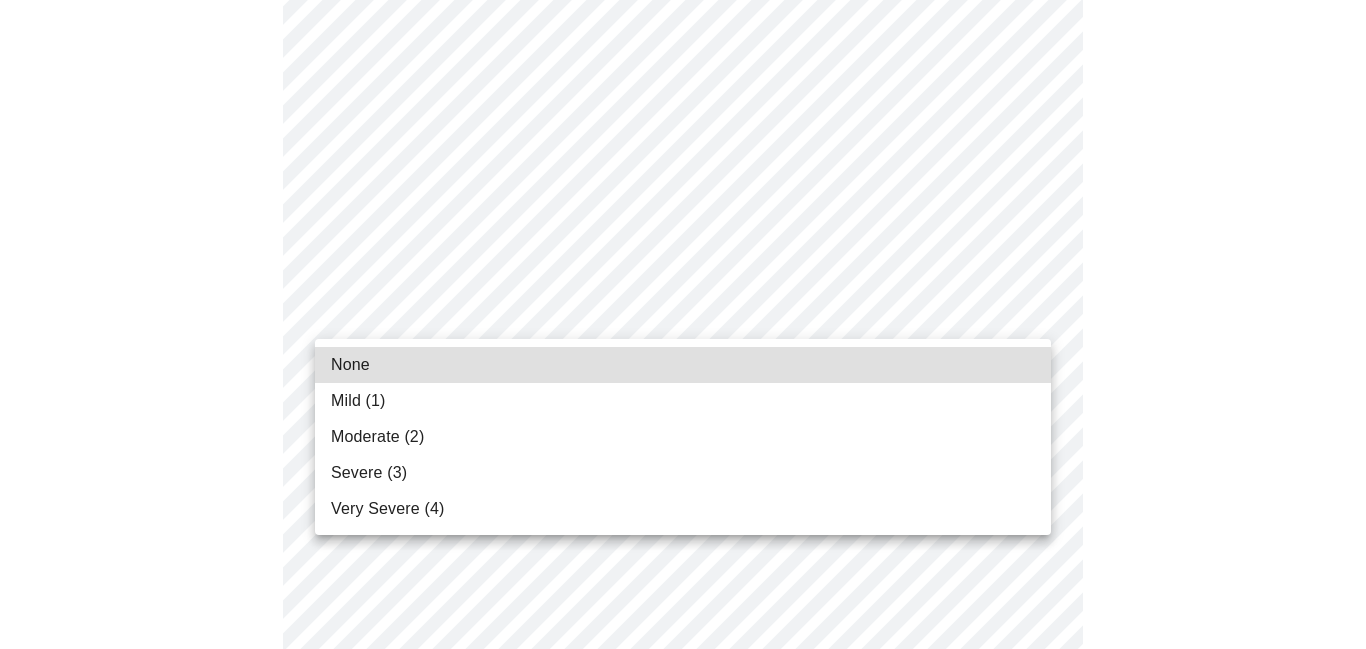 click on "Mild (1)" at bounding box center [358, 401] 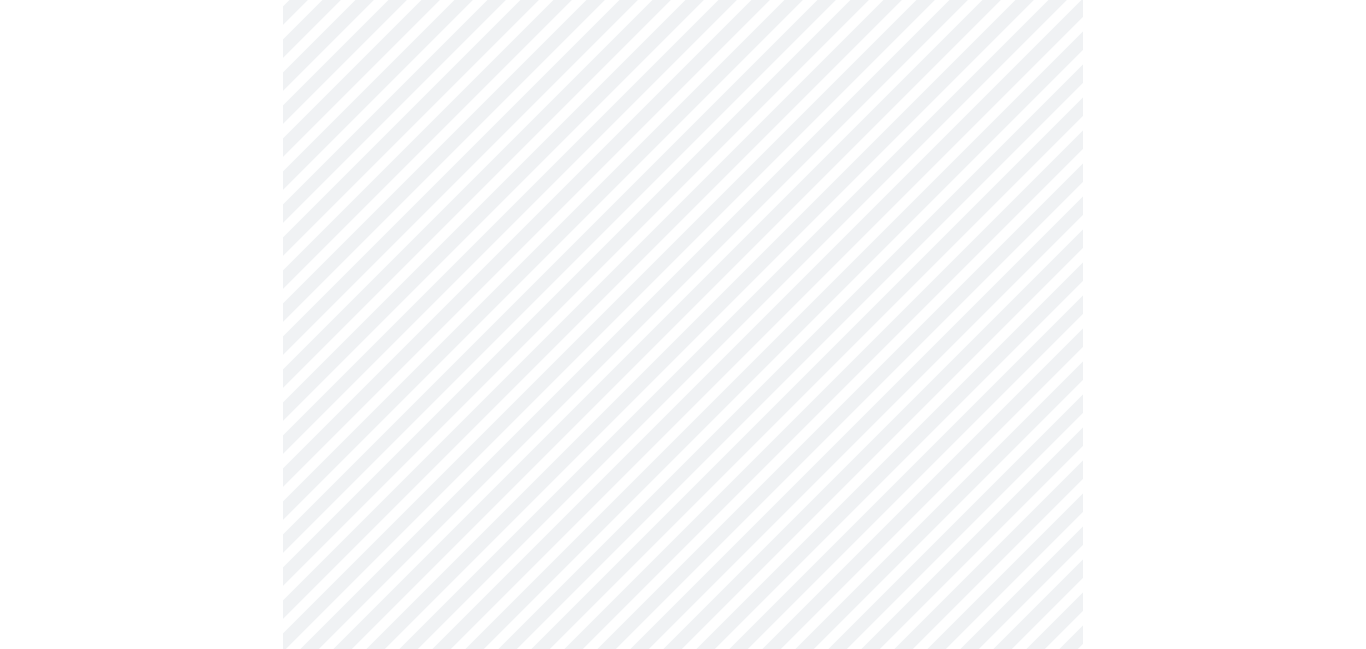click on "MyMenopauseRx Appointments Messaging Labs Uploads Medications Community Refer a Friend Hi Lauren    Intake Questions for Mon, Jul 14th 2025 @ 10:00am-10:20am 3  /  13 Settings Billing Invoices Log out" at bounding box center [683, 870] 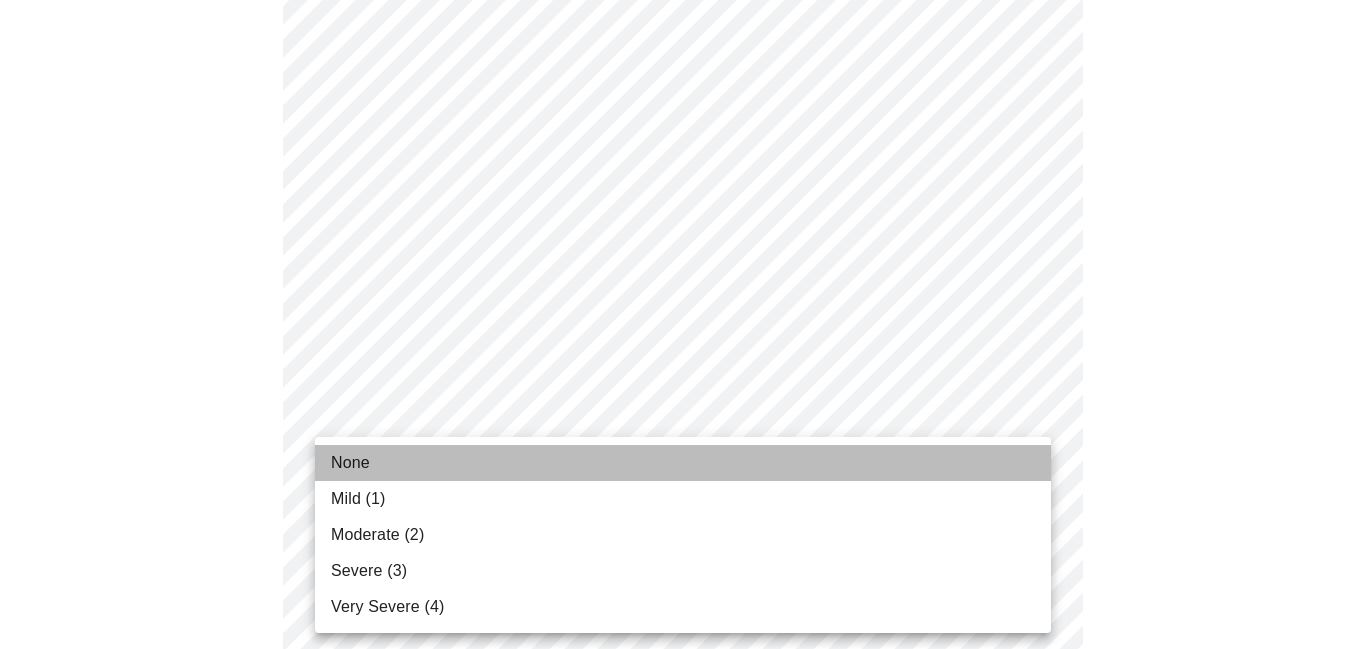 click on "None" at bounding box center (683, 463) 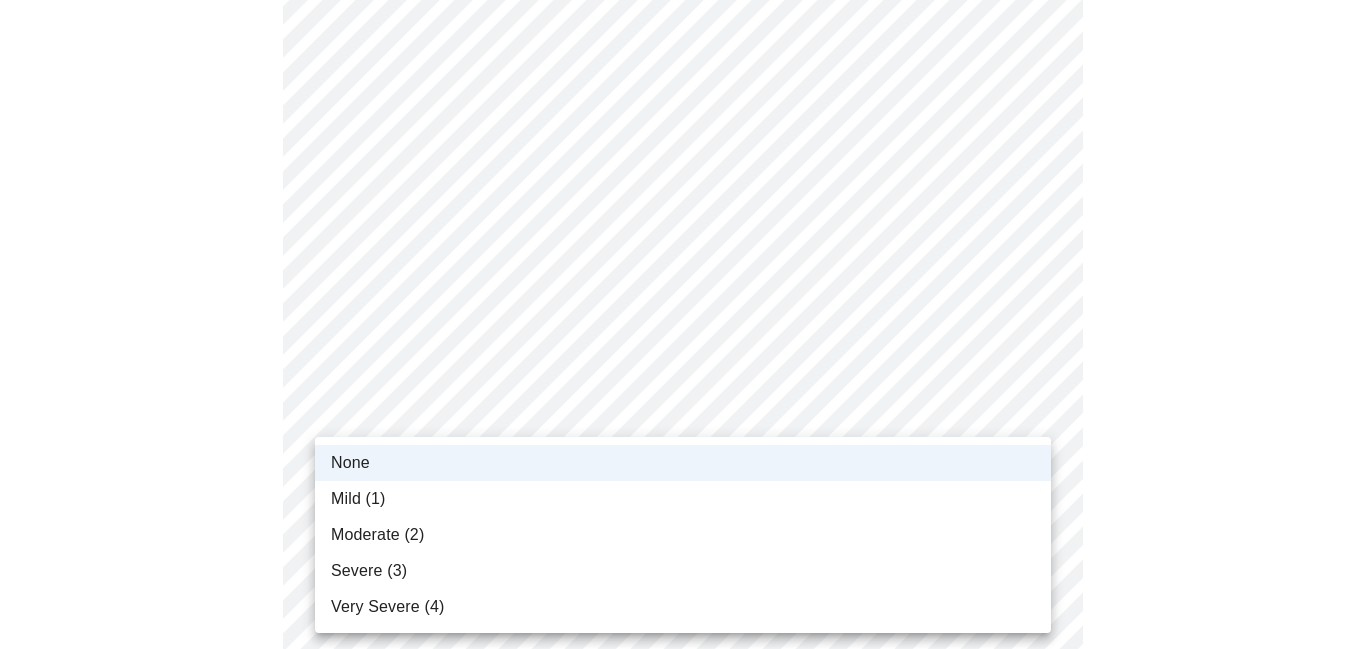 click on "MyMenopauseRx Appointments Messaging Labs Uploads Medications Community Refer a Friend Hi Lauren    Intake Questions for Mon, Jul 14th 2025 @ 10:00am-10:20am 3  /  13 Settings Billing Invoices Log out None Mild (1) Moderate (2) Severe (3) Very Severe (4)" at bounding box center (683, 856) 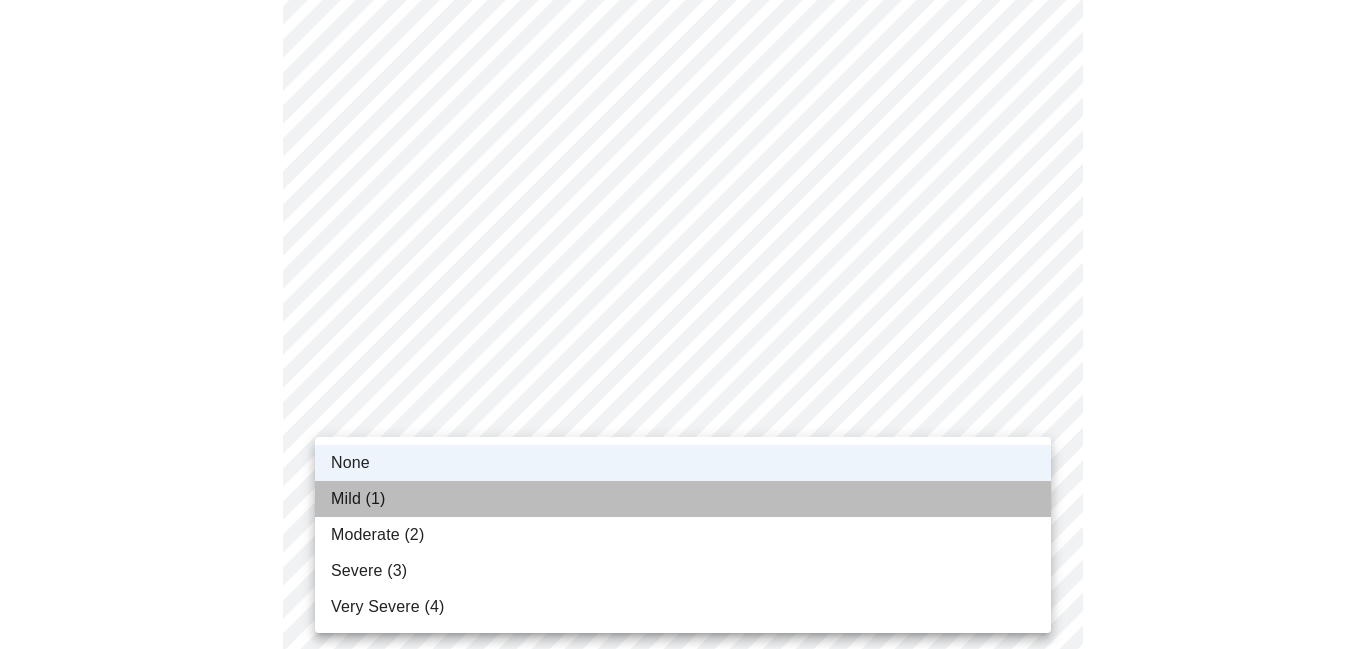 click on "Mild (1)" at bounding box center (358, 499) 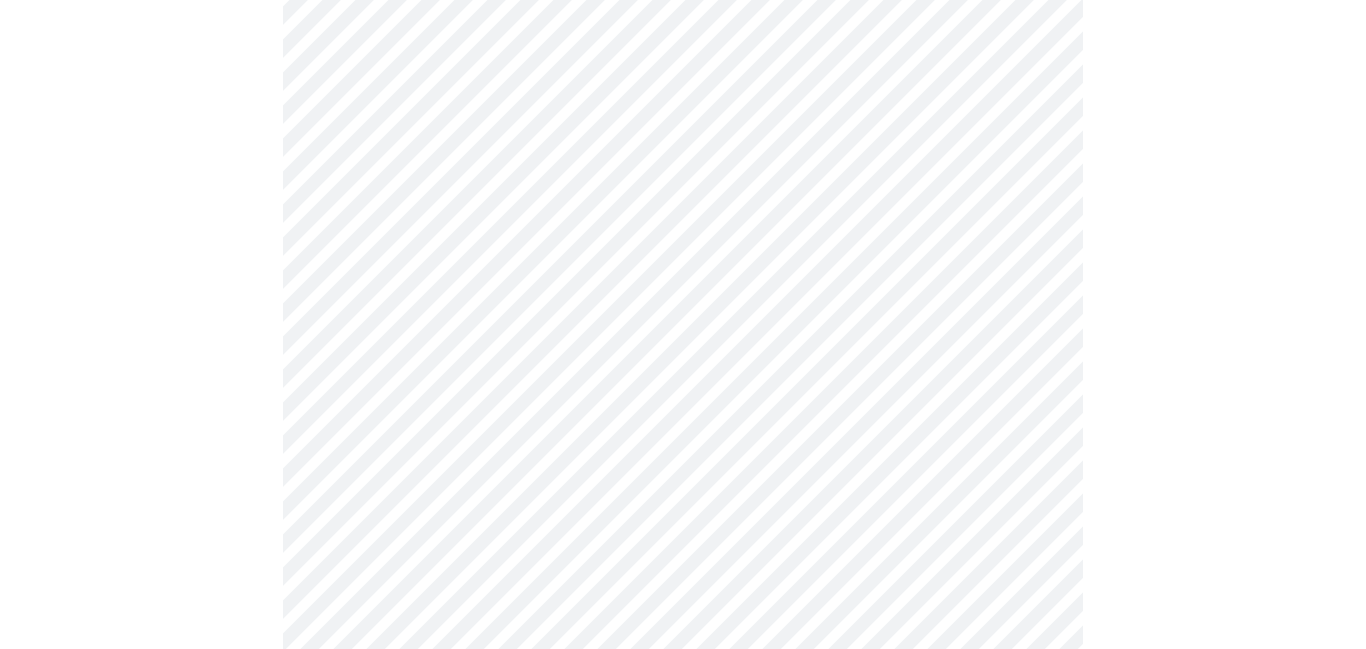 click at bounding box center (683, 939) 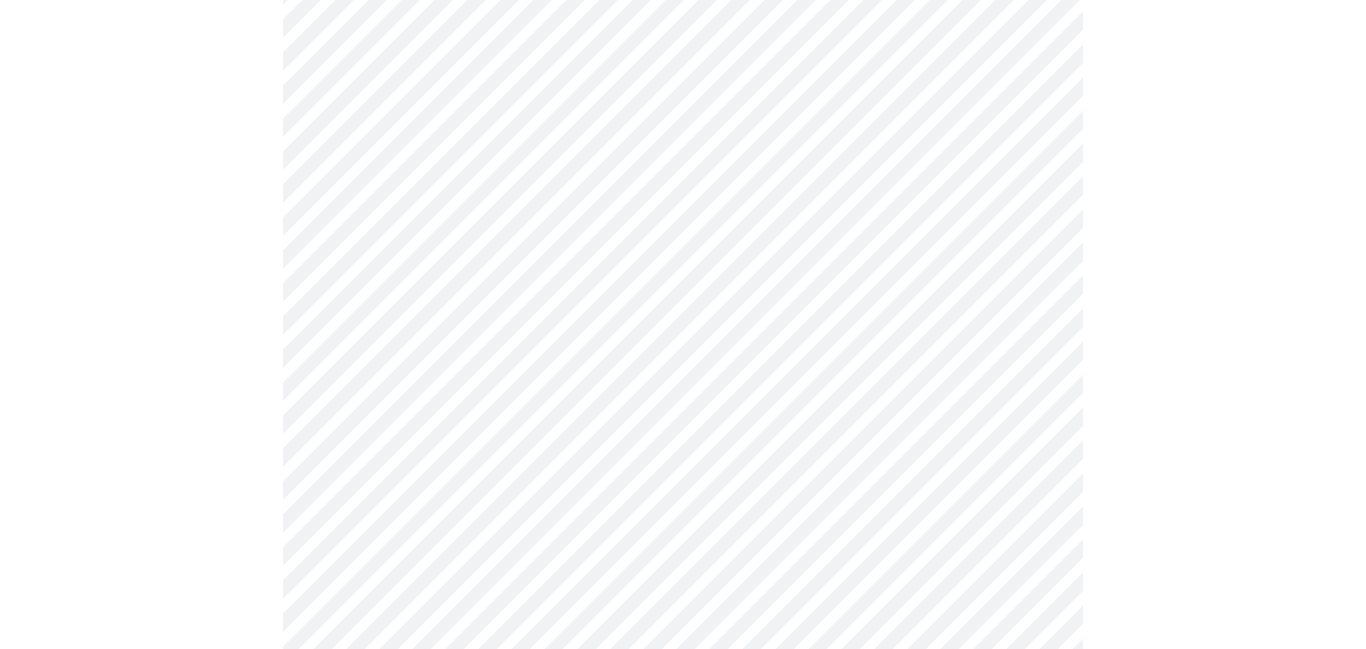 scroll, scrollTop: 760, scrollLeft: 0, axis: vertical 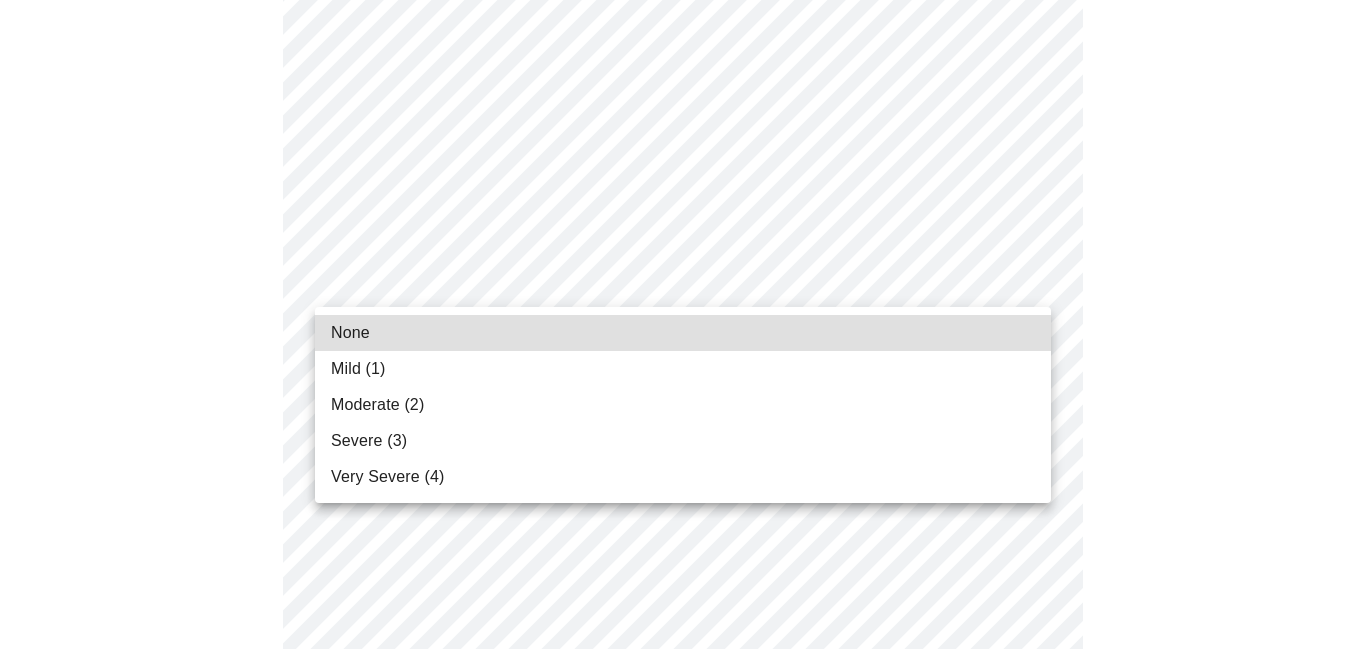 click on "MyMenopauseRx Appointments Messaging Labs Uploads Medications Community Refer a Friend Hi Lauren    Intake Questions for Mon, Jul 14th 2025 @ 10:00am-10:20am 3  /  13 Settings Billing Invoices Log out None Mild (1) Moderate (2) Severe (3) Very Severe (4)" at bounding box center [683, 536] 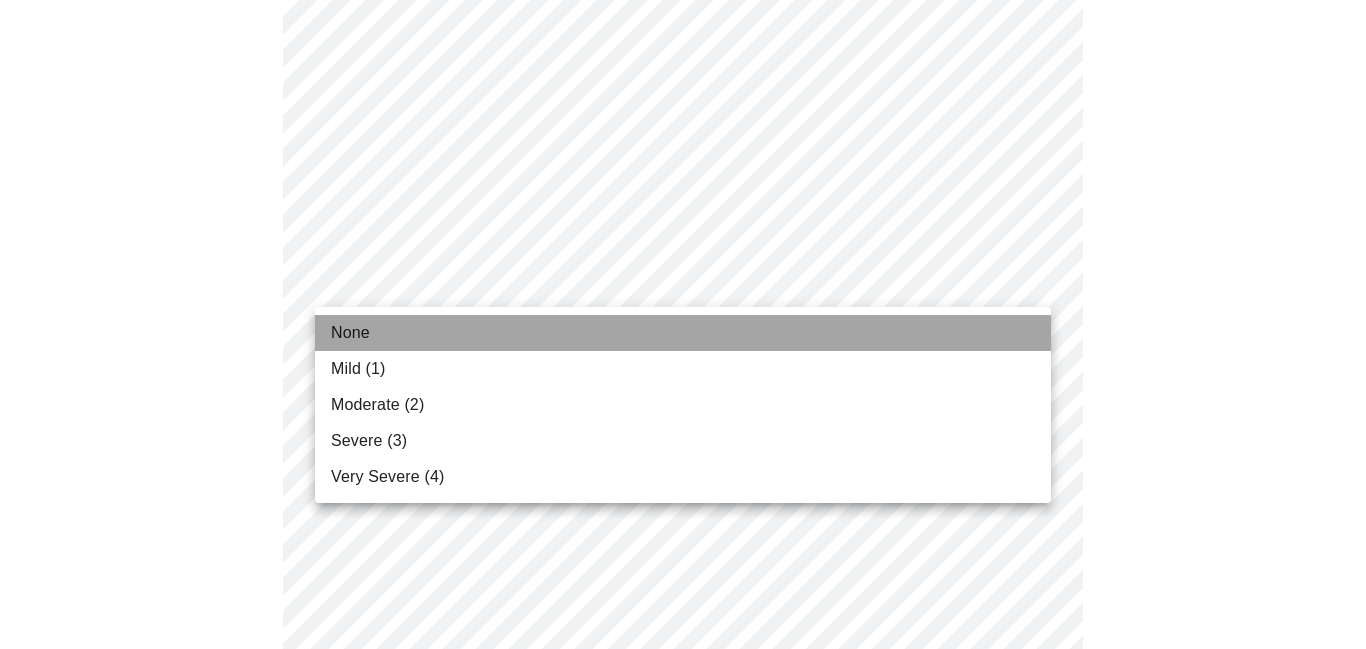 click on "None" at bounding box center (683, 333) 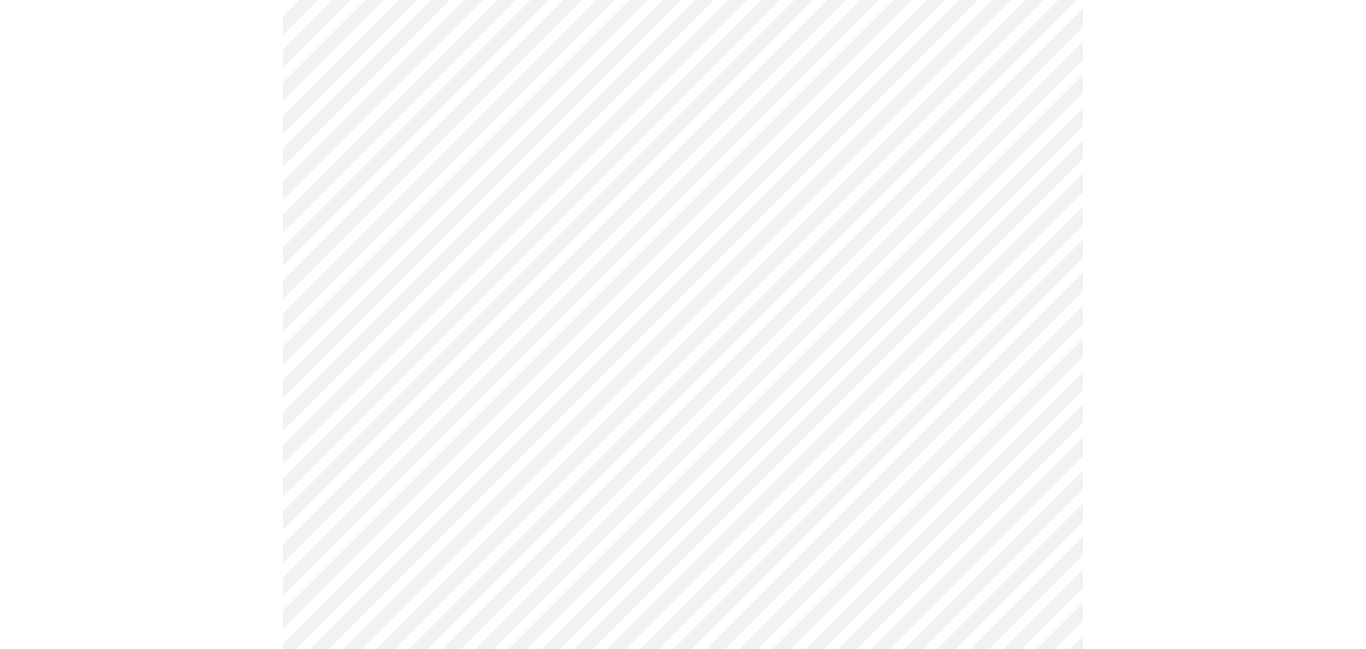 click on "MyMenopauseRx Appointments Messaging Labs Uploads Medications Community Refer a Friend Hi Lauren    Intake Questions for Mon, Jul 14th 2025 @ 10:00am-10:20am 3  /  13 Settings Billing Invoices Log out" at bounding box center [683, 522] 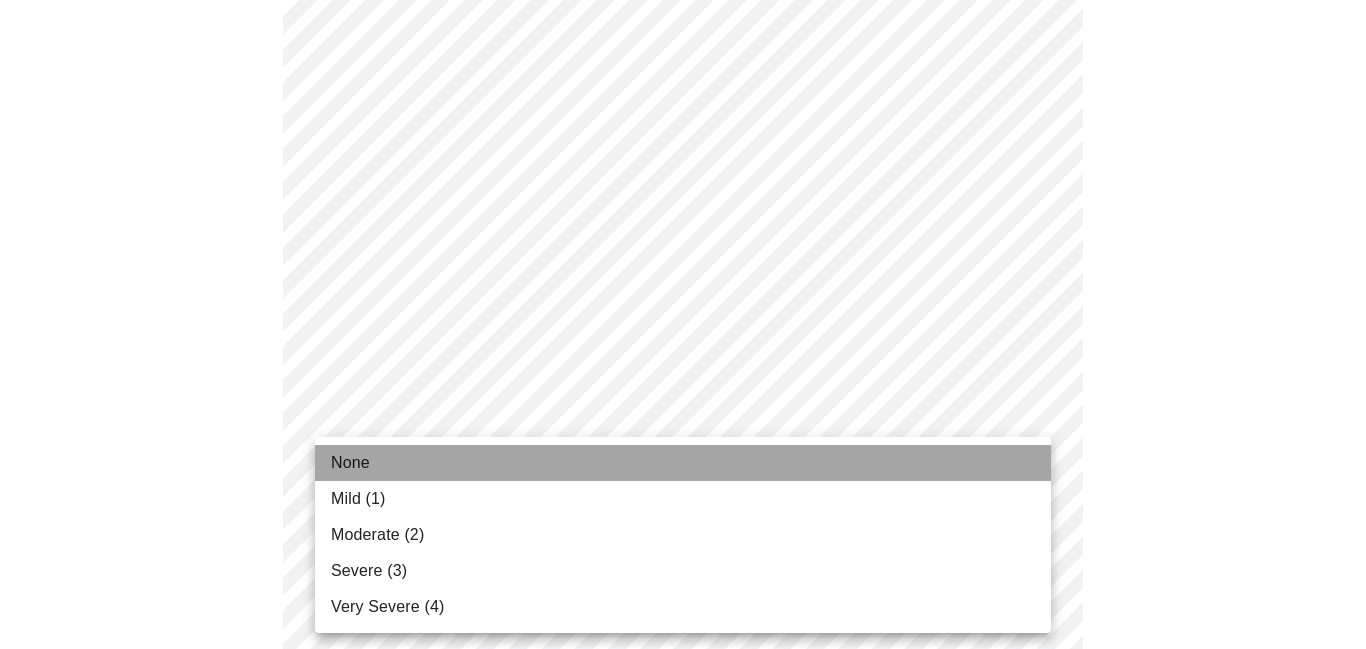 click on "None" at bounding box center [683, 463] 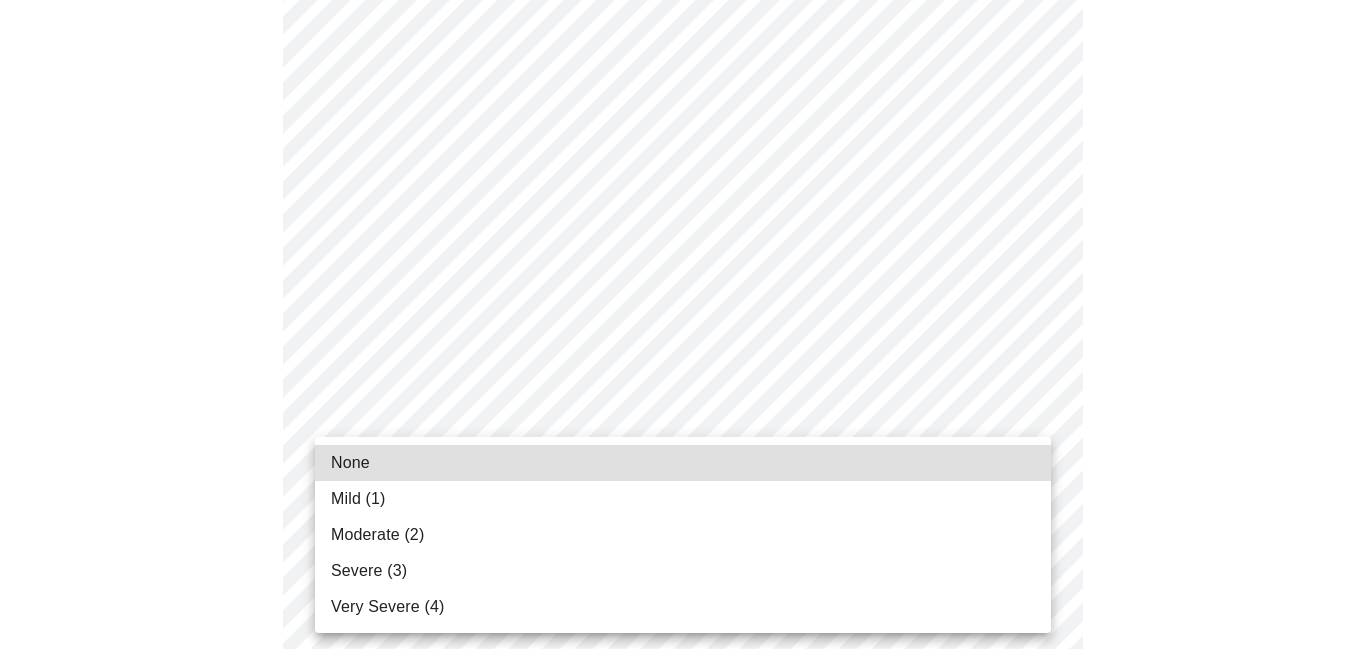 click on "MyMenopauseRx Appointments Messaging Labs Uploads Medications Community Refer a Friend Hi Lauren    Intake Questions for Mon, Jul 14th 2025 @ 10:00am-10:20am 3  /  13 Settings Billing Invoices Log out None Mild (1) Moderate (2) Severe (3) Very Severe (4)" at bounding box center (683, 508) 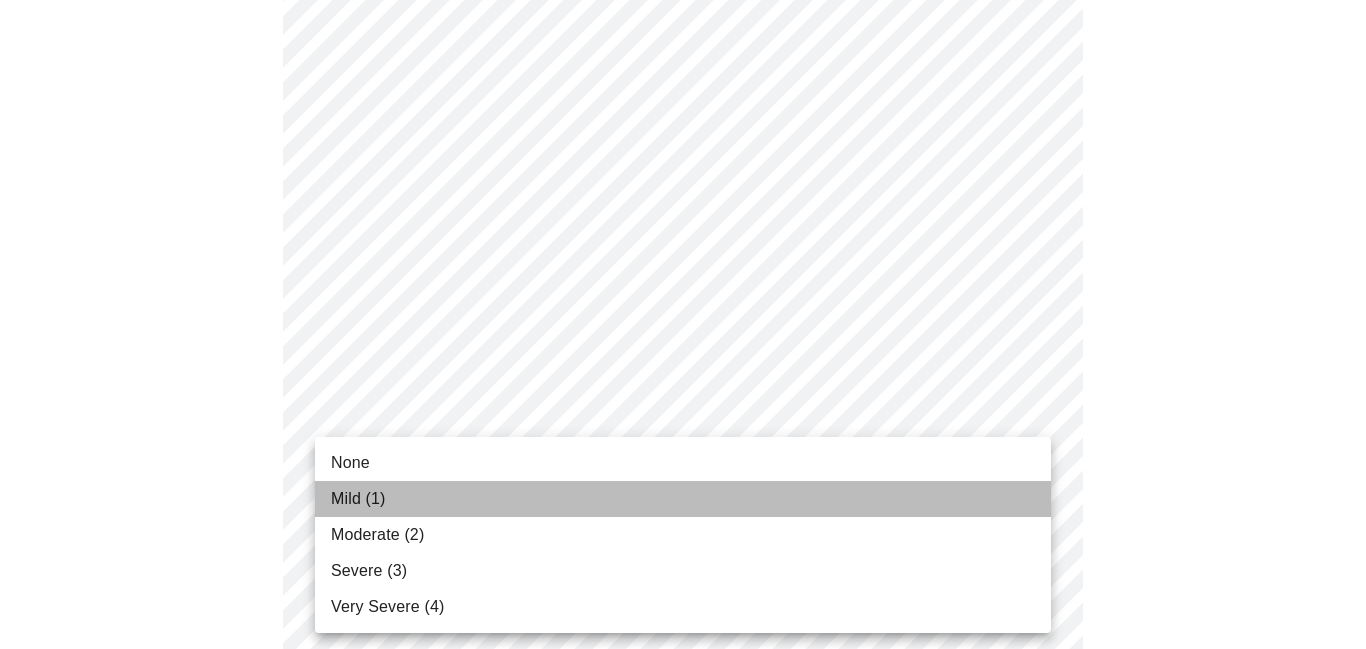 click on "Mild (1)" at bounding box center [358, 499] 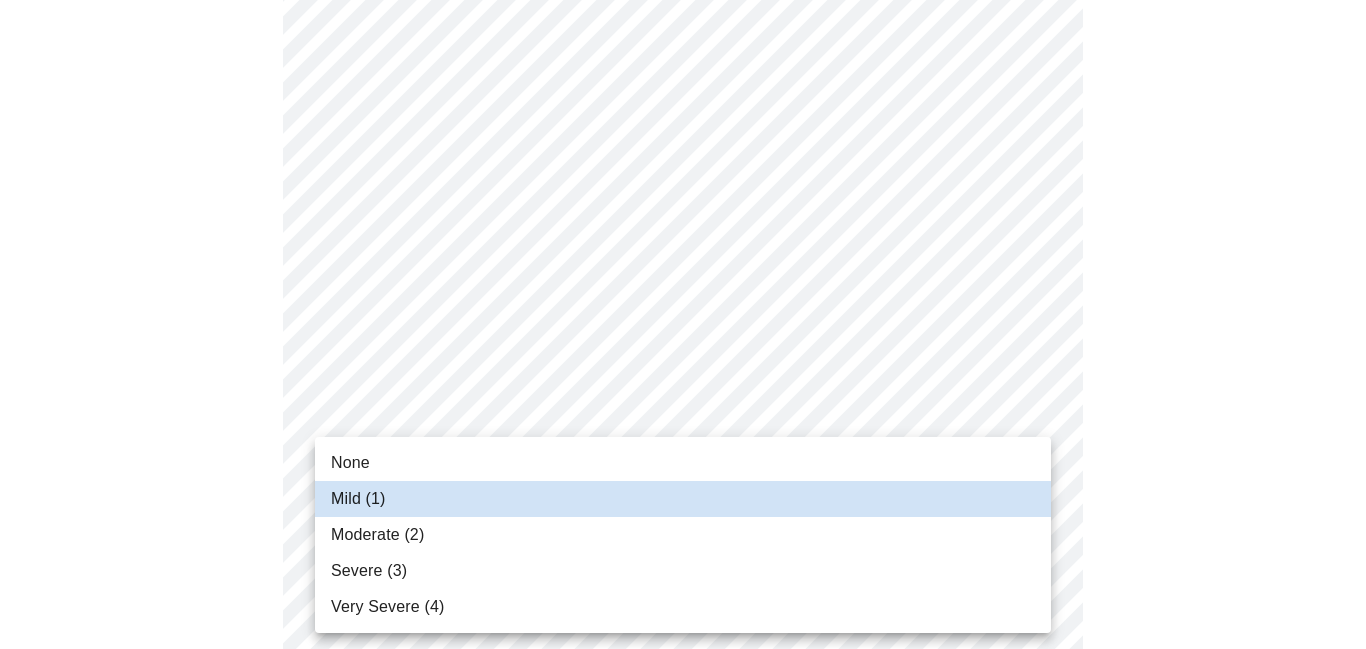 type 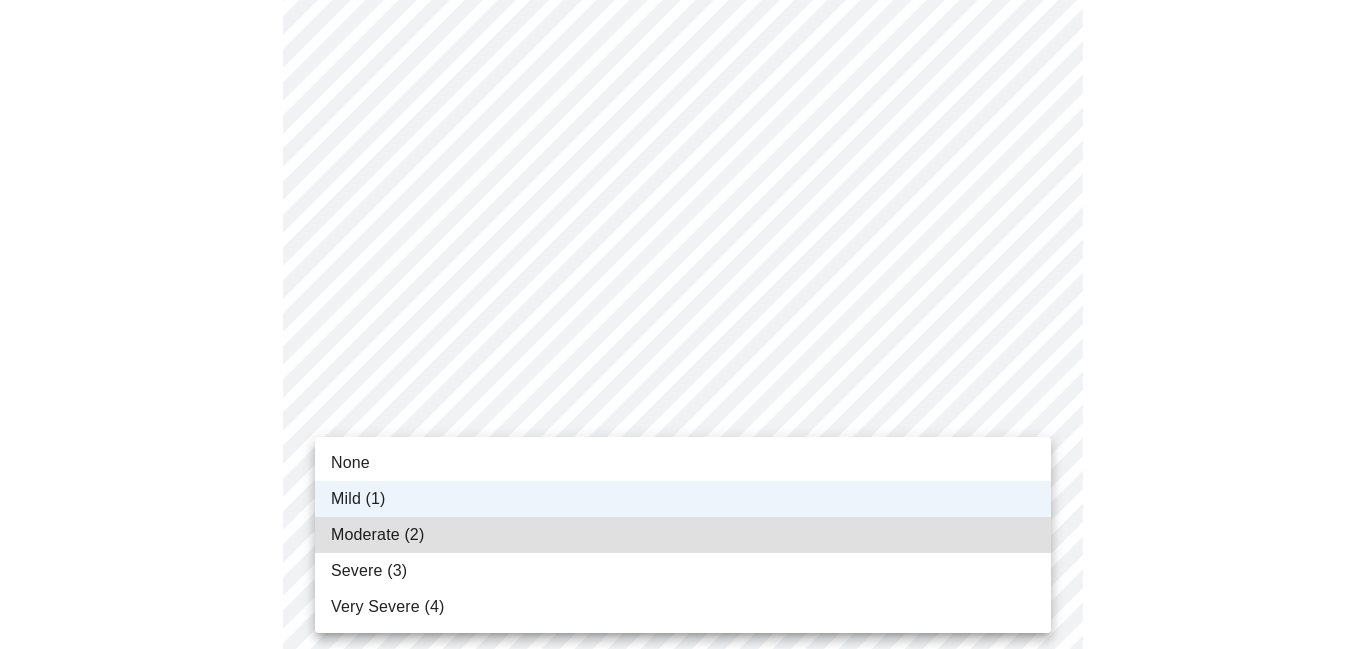type 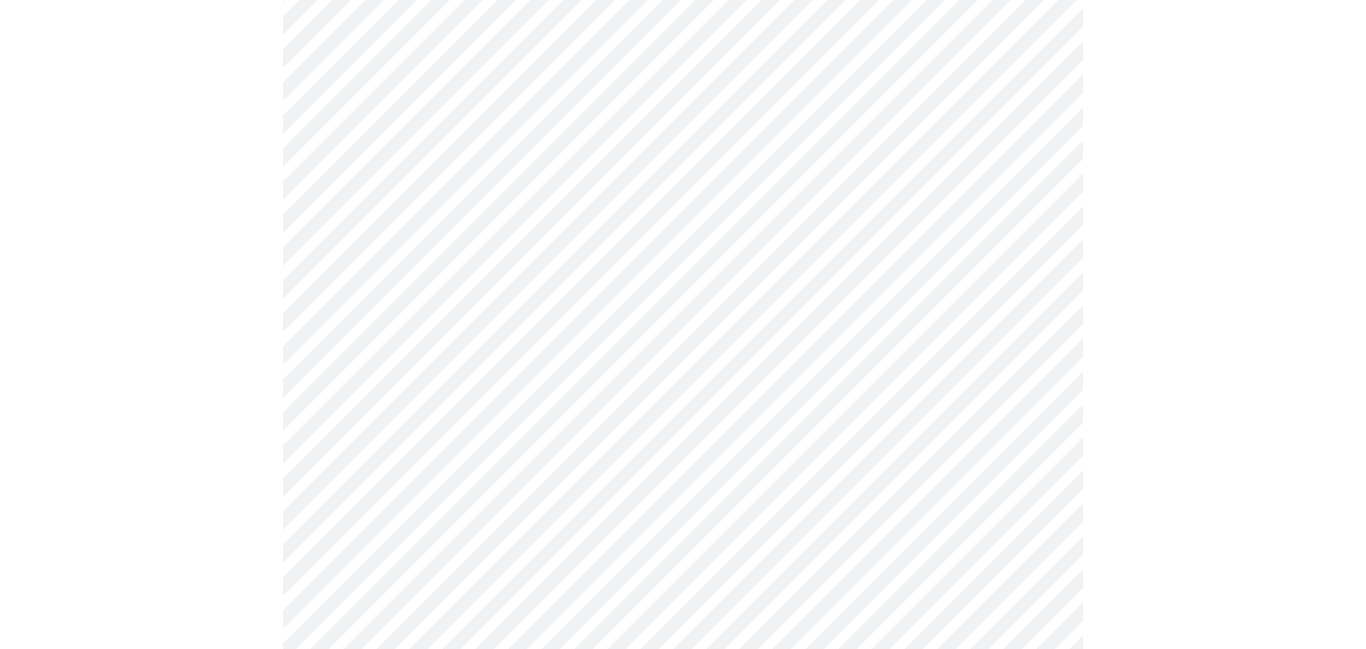 click at bounding box center [683, 577] 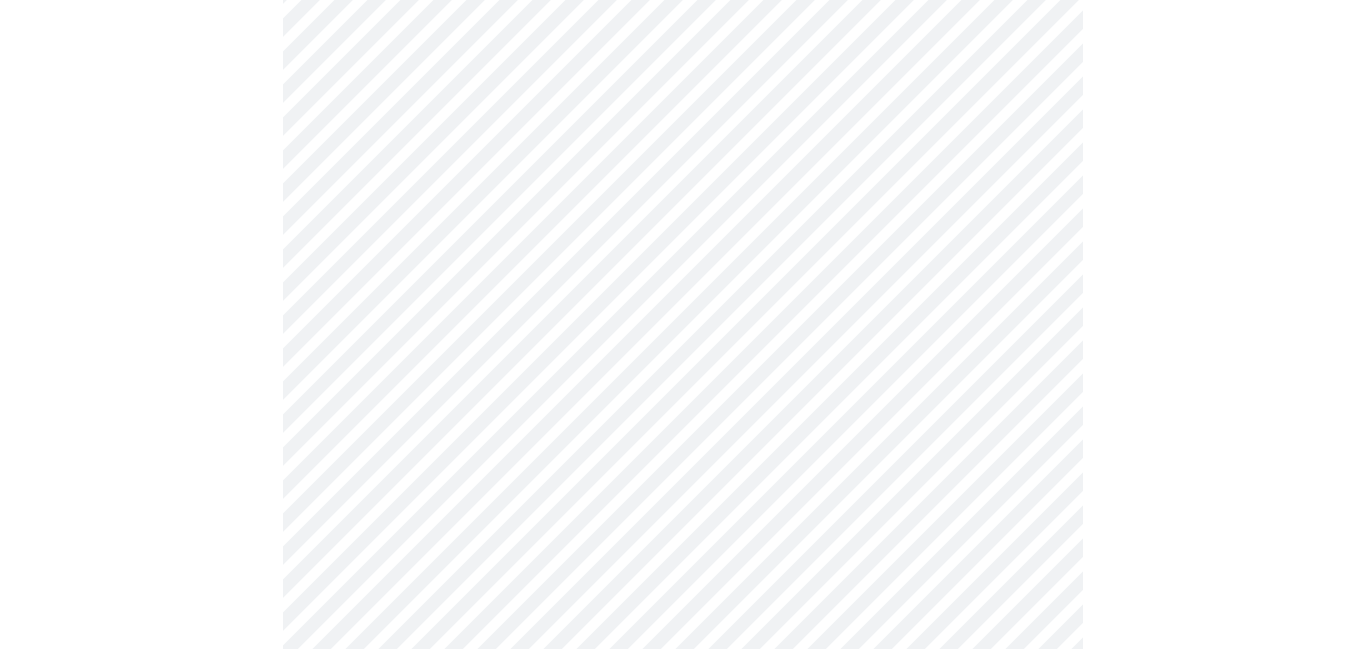 scroll, scrollTop: 1320, scrollLeft: 0, axis: vertical 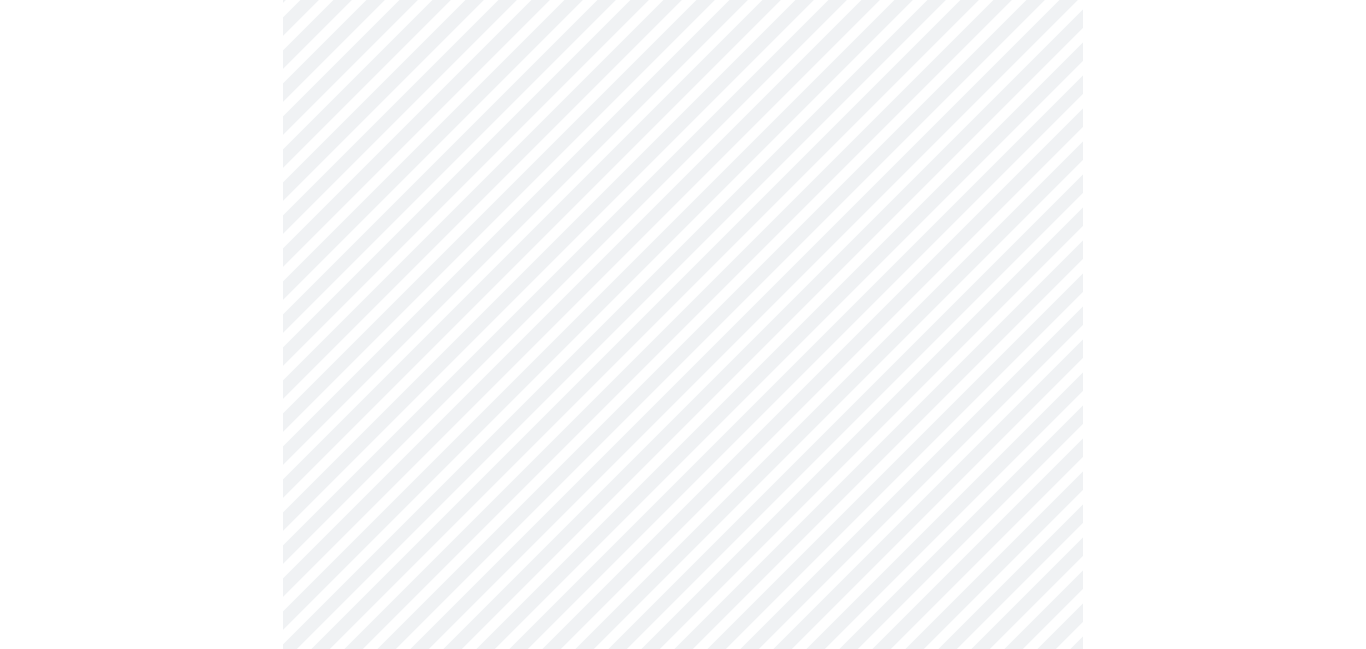 click on "MyMenopauseRx Appointments Messaging Labs Uploads Medications Community Refer a Friend Hi Lauren    Intake Questions for Mon, Jul 14th 2025 @ 10:00am-10:20am 3  /  13 Settings Billing Invoices Log out" at bounding box center (683, -66) 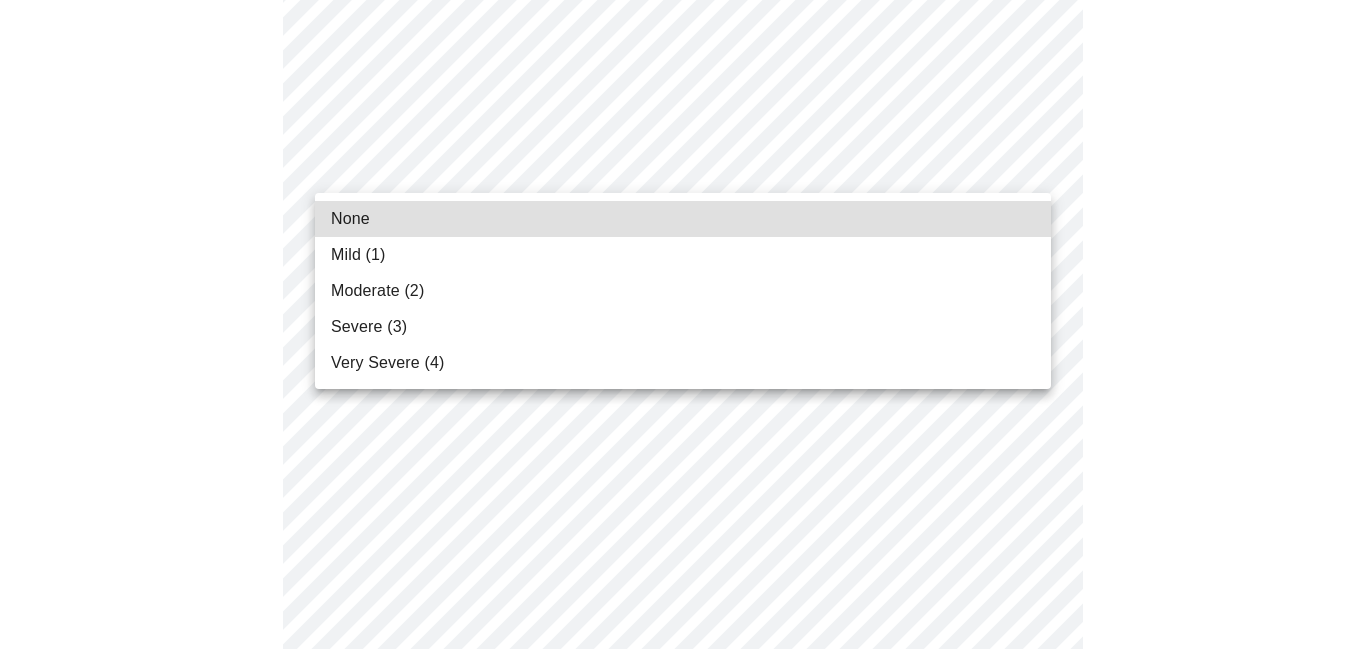 click on "Moderate (2)" at bounding box center [377, 291] 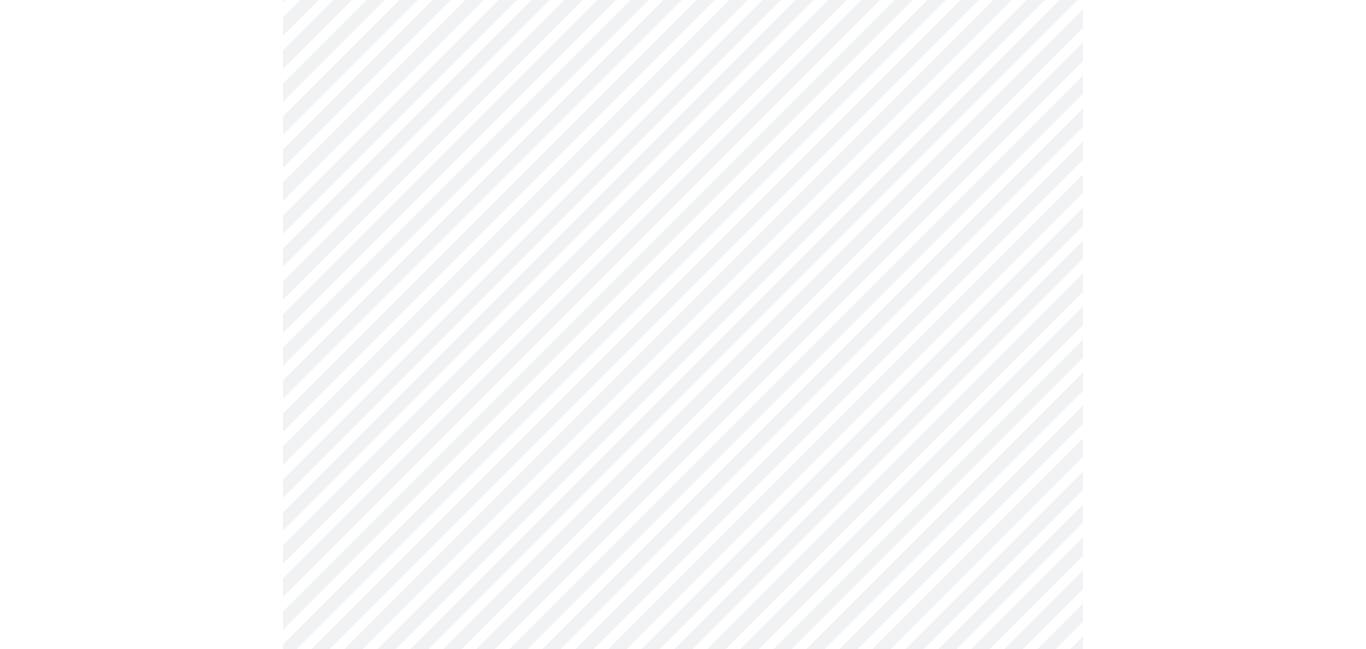 click on "MyMenopauseRx Appointments Messaging Labs Uploads Medications Community Refer a Friend Hi Lauren    Intake Questions for Mon, Jul 14th 2025 @ 10:00am-10:20am 3  /  13 Settings Billing Invoices Log out" at bounding box center [683, -80] 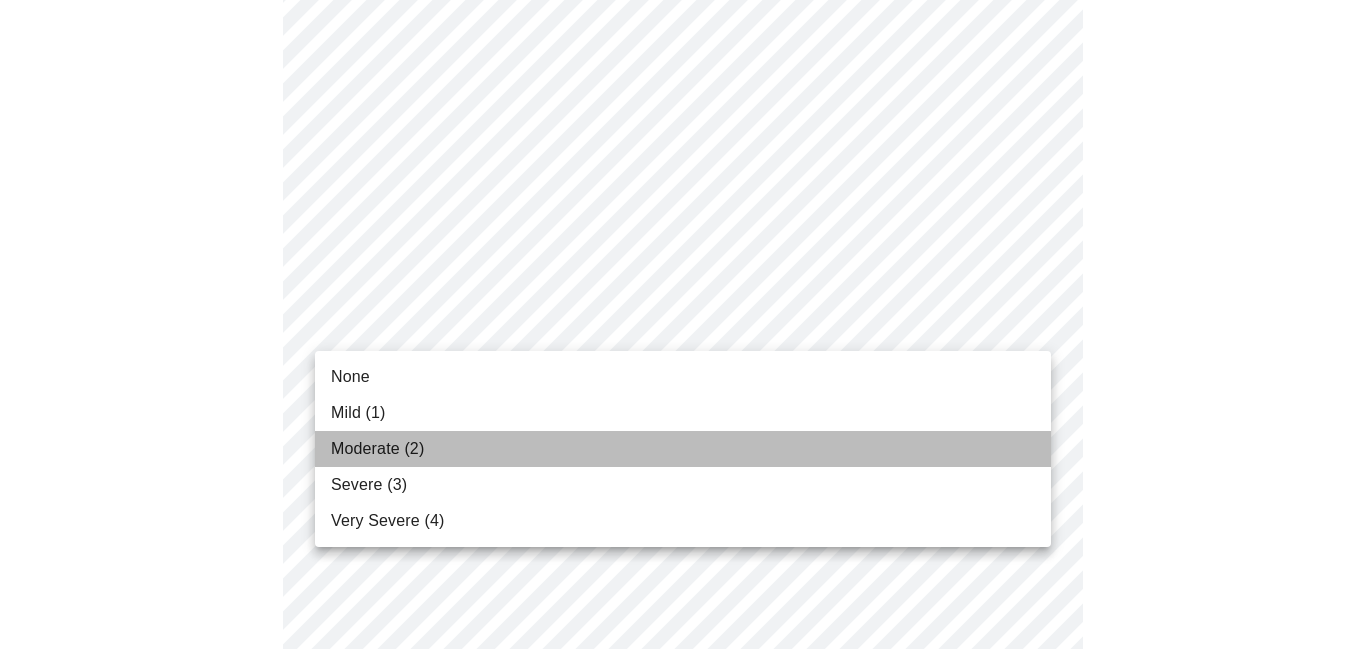 click on "Moderate (2)" at bounding box center (377, 449) 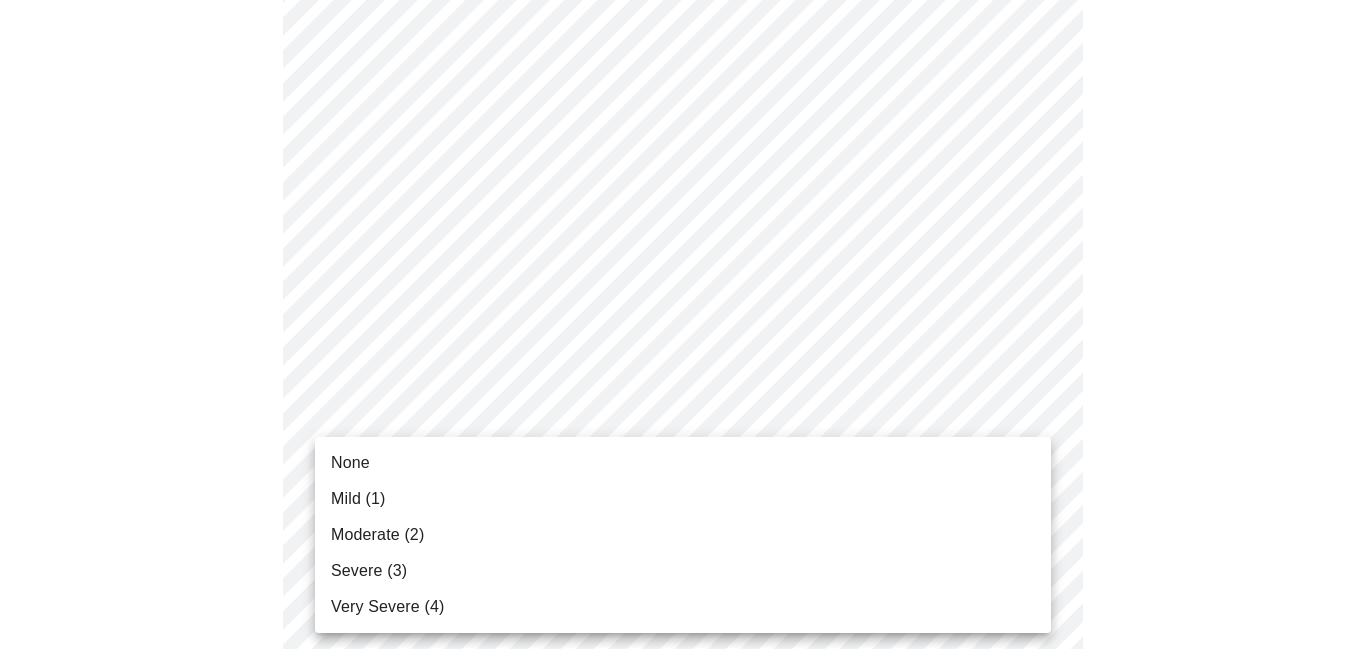 click on "MyMenopauseRx Appointments Messaging Labs Uploads Medications Community Refer a Friend Hi Lauren    Intake Questions for Mon, Jul 14th 2025 @ 10:00am-10:20am 3  /  13 Settings Billing Invoices Log out None Mild (1) Moderate (2) Severe (3) Very Severe (4)" at bounding box center [683, -94] 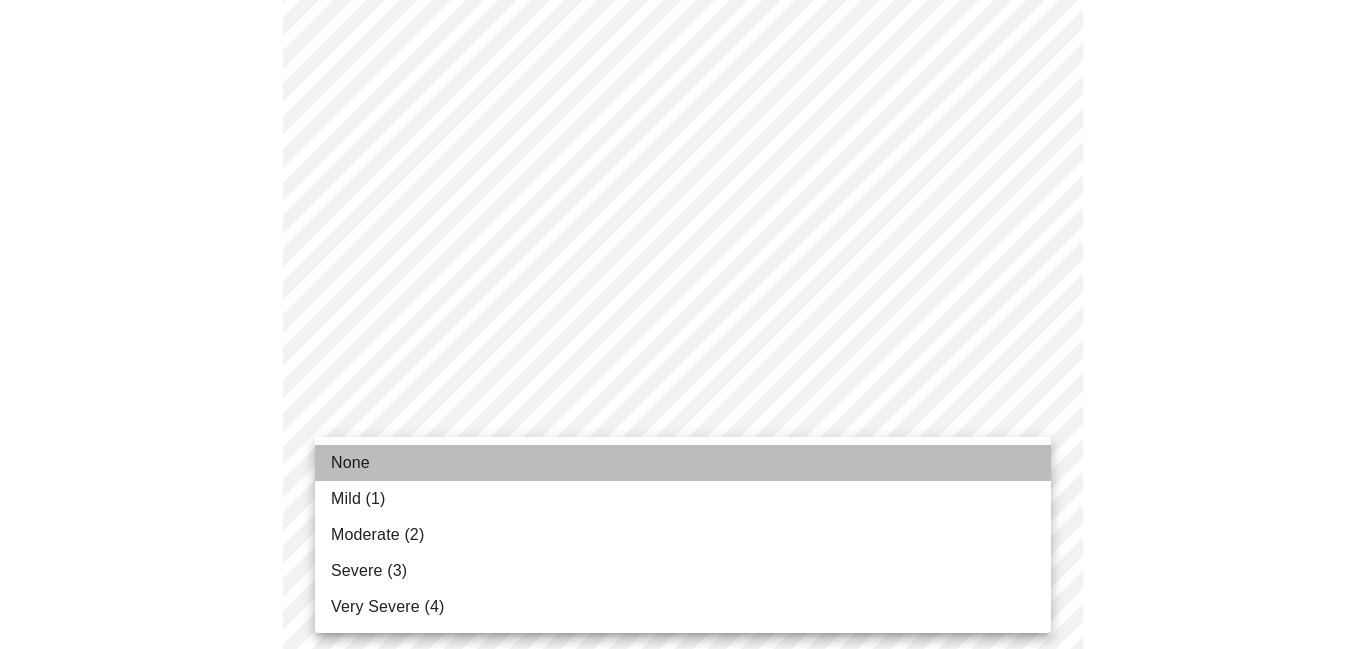 click on "None" at bounding box center [350, 463] 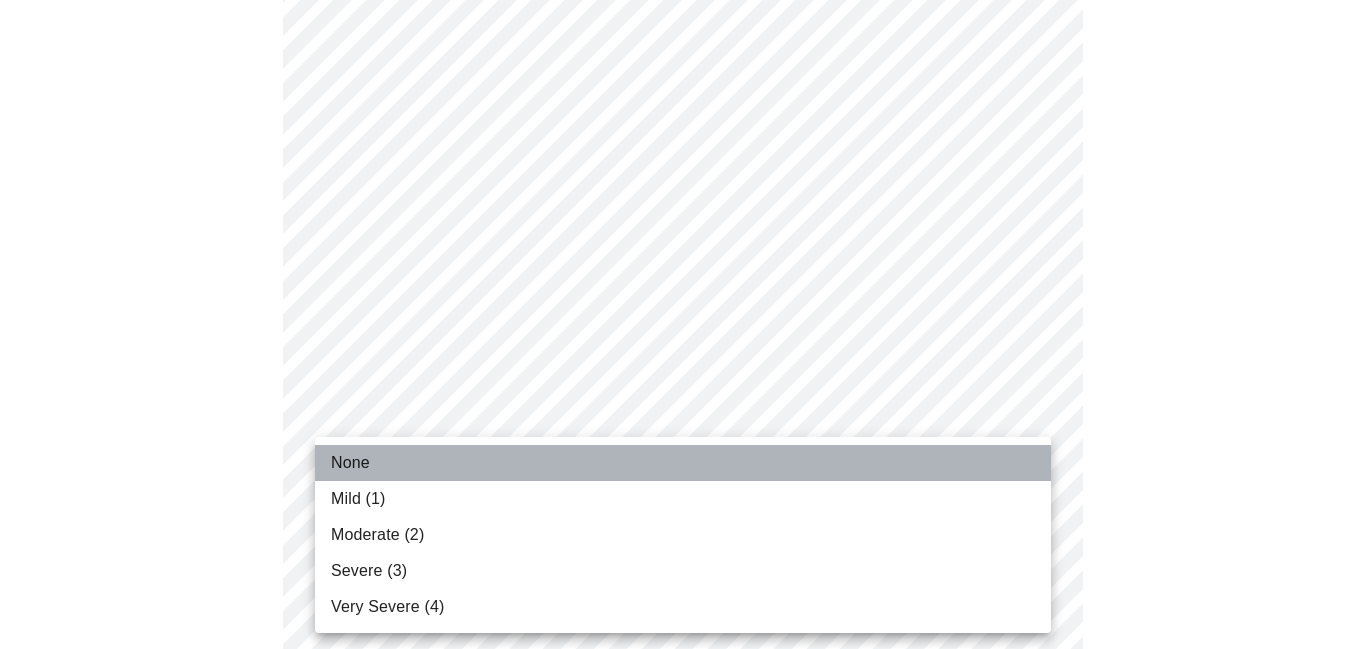 click on "None" at bounding box center [350, 463] 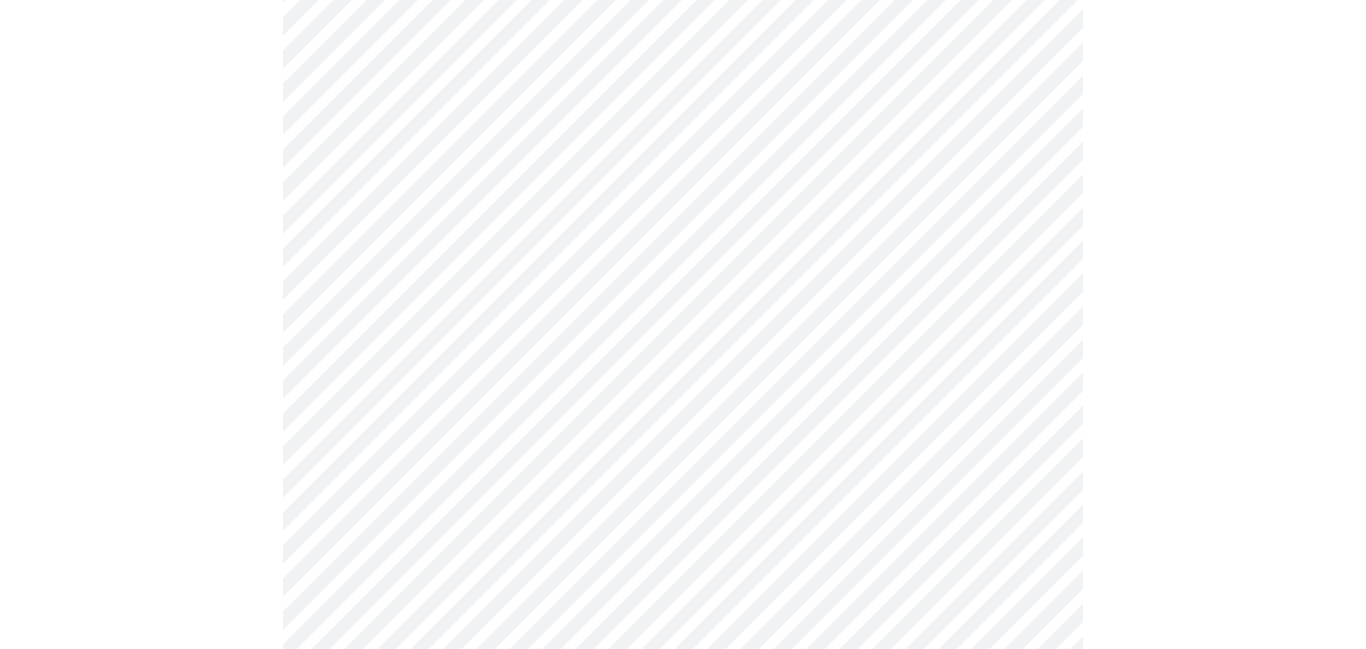 click at bounding box center [683, -25] 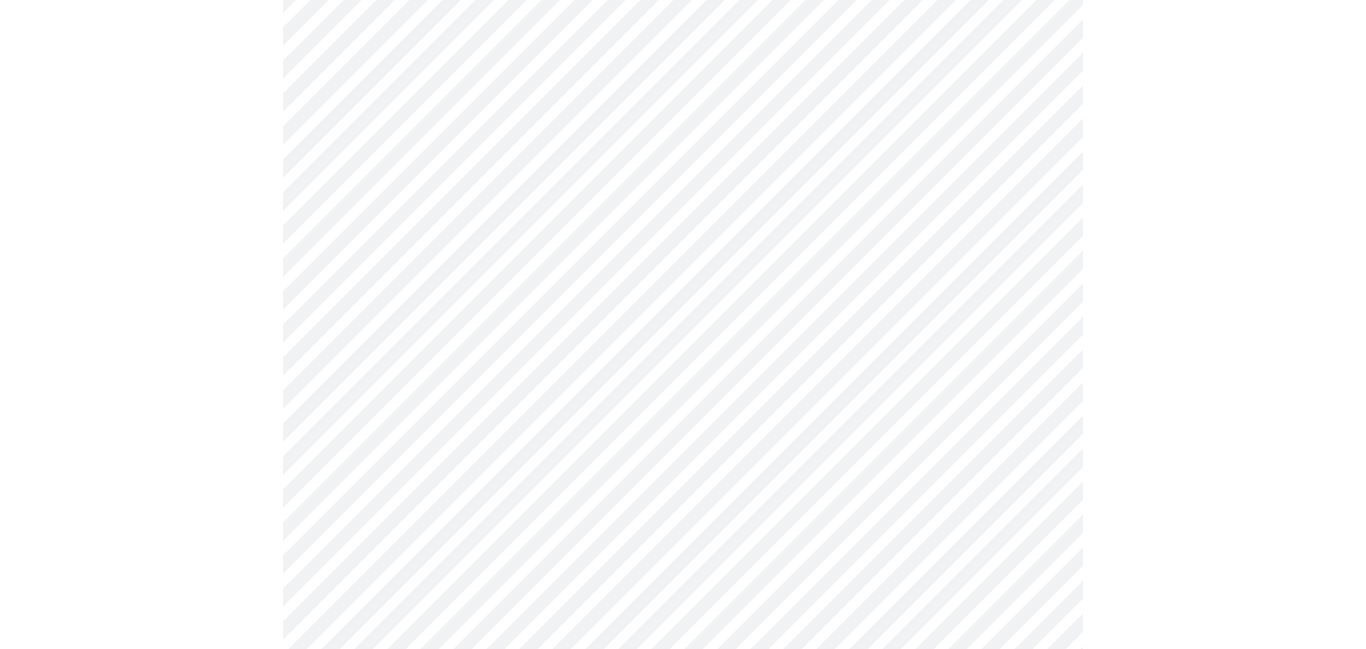 scroll, scrollTop: 1680, scrollLeft: 0, axis: vertical 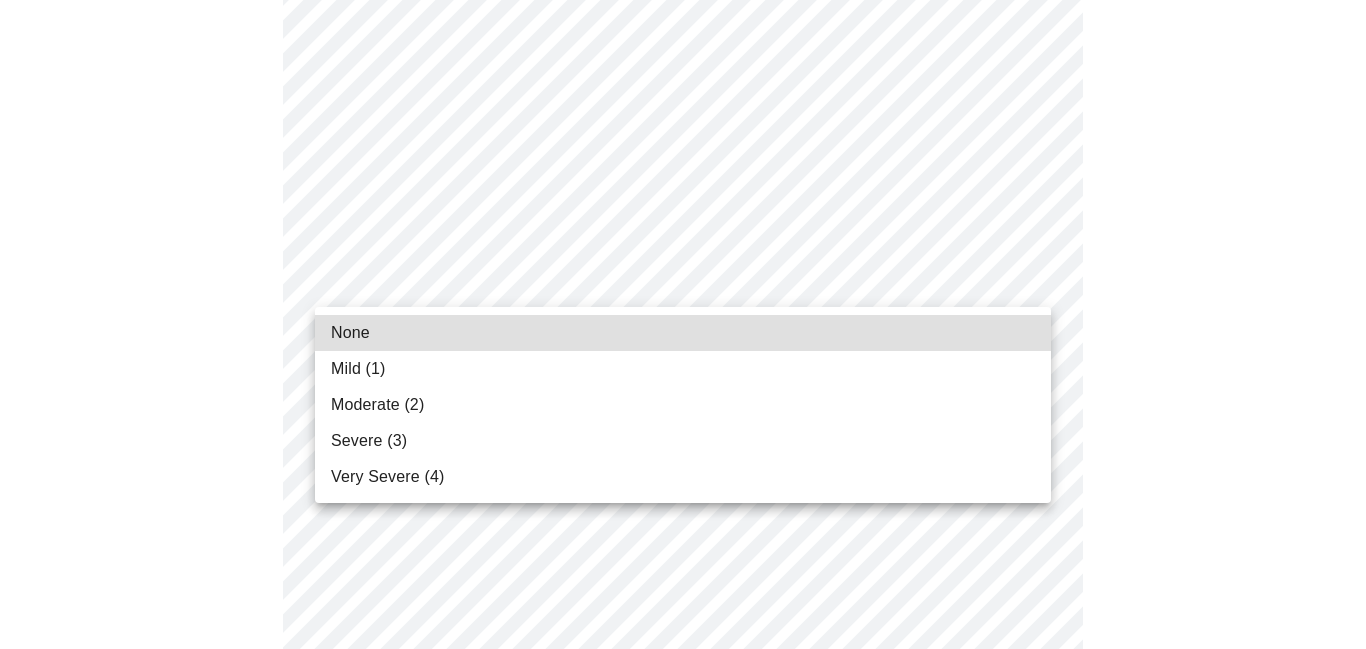 click on "MyMenopauseRx Appointments Messaging Labs Uploads Medications Community Refer a Friend Hi Lauren    Intake Questions for Mon, Jul 14th 2025 @ 10:00am-10:20am 3  /  13 Settings Billing Invoices Log out None Mild (1) Moderate (2) Severe (3) Very Severe (4)" at bounding box center (683, -468) 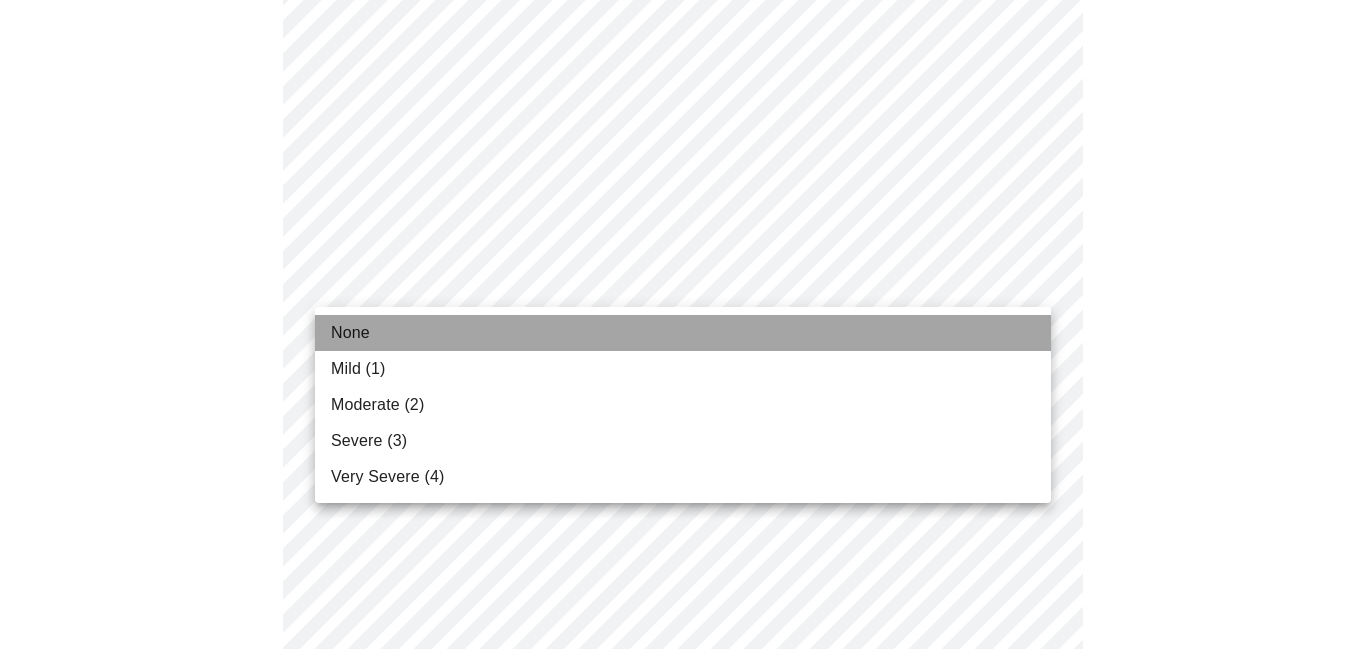click on "None" at bounding box center (350, 333) 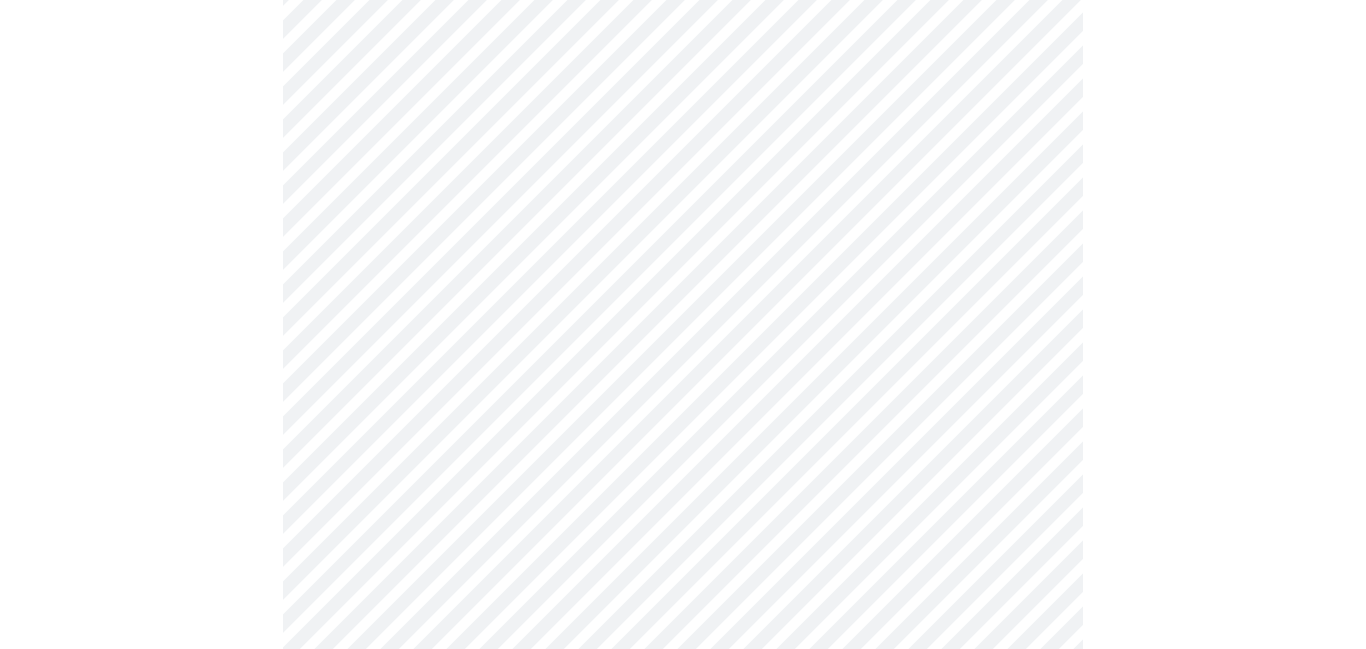 click at bounding box center [683, -398] 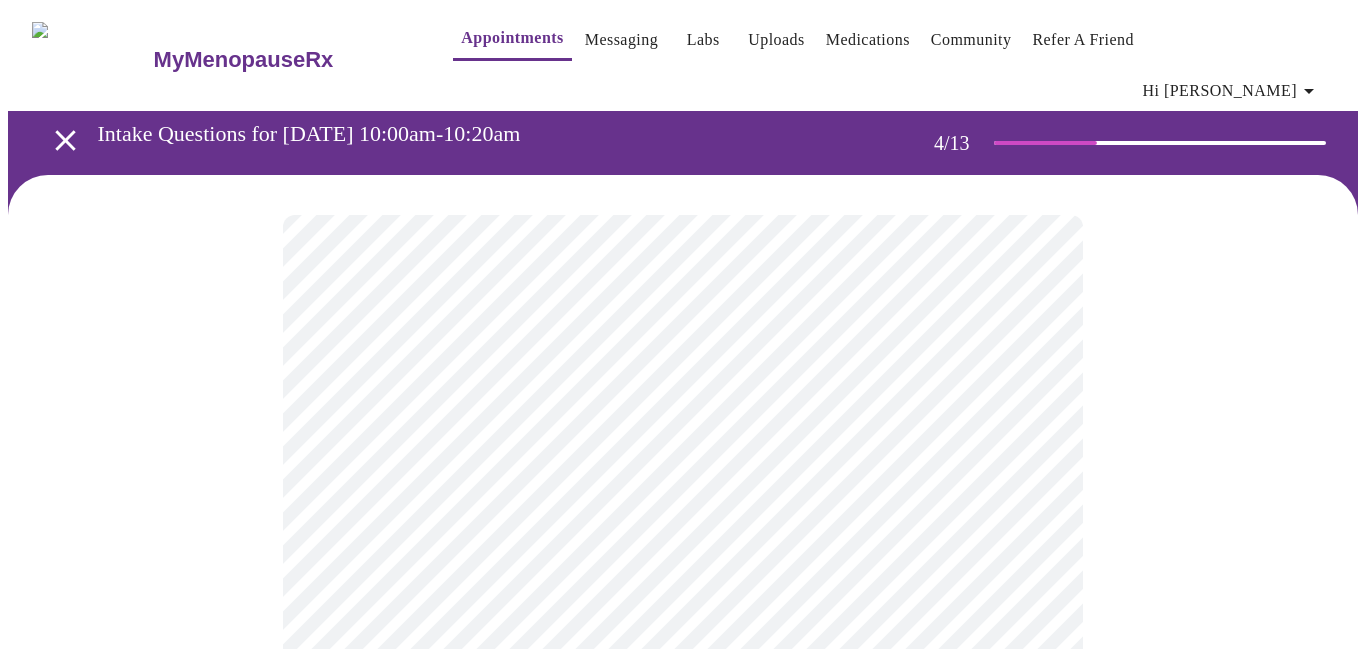 click at bounding box center (683, 1052) 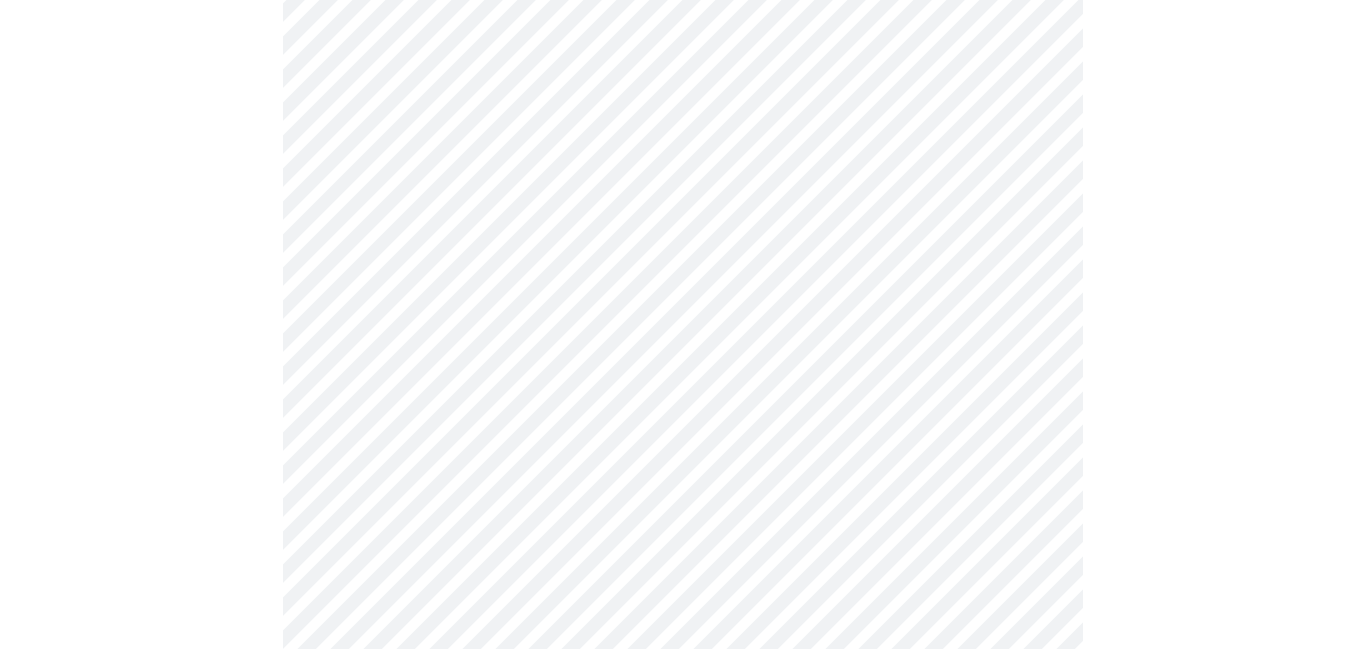 scroll, scrollTop: 440, scrollLeft: 0, axis: vertical 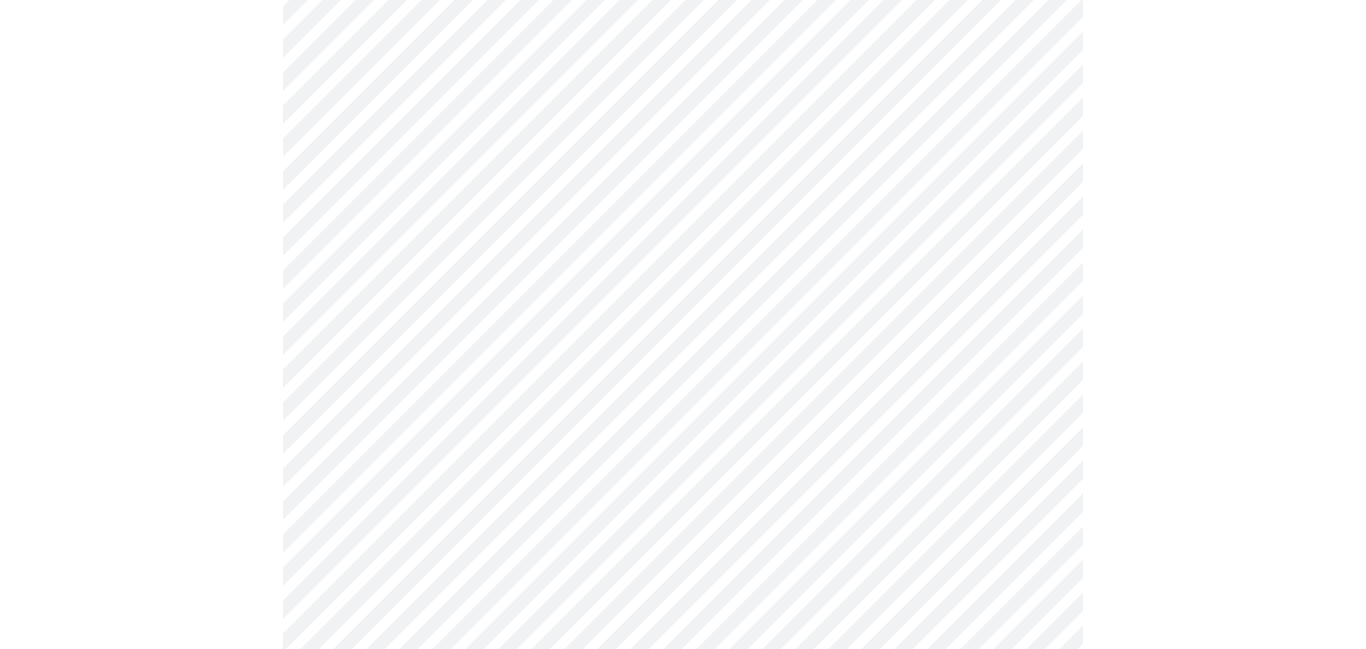 click at bounding box center (683, 612) 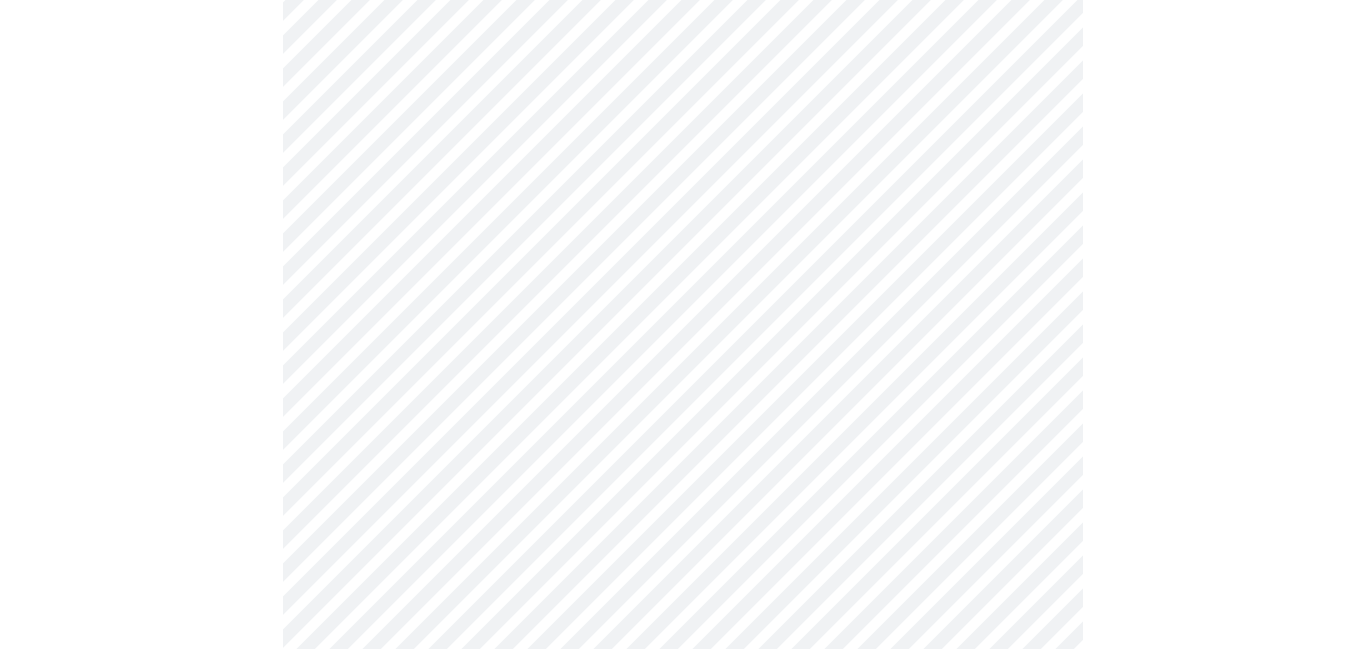 scroll, scrollTop: 1040, scrollLeft: 0, axis: vertical 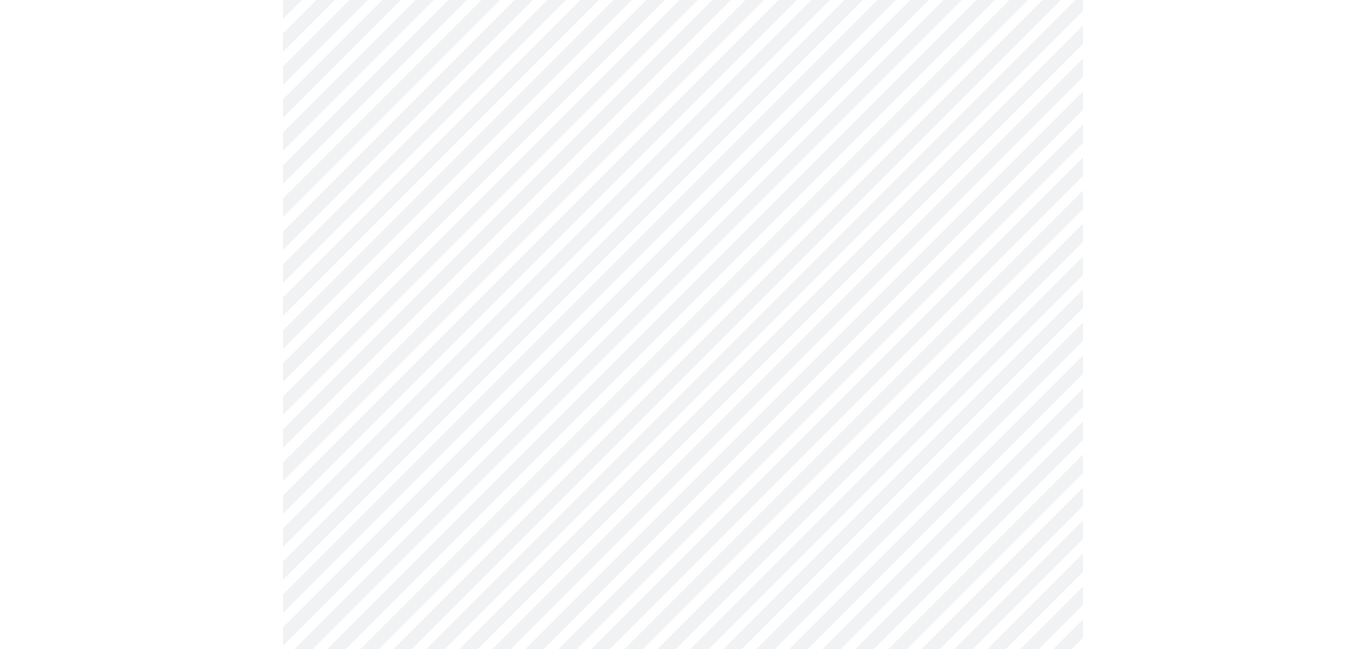 click on "MyMenopauseRx Appointments Messaging Labs Uploads Medications Community Refer a Friend Hi Lauren    Intake Questions for Mon, Jul 14th 2025 @ 10:00am-10:20am 4  /  13 Settings Billing Invoices Log out" at bounding box center (683, -72) 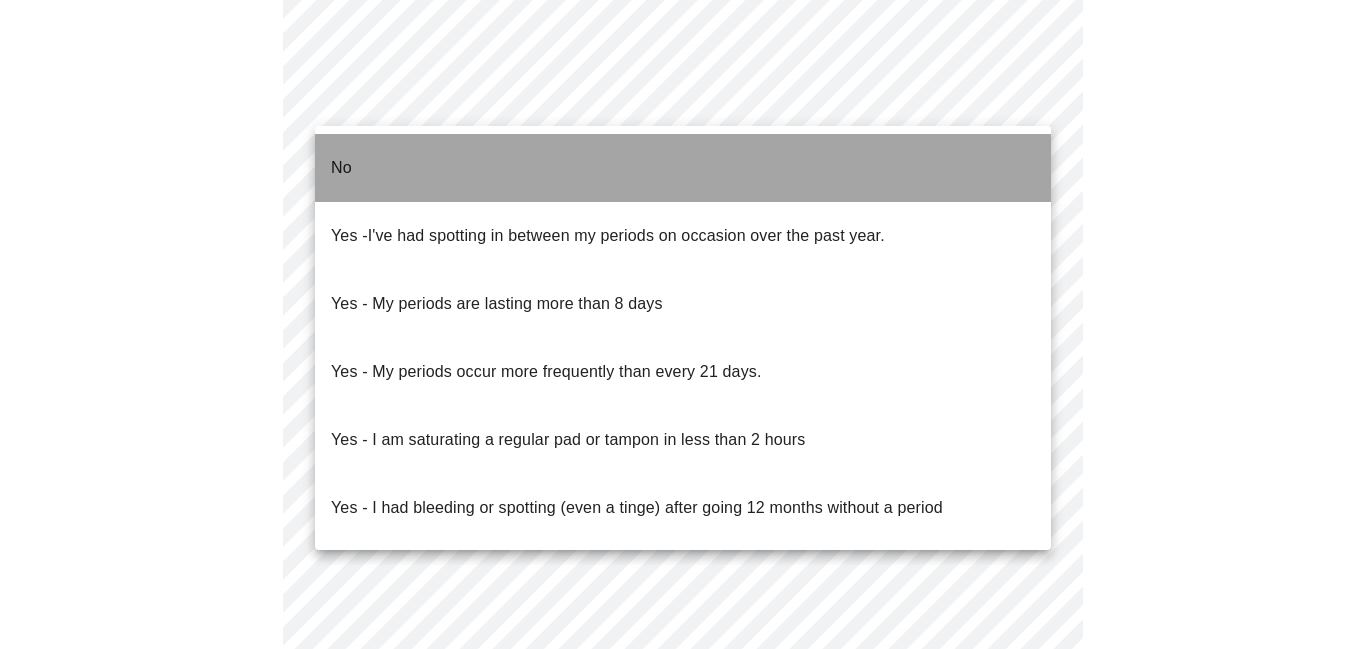 click on "No" at bounding box center (683, 168) 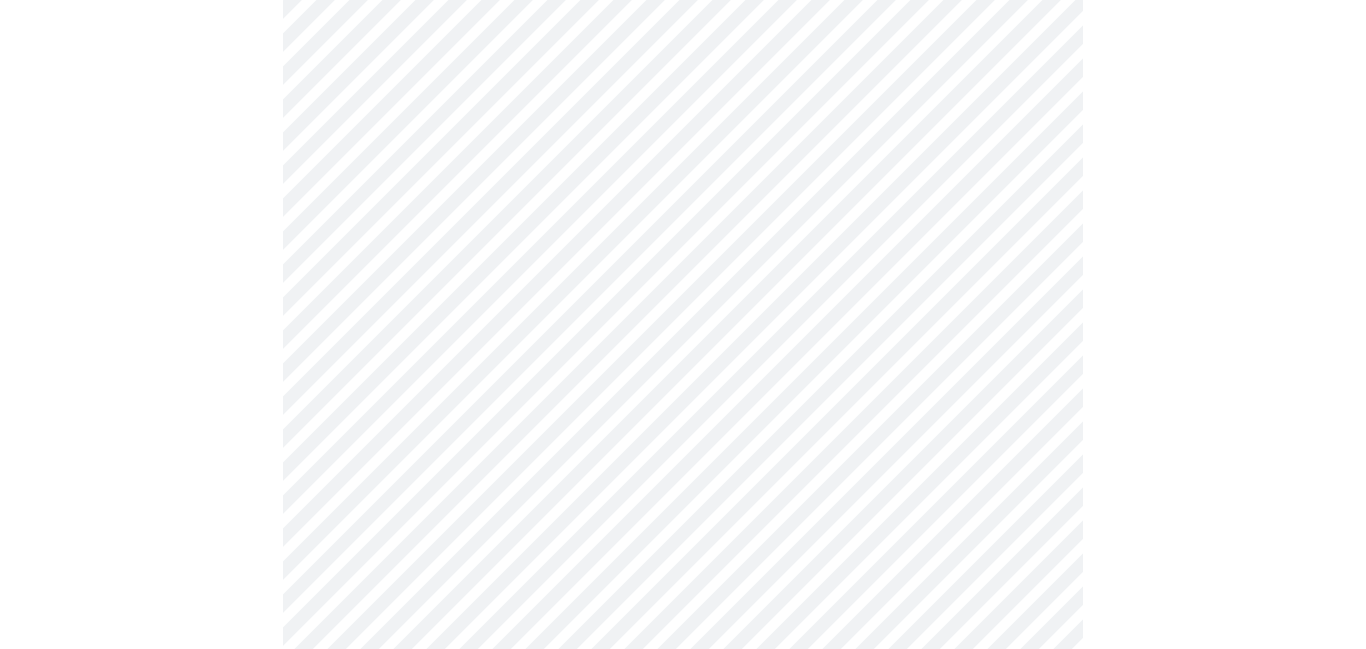 click on "MyMenopauseRx Appointments Messaging Labs Uploads Medications Community Refer a Friend Hi Lauren    Intake Questions for Mon, Jul 14th 2025 @ 10:00am-10:20am 4  /  13 Settings Billing Invoices Log out" at bounding box center [683, -78] 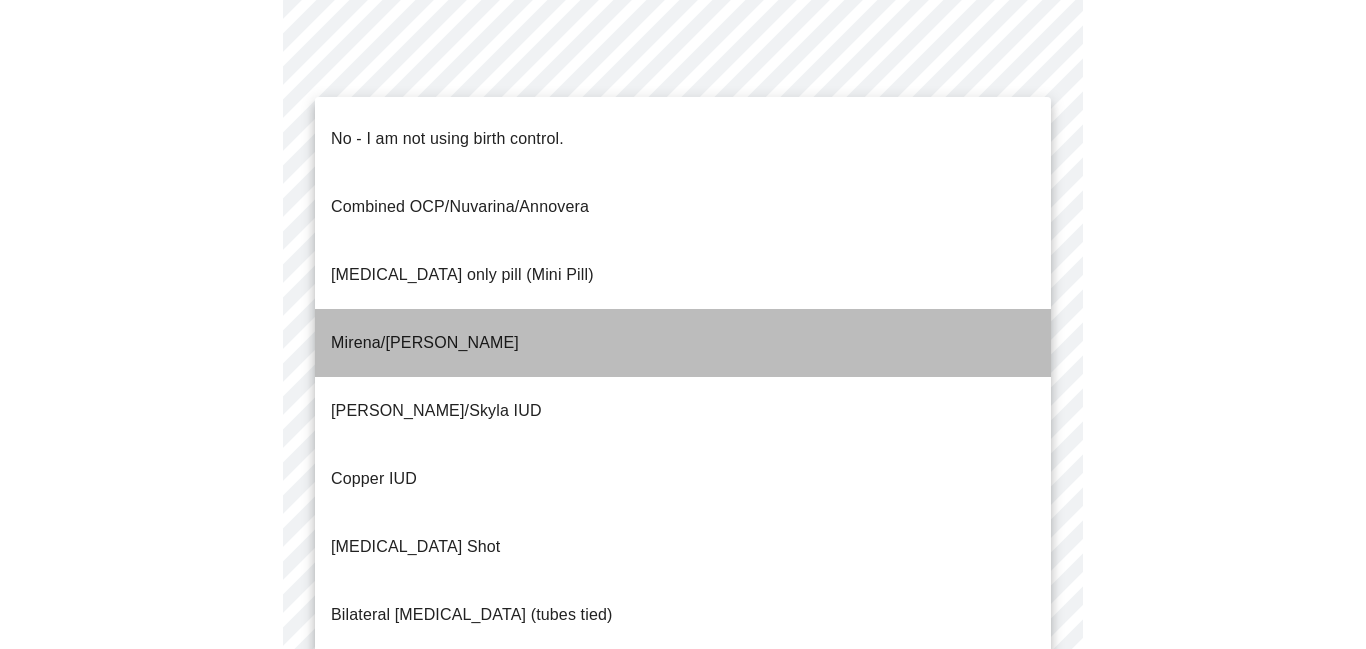 click on "Mirena/Liletta IUD" at bounding box center [425, 343] 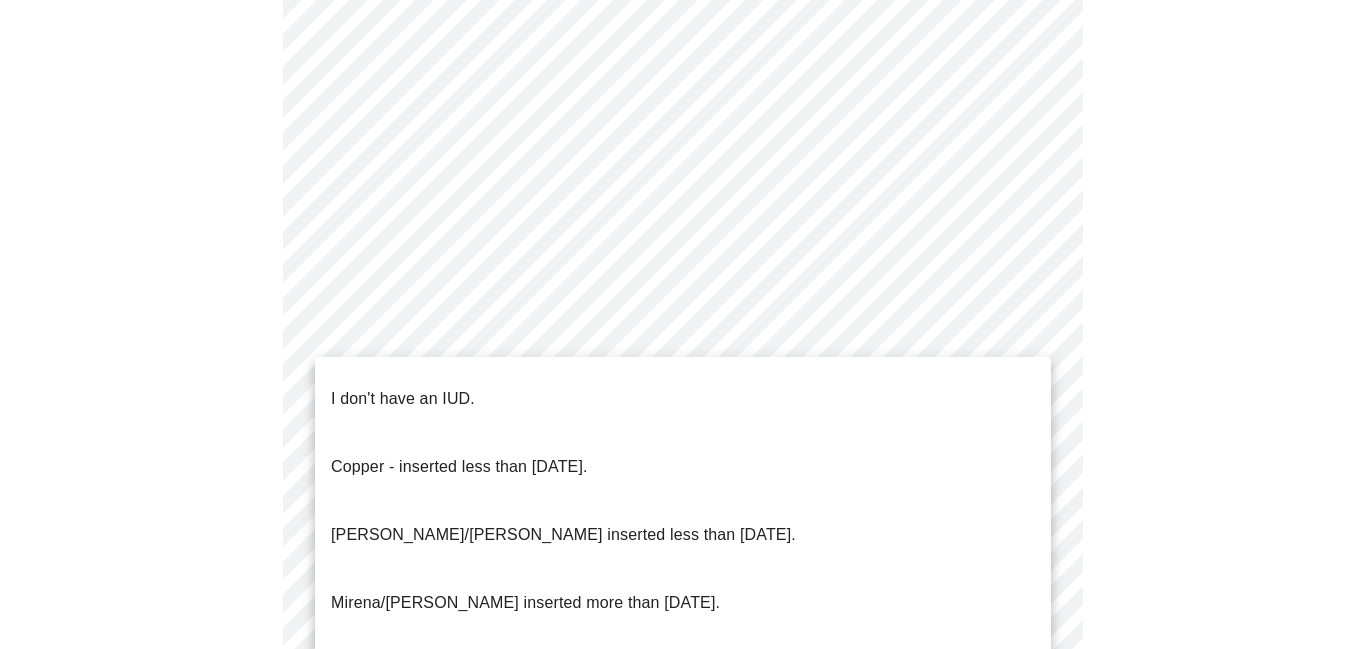 click on "MyMenopauseRx Appointments Messaging Labs Uploads Medications Community Refer a Friend Hi Lauren    Intake Questions for Mon, Jul 14th 2025 @ 10:00am-10:20am 4  /  13 Settings Billing Invoices Log out I don't have an IUD.
Copper - inserted less than 10 years ago.
Mirena/Liletta inserted less than 5 years ago.
Mirena/Liletta inserted more than 5 years ago.
Kyleena, inserted more than 5 years ago." at bounding box center [683, -84] 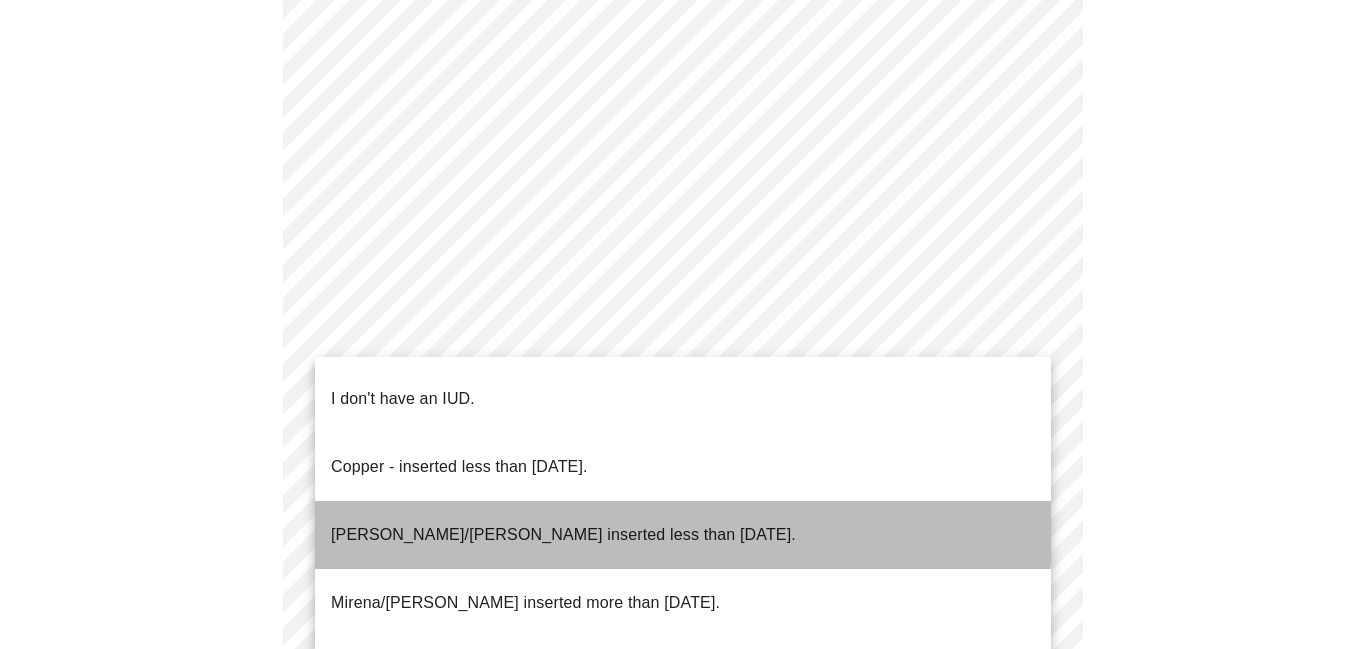 click on "Mirena/Liletta inserted less than 5 years ago." at bounding box center [563, 535] 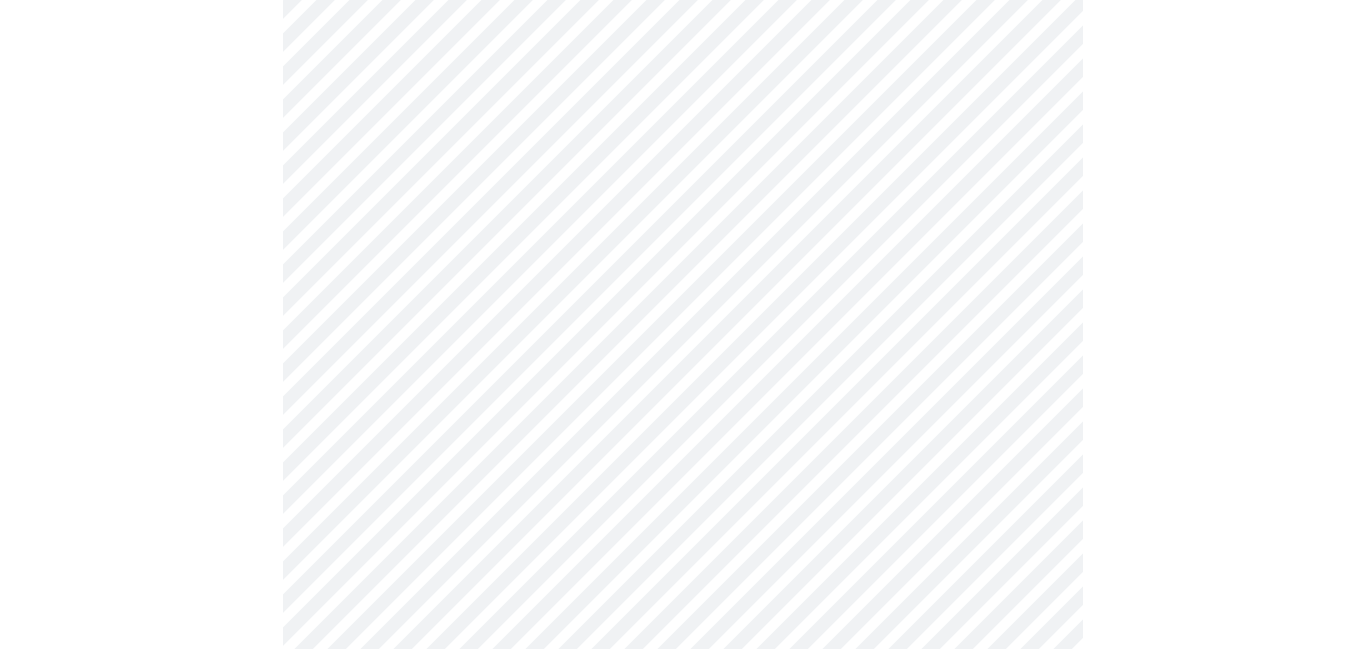 click at bounding box center [683, -6] 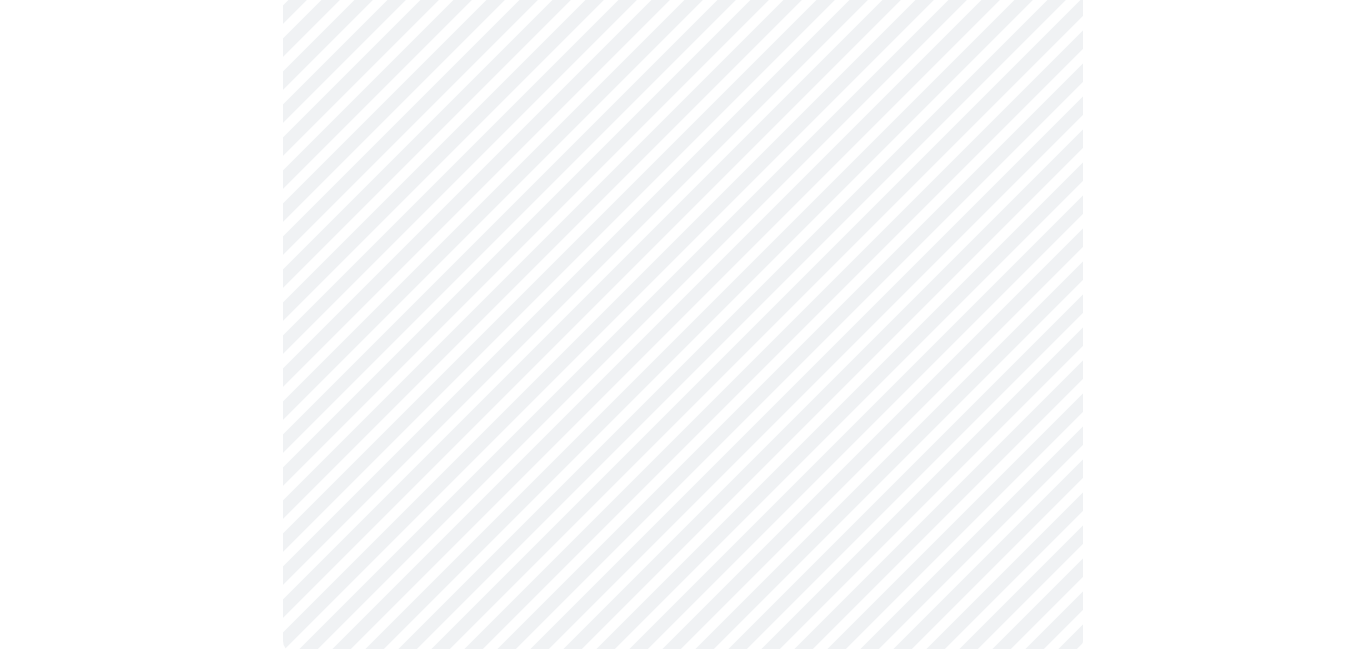 scroll, scrollTop: 1208, scrollLeft: 0, axis: vertical 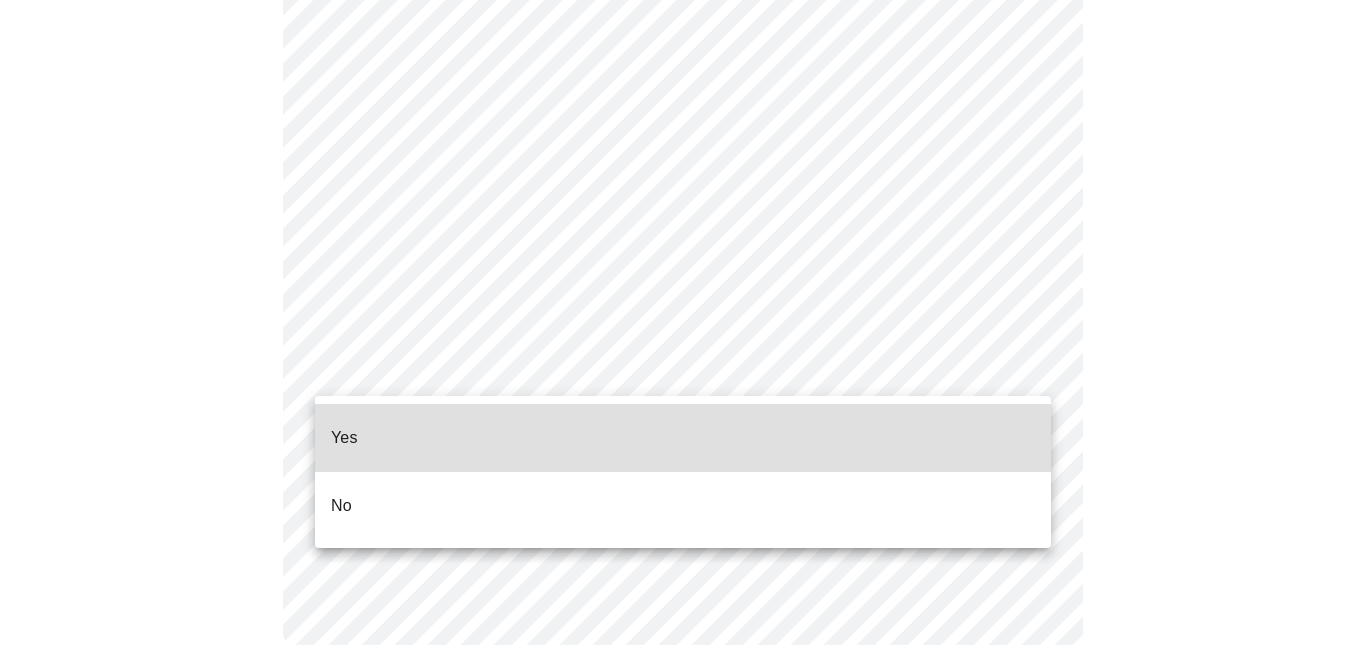 click on "MyMenopauseRx Appointments Messaging Labs Uploads Medications Community Refer a Friend Hi Lauren    Intake Questions for Mon, Jul 14th 2025 @ 10:00am-10:20am 4  /  13 Settings Billing Invoices Log out Yes
No" at bounding box center [683, -258] 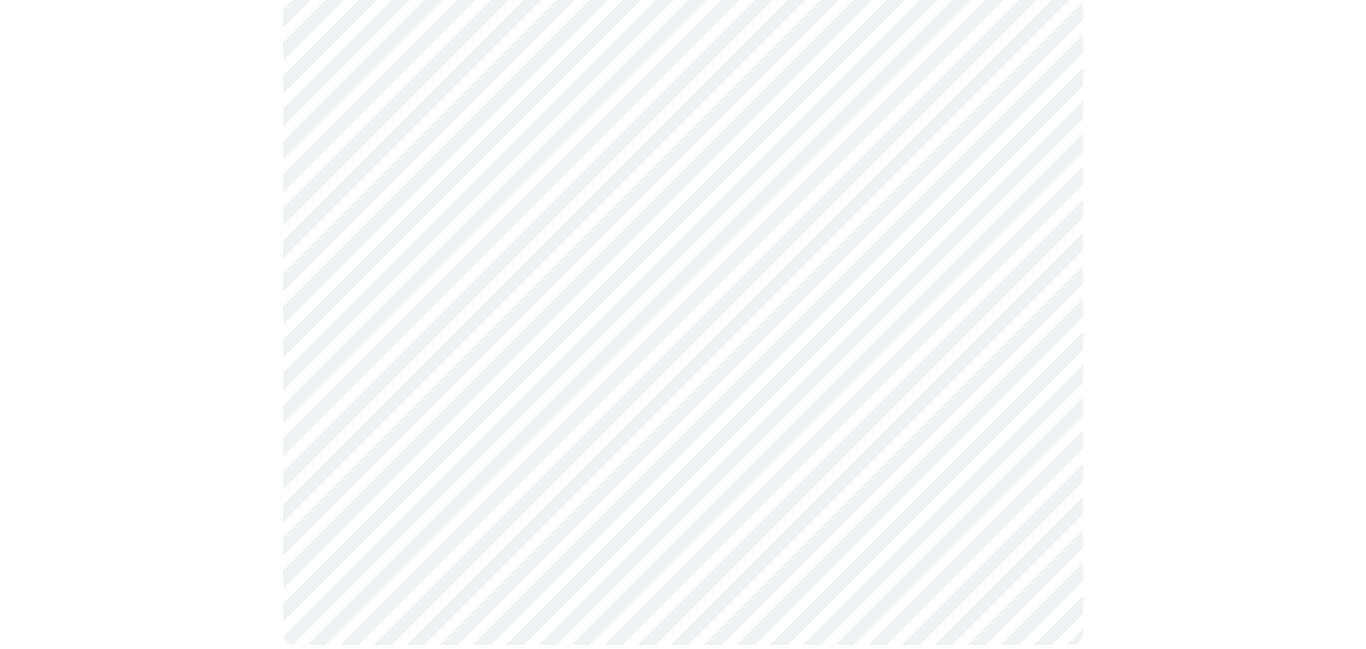 scroll, scrollTop: 0, scrollLeft: 0, axis: both 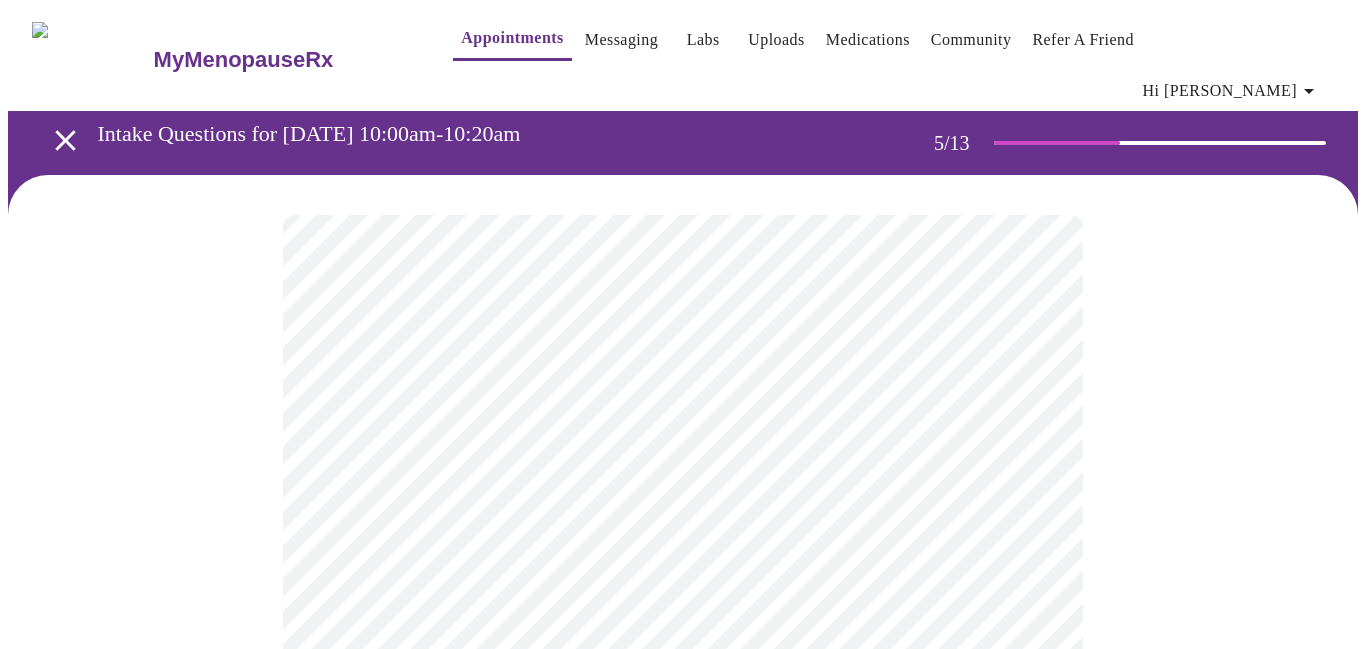 click at bounding box center (683, 752) 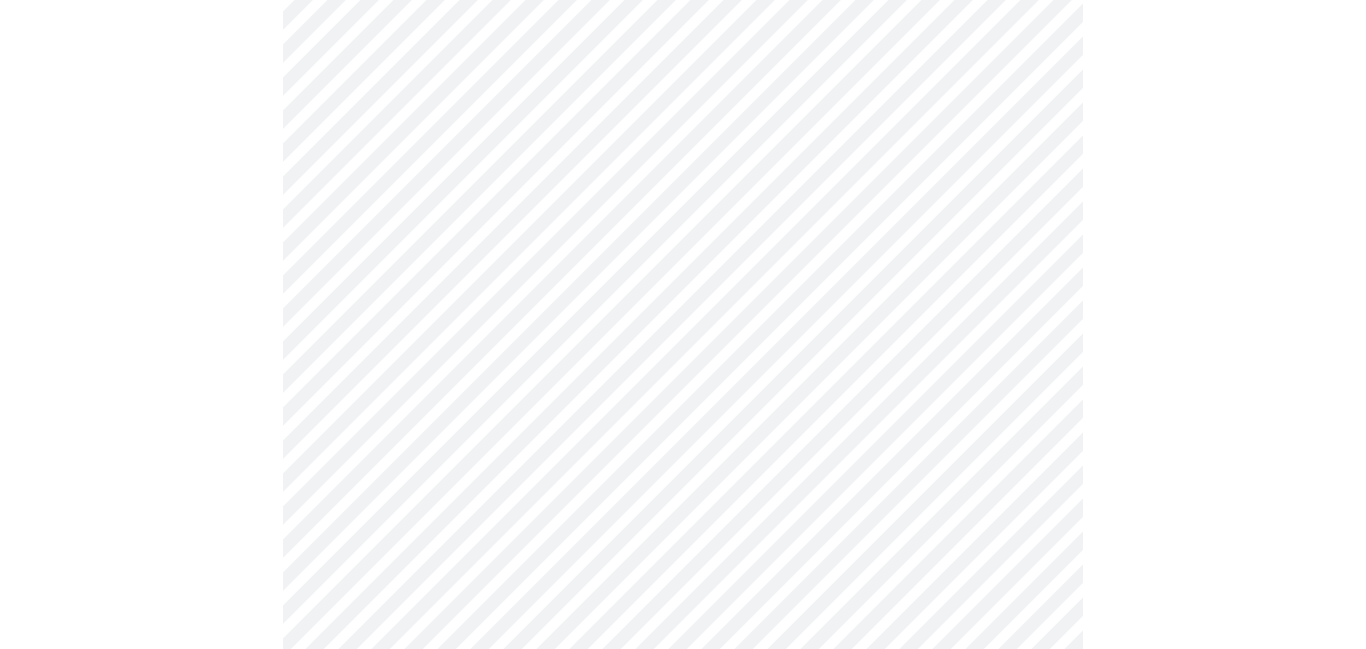 scroll, scrollTop: 0, scrollLeft: 0, axis: both 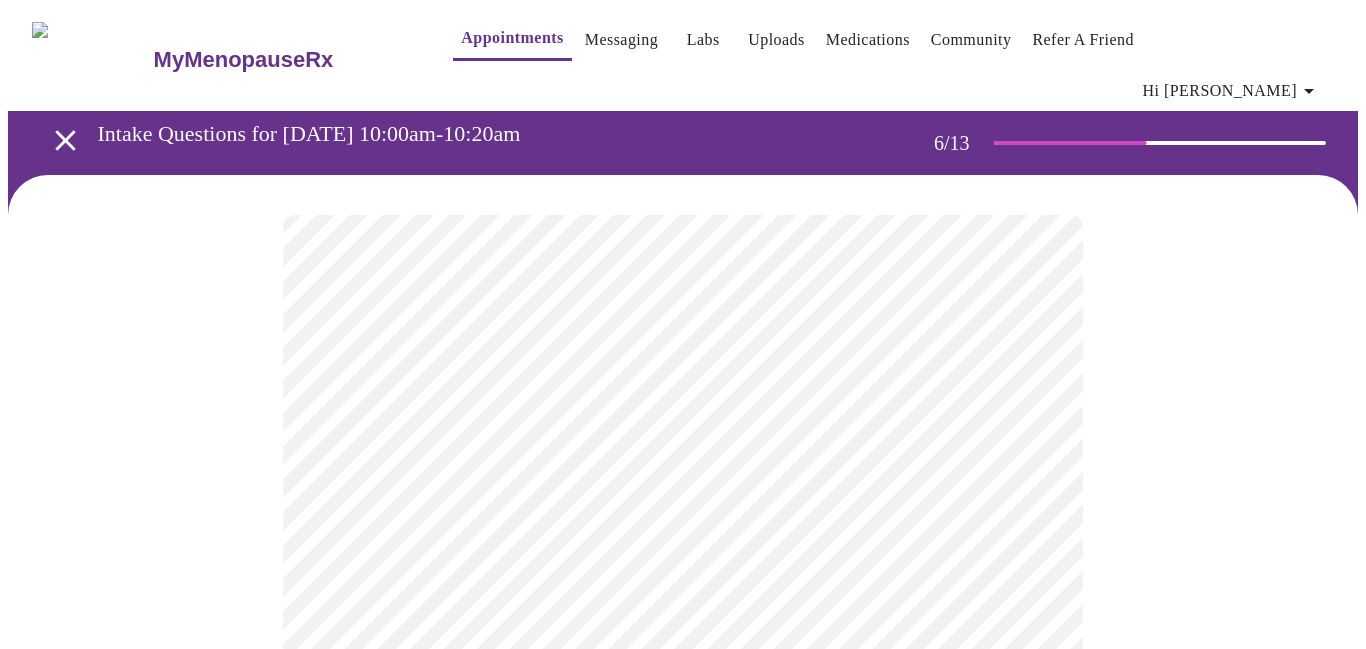 click at bounding box center [683, 633] 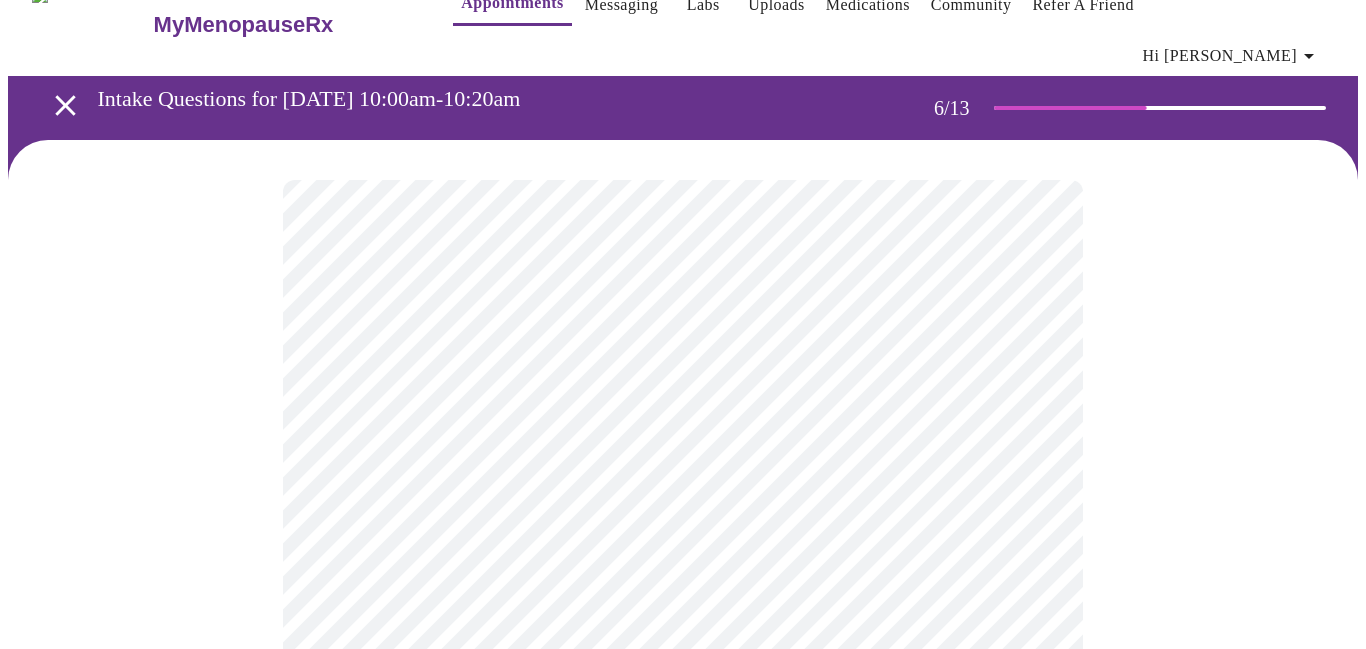 scroll, scrollTop: 40, scrollLeft: 0, axis: vertical 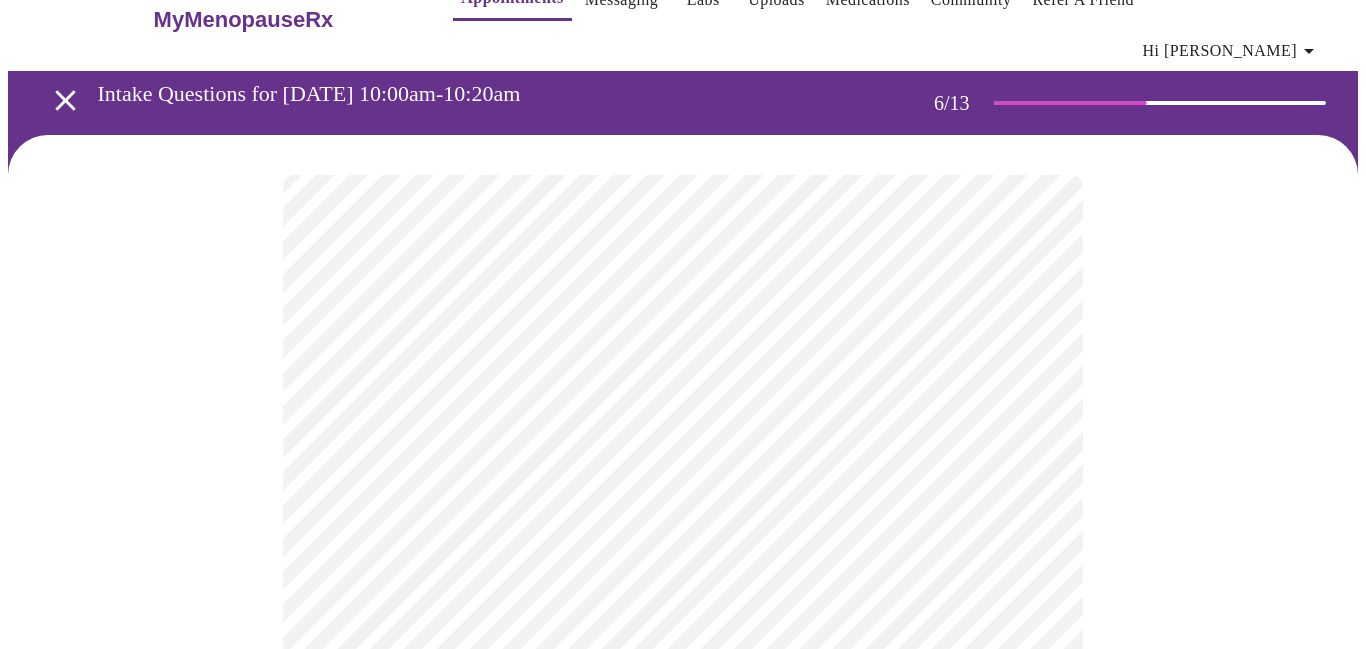 click at bounding box center [683, 593] 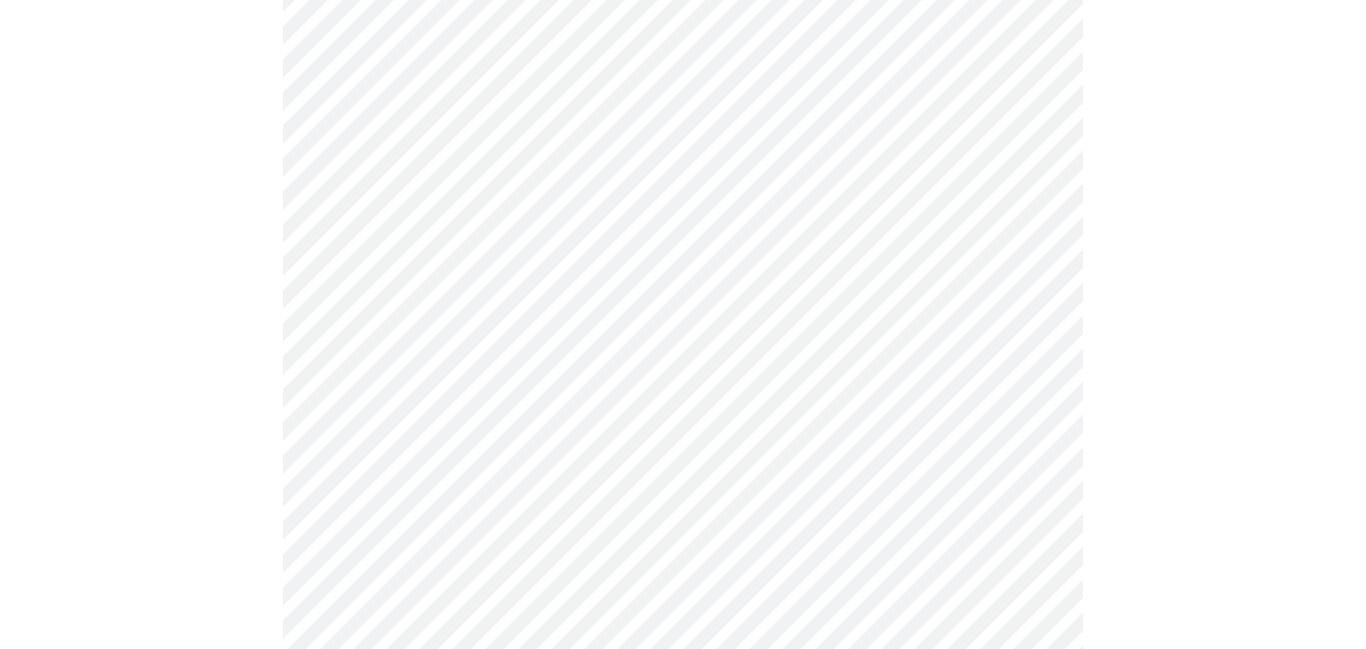 scroll, scrollTop: 5440, scrollLeft: 0, axis: vertical 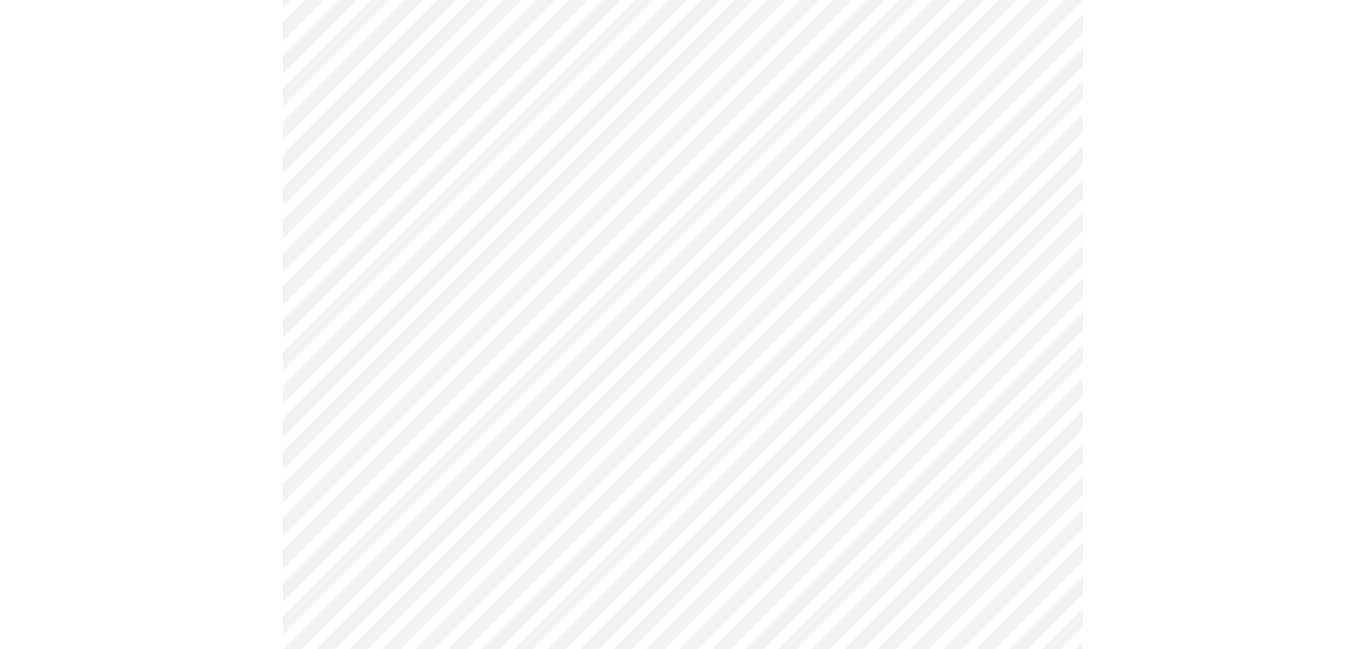 click on "MyMenopauseRx Appointments Messaging Labs Uploads Medications Community Refer a Friend Hi Lauren    Intake Questions for Mon, Jul 14th 2025 @ 10:00am-10:20am 7  /  13 Settings Billing Invoices Log out" at bounding box center (683, -2233) 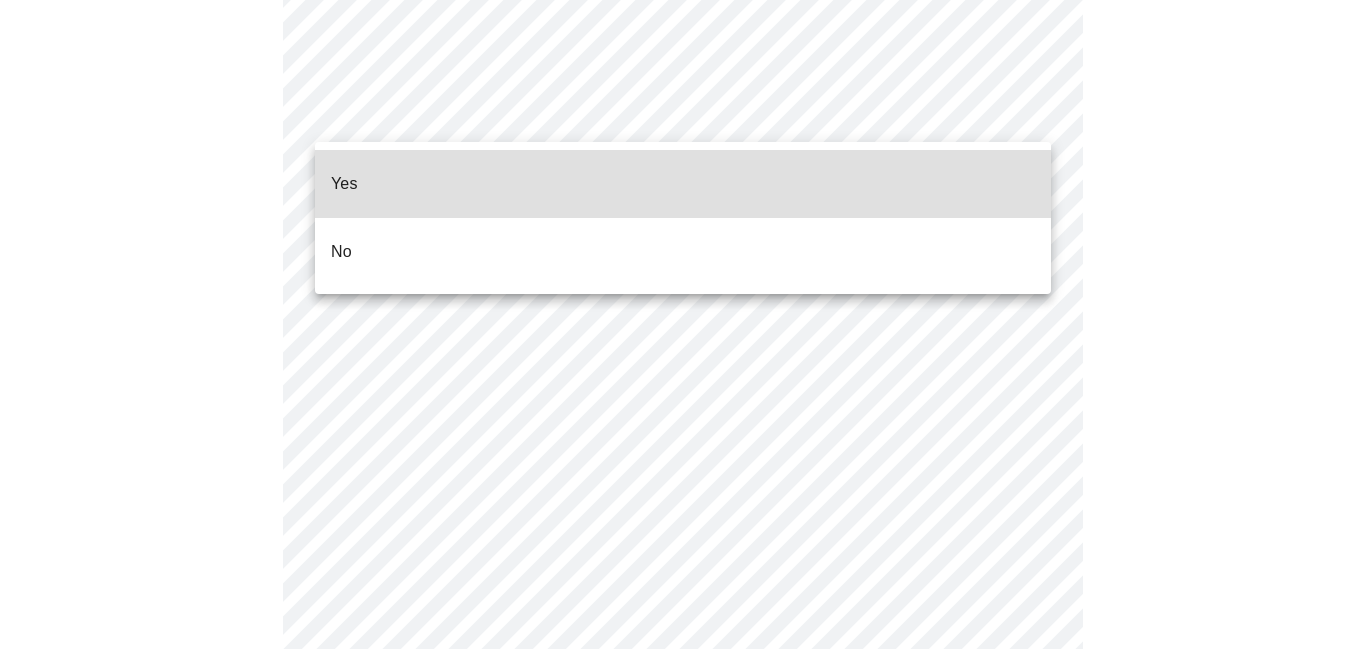 click on "Yes" at bounding box center (683, 184) 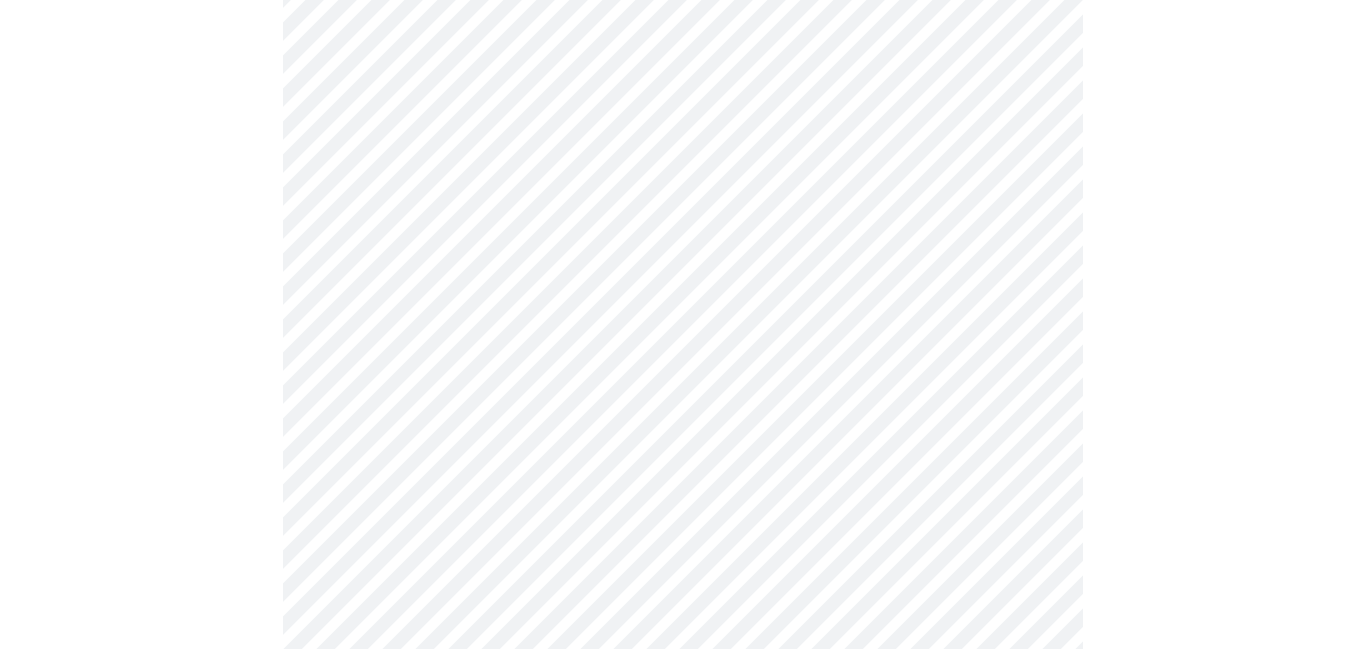 click at bounding box center (683, -2177) 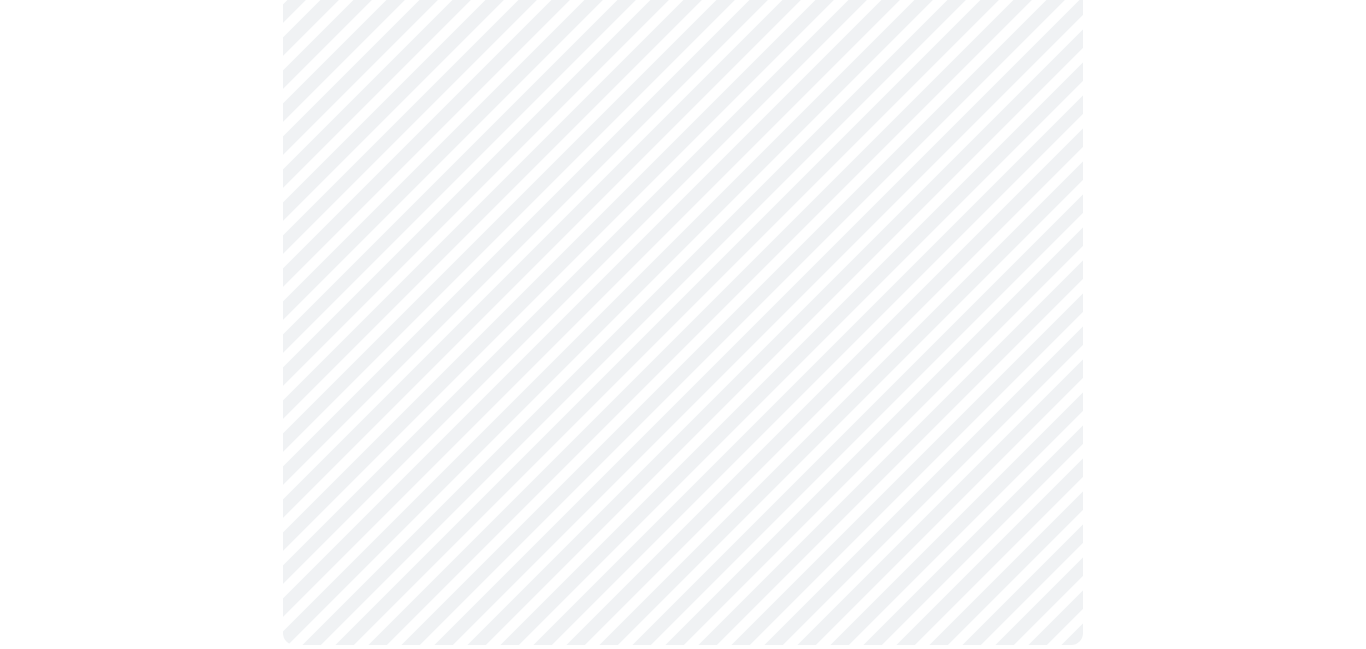 scroll, scrollTop: 0, scrollLeft: 0, axis: both 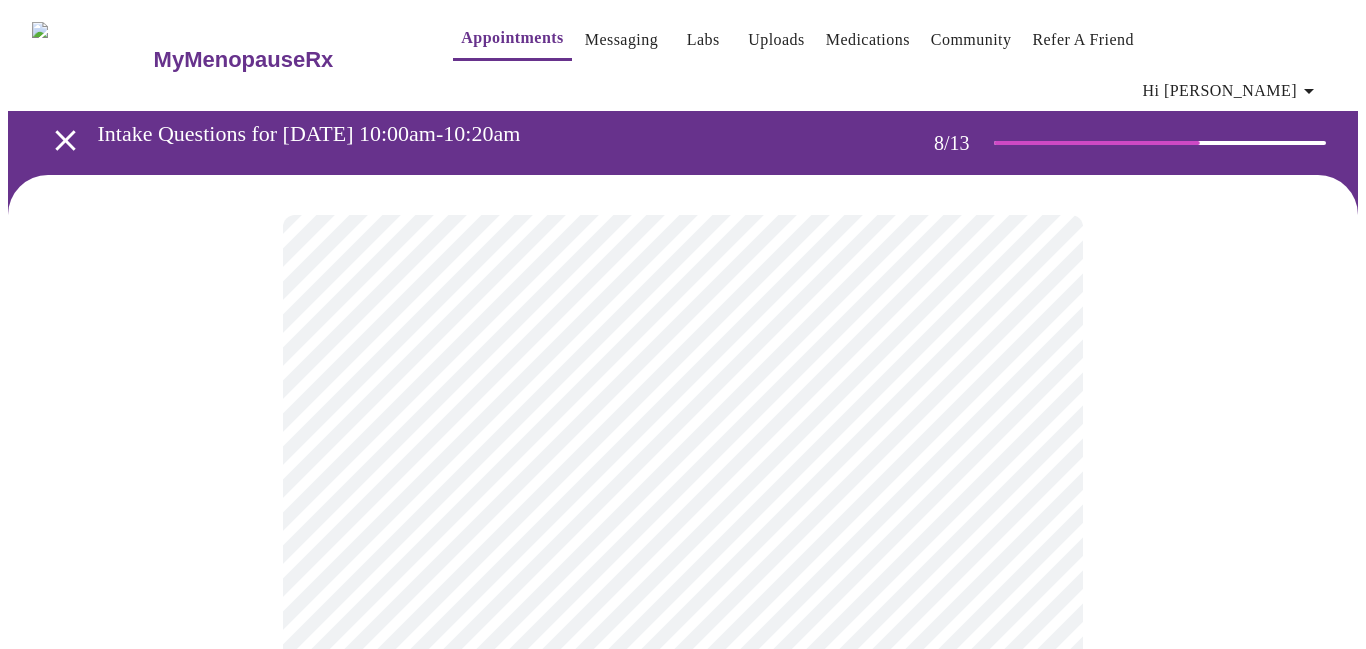 click at bounding box center (683, 1068) 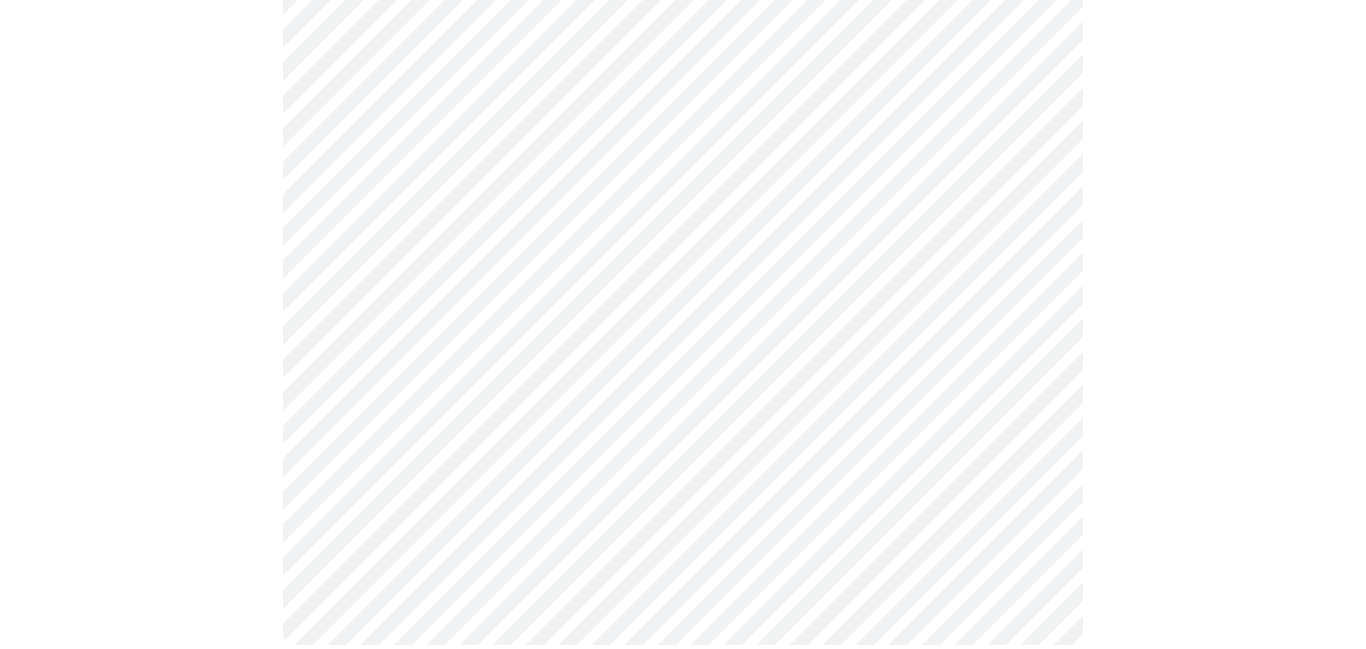 scroll, scrollTop: 0, scrollLeft: 0, axis: both 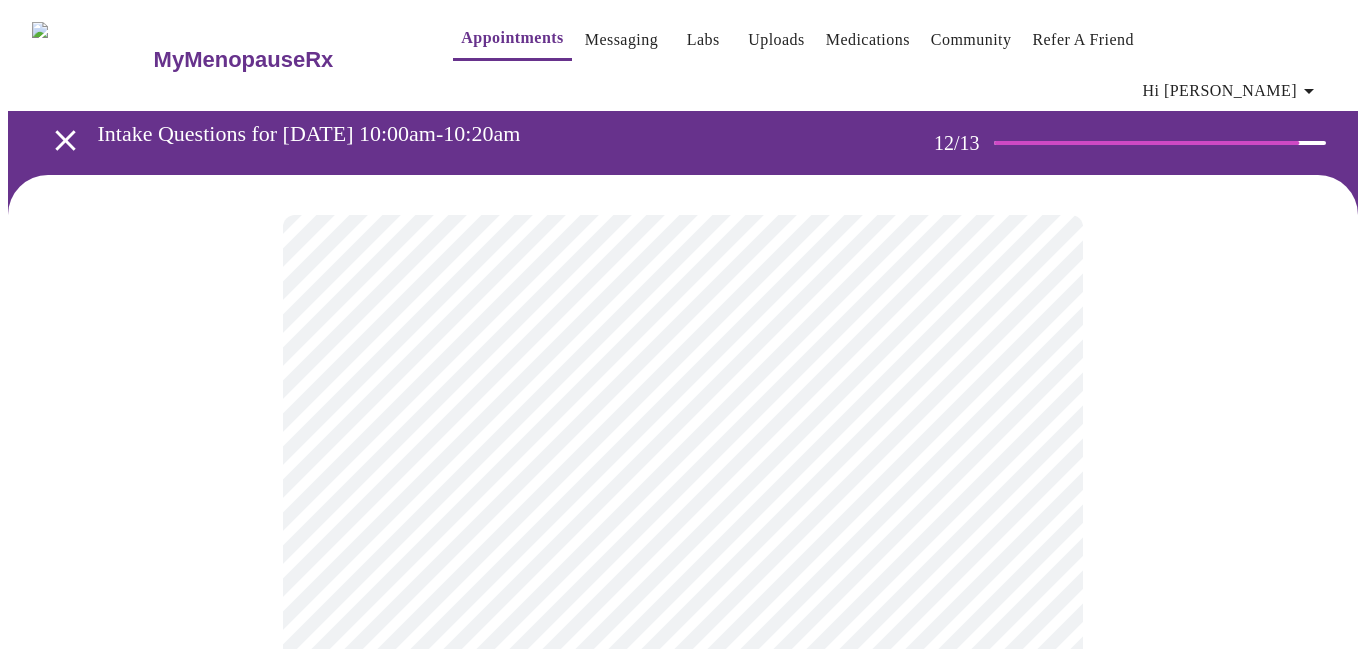 click on "MyMenopauseRx Appointments Messaging Labs Uploads Medications Community Refer a Friend Hi Lauren    Intake Questions for Mon, Jul 14th 2025 @ 10:00am-10:20am 12  /  13 Settings Billing Invoices Log out" at bounding box center (683, 354) 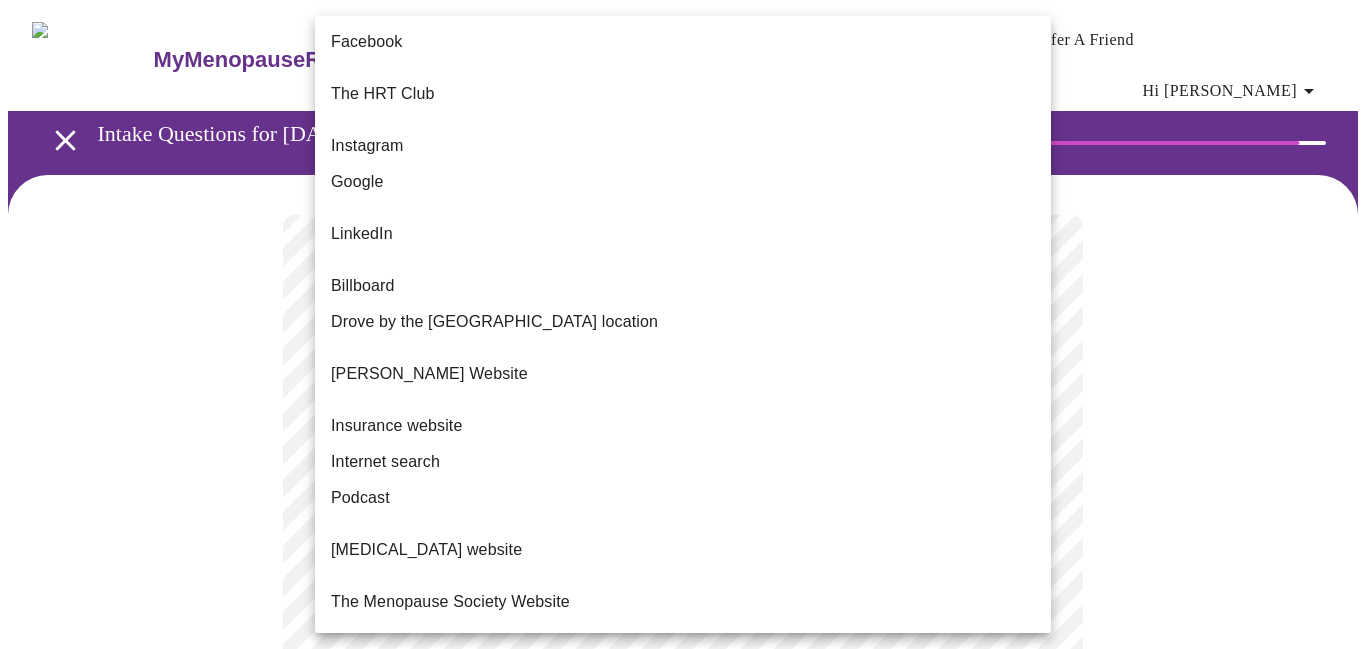 scroll, scrollTop: 227, scrollLeft: 0, axis: vertical 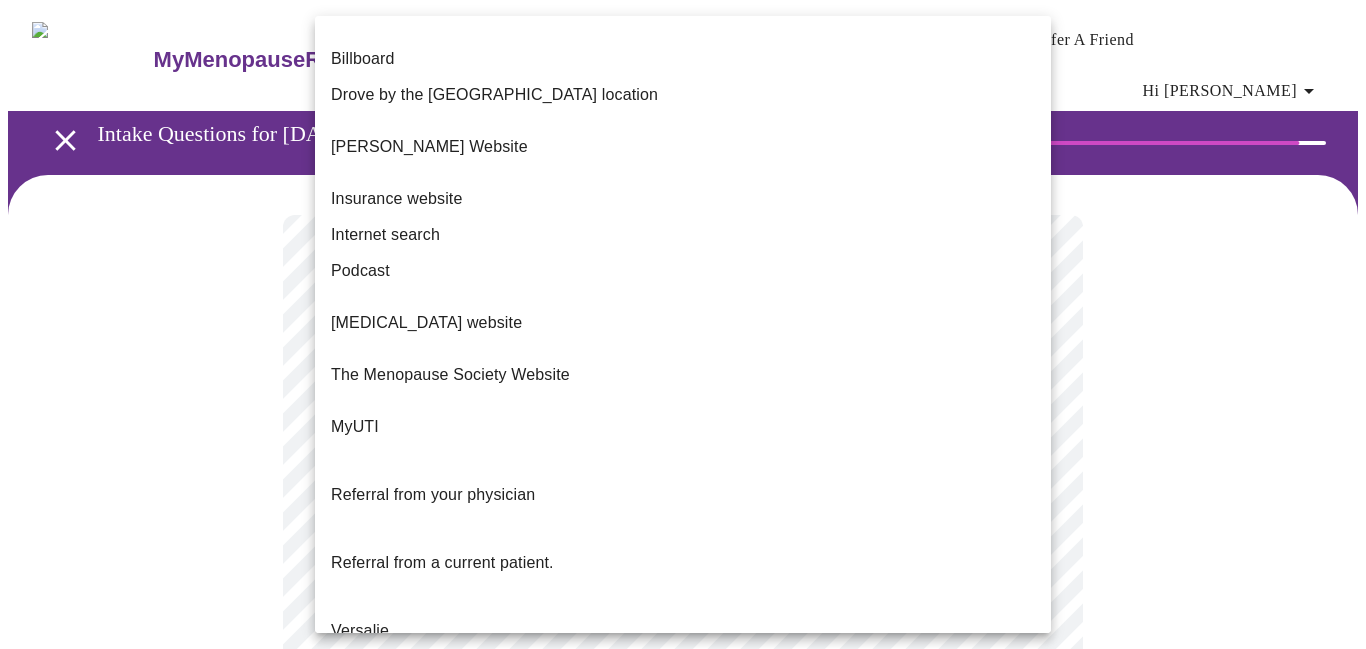 click on "Other" at bounding box center (351, 751) 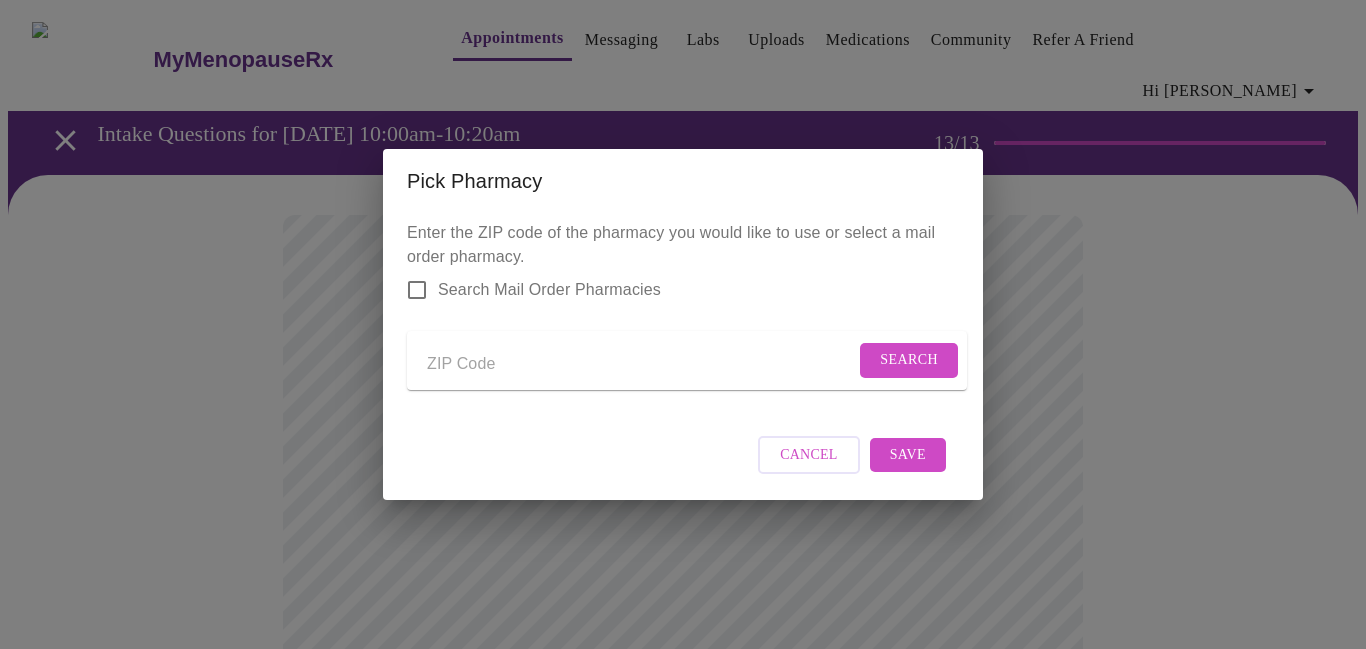 click at bounding box center [641, 364] 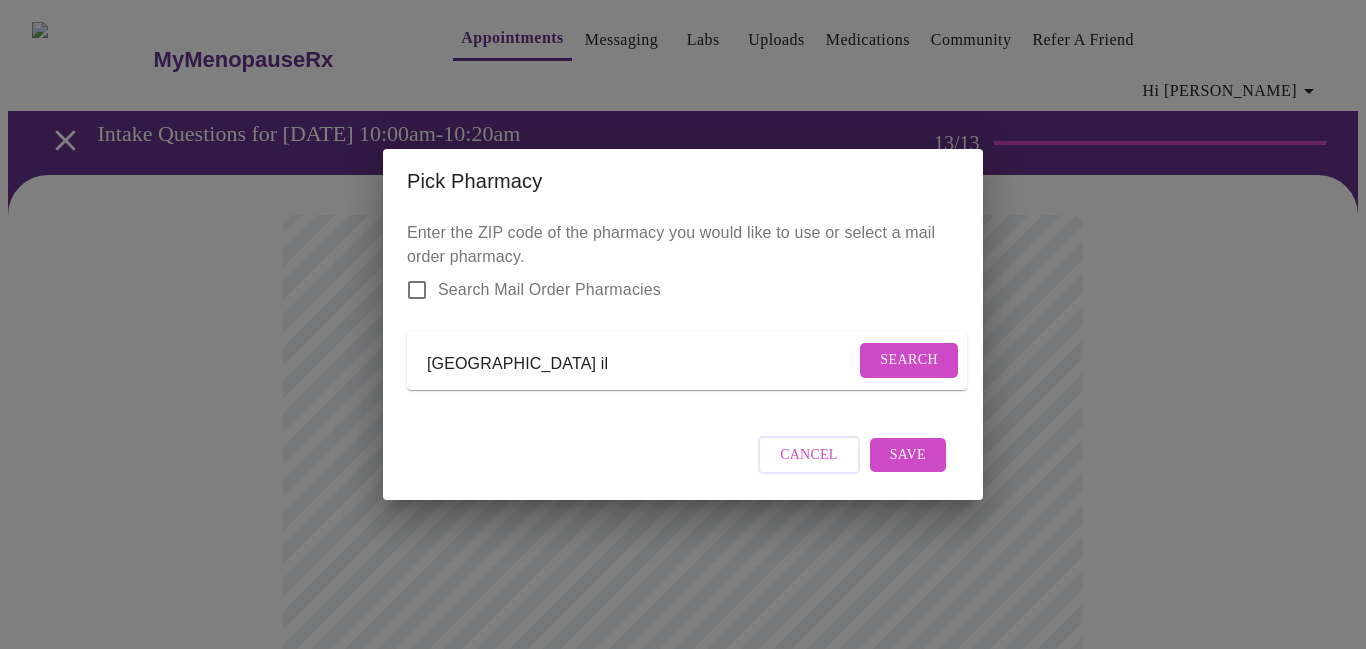 click on "Search" at bounding box center [909, 360] 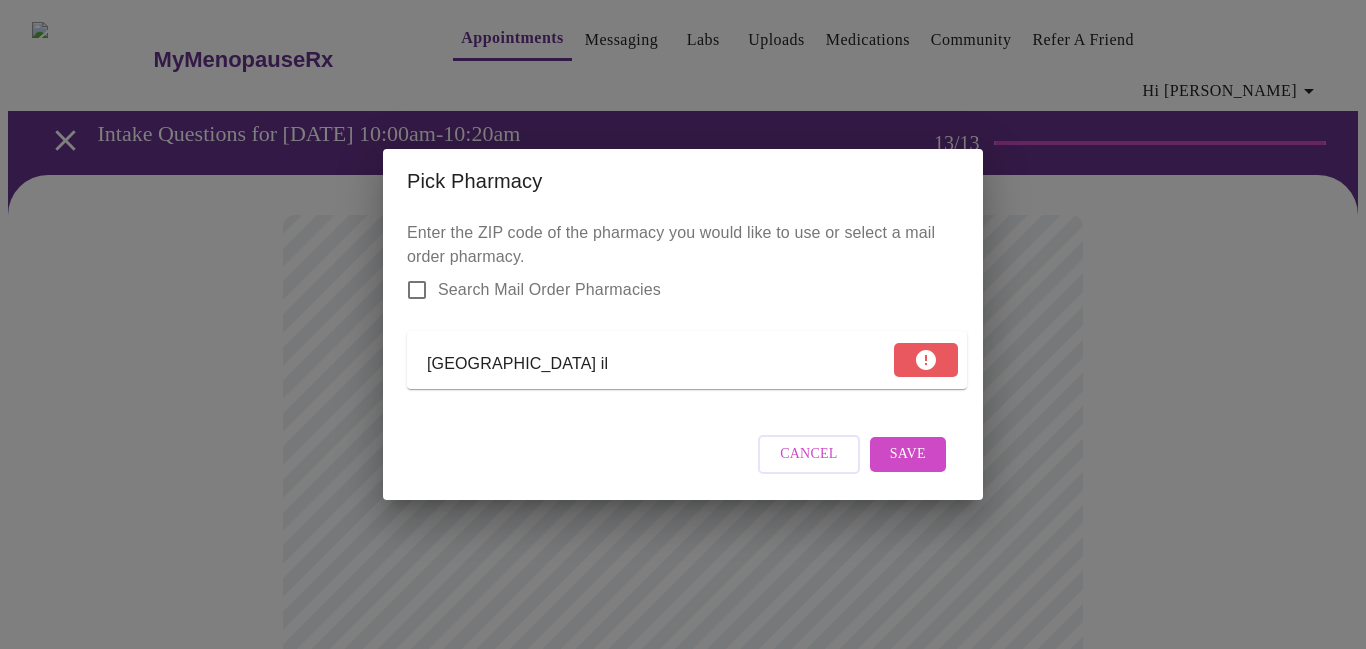 click on "wlmwood park il" at bounding box center (658, 364) 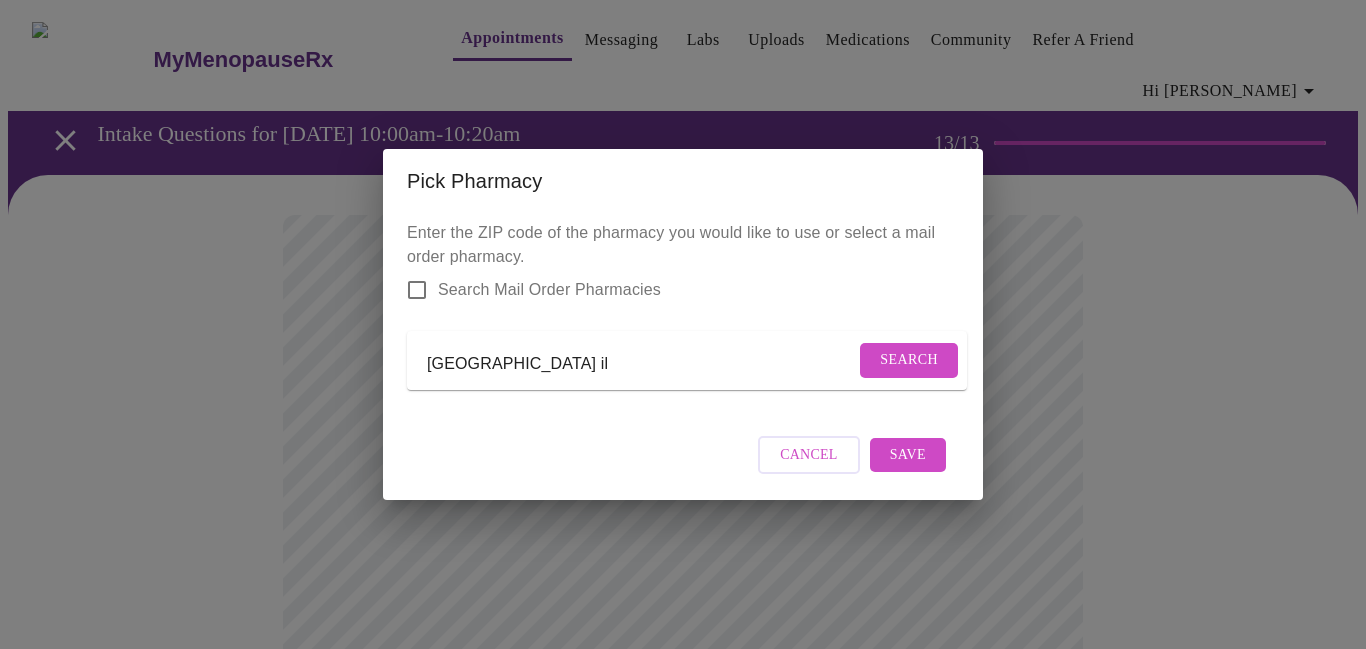 click on "Search" at bounding box center [909, 360] 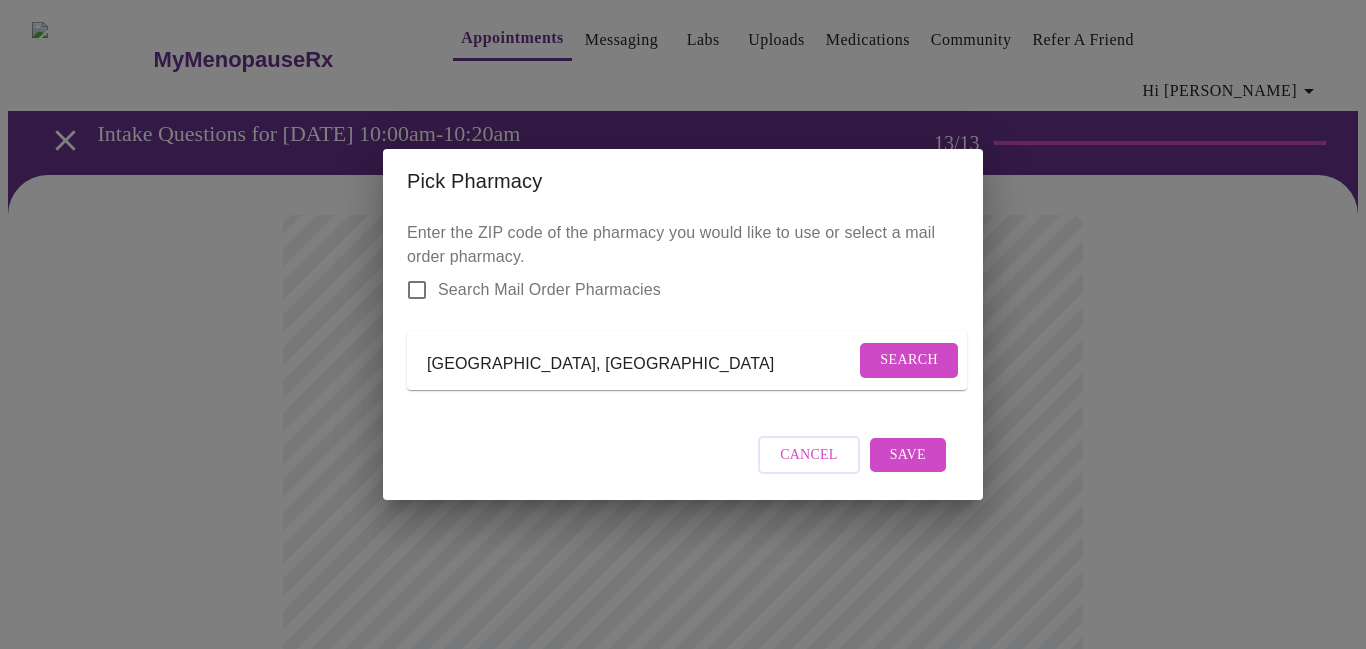 click on "Search" at bounding box center [909, 360] 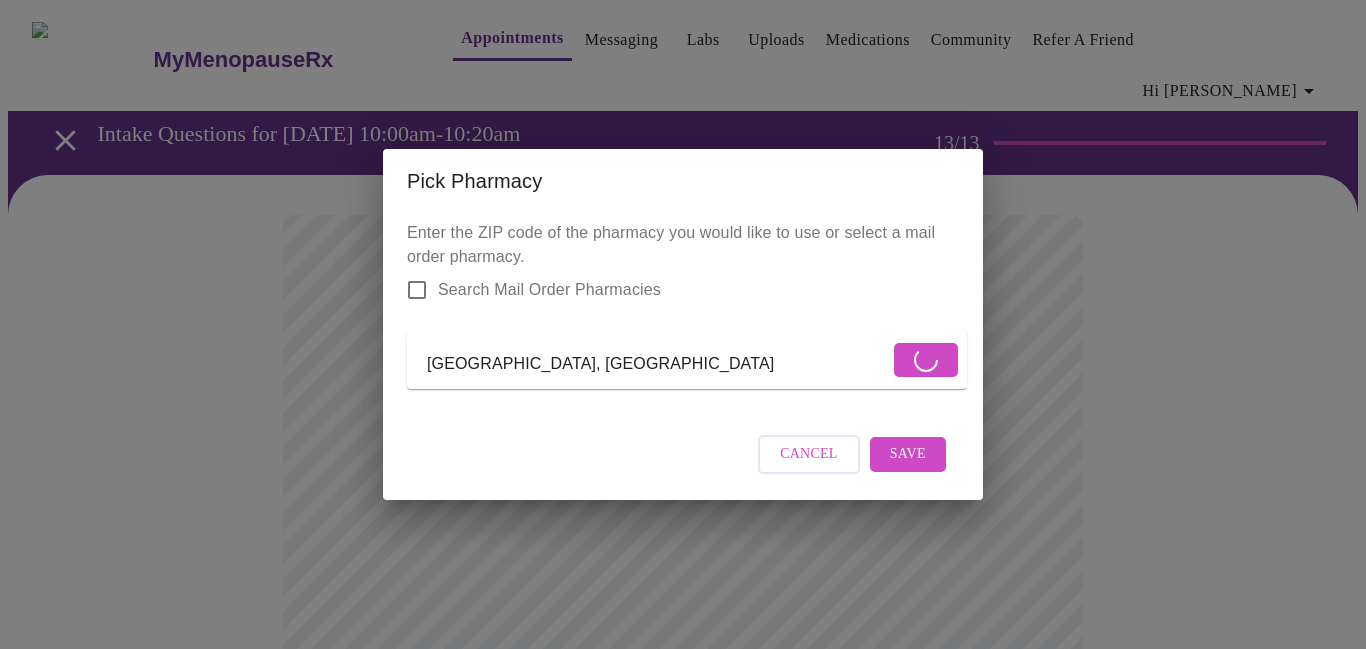 click on "elmwood park, il" at bounding box center (687, 360) 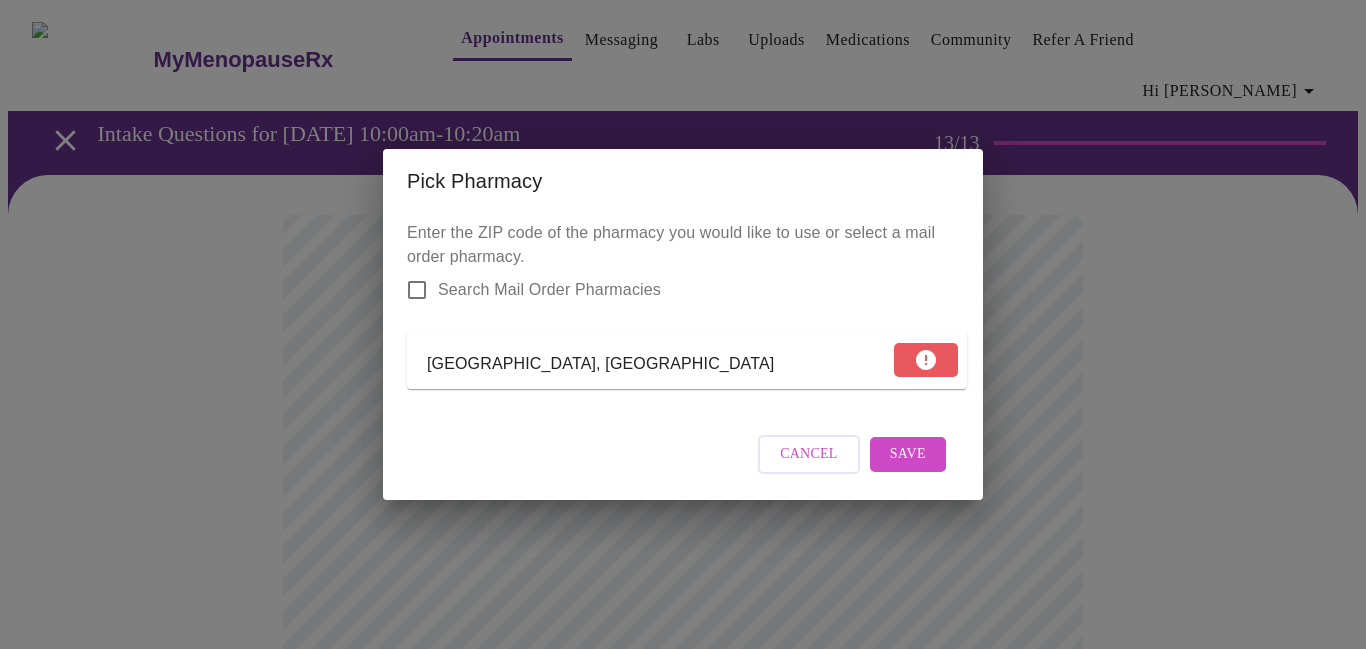 click on "elmwood park, il" at bounding box center (658, 364) 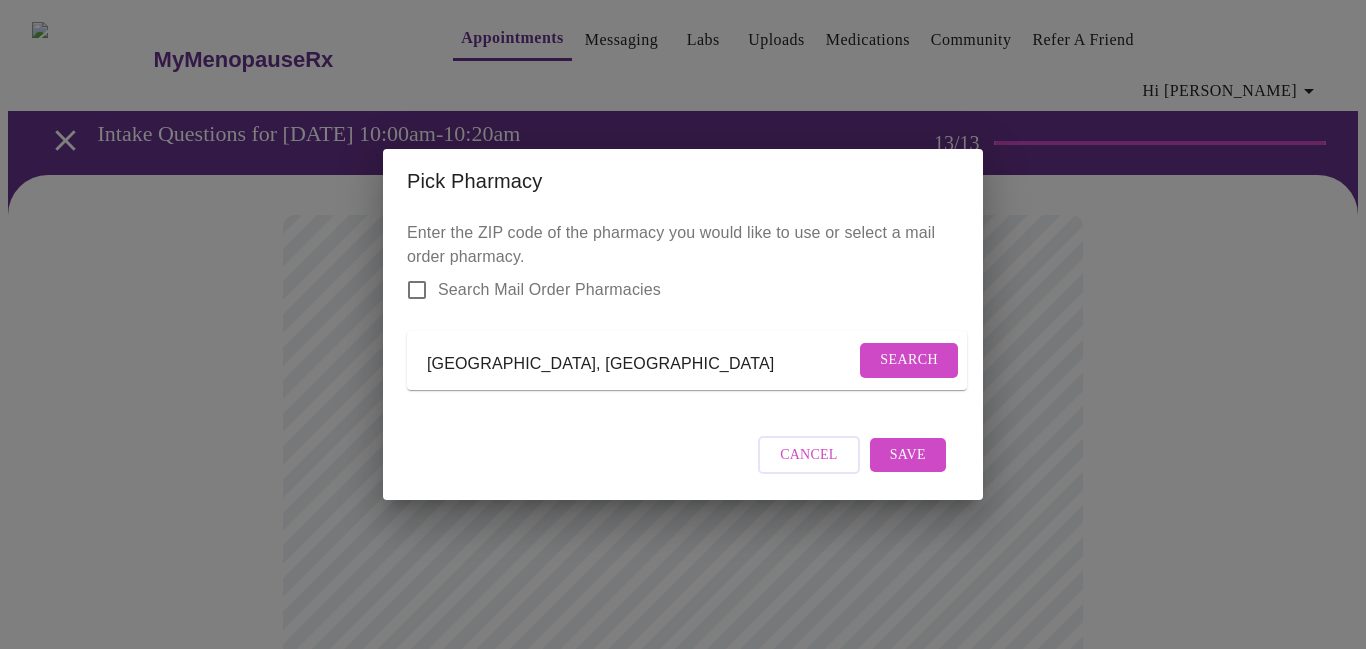 click on "elmwood park, il" at bounding box center [641, 364] 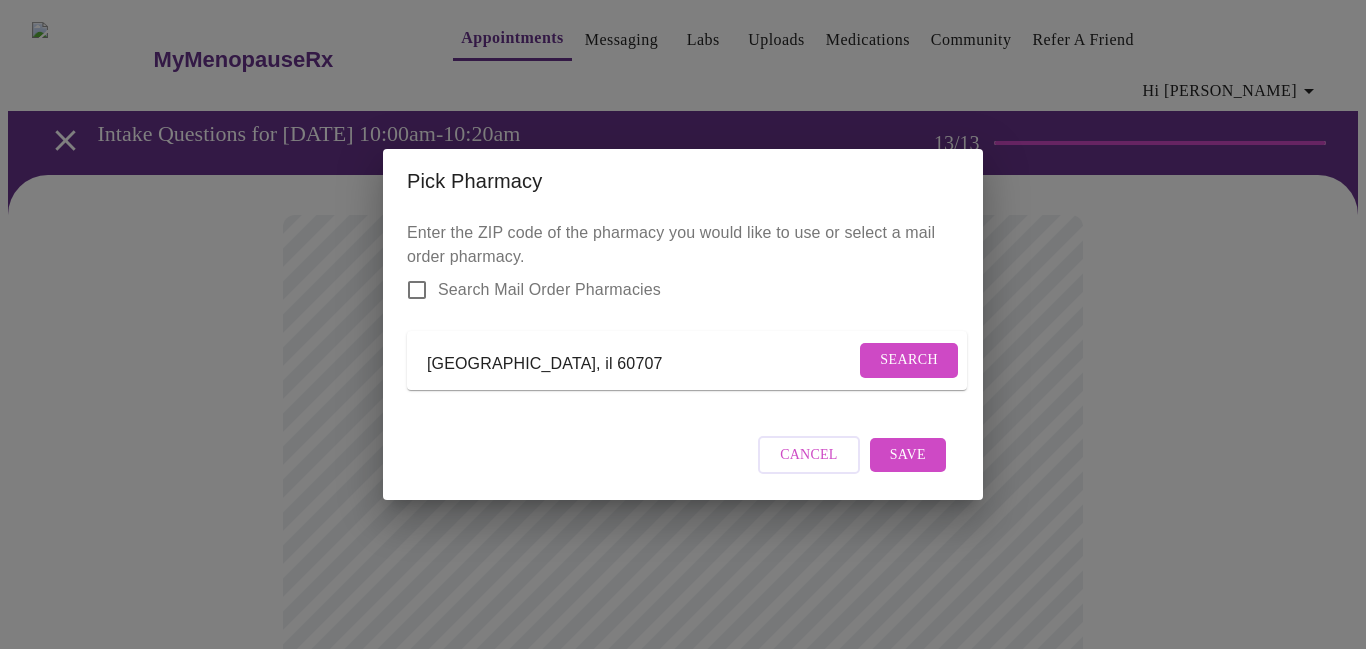 click on "Search" at bounding box center [909, 360] 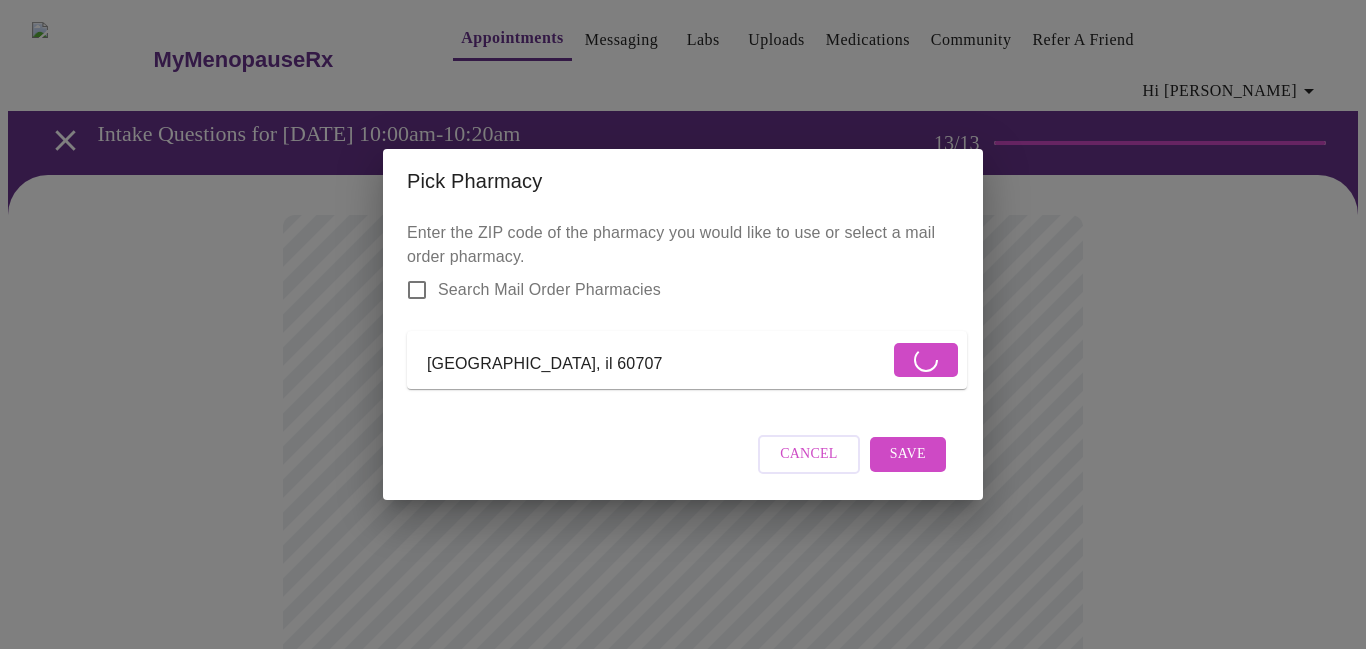 click on "elmwood park, il 60707" at bounding box center (687, 360) 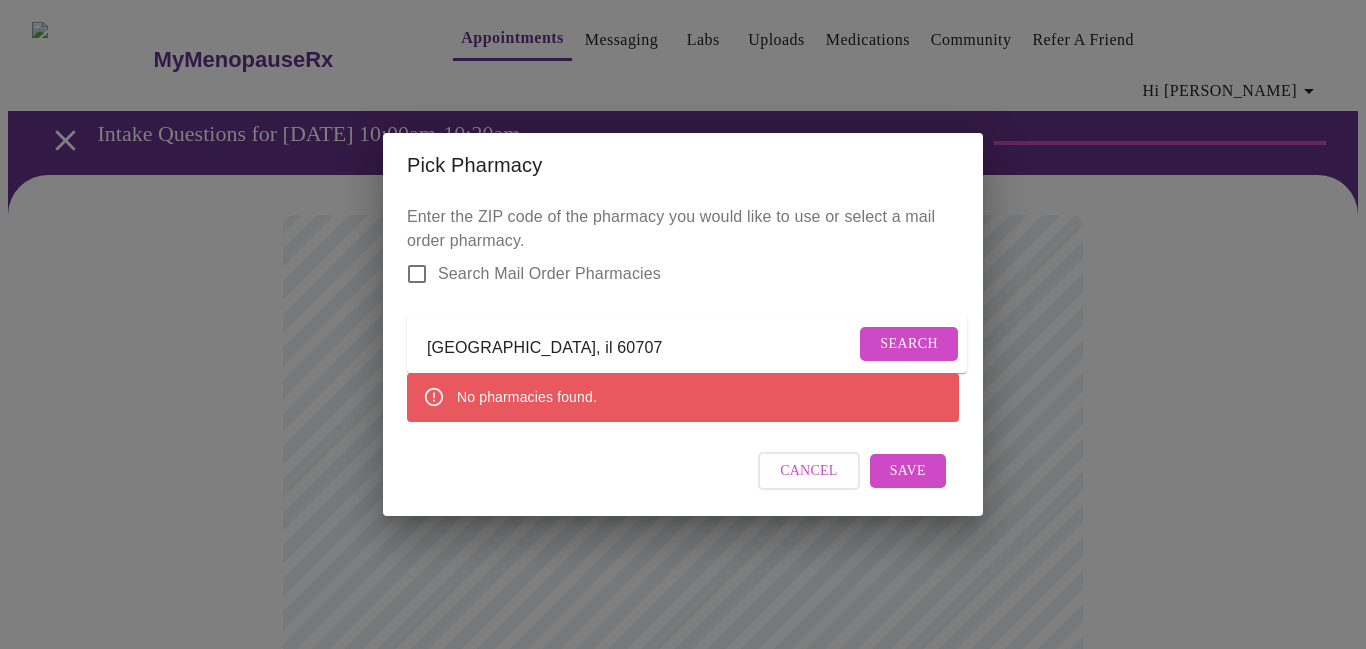 click on "elmwood park, il 60707" at bounding box center [641, 348] 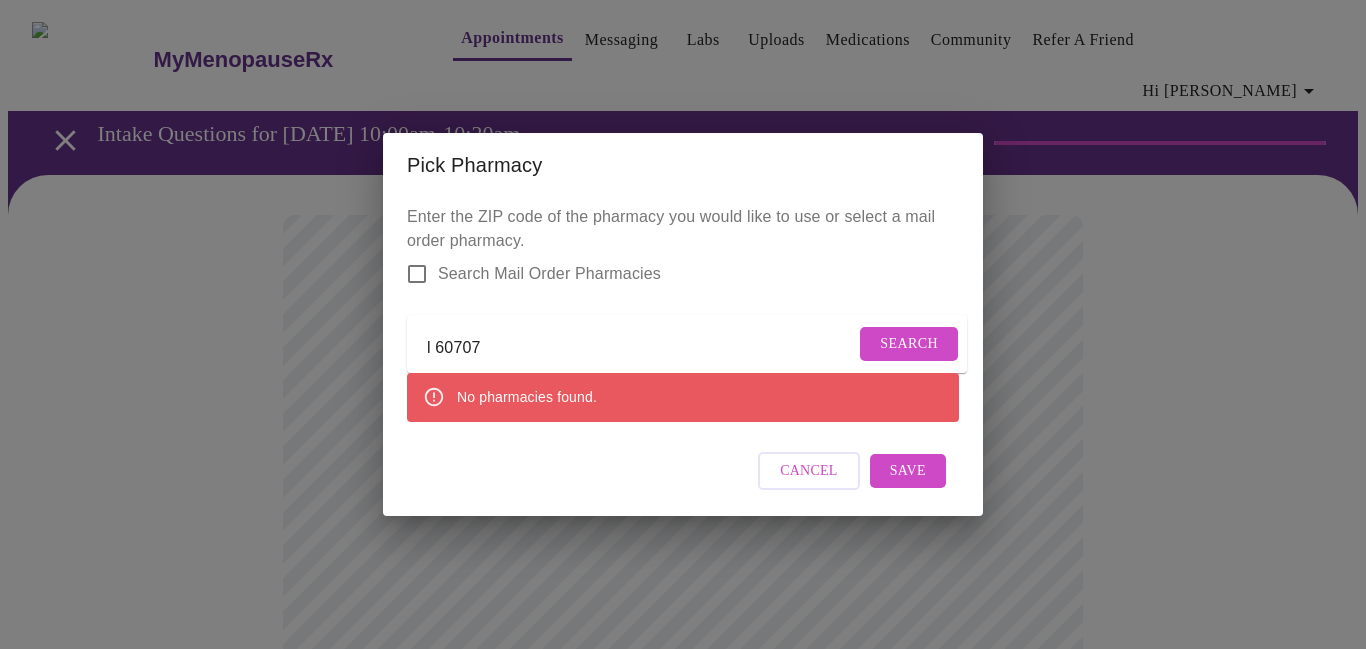 click on "l 60707" at bounding box center [641, 348] 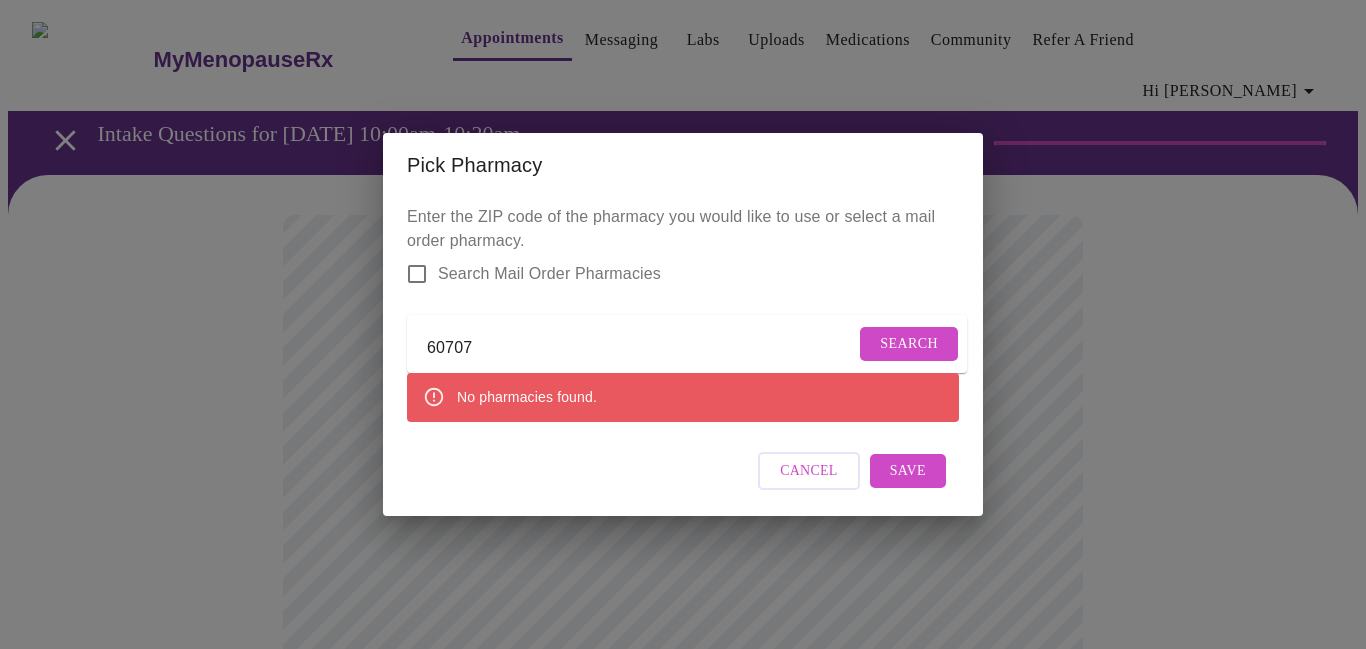 type on "60707" 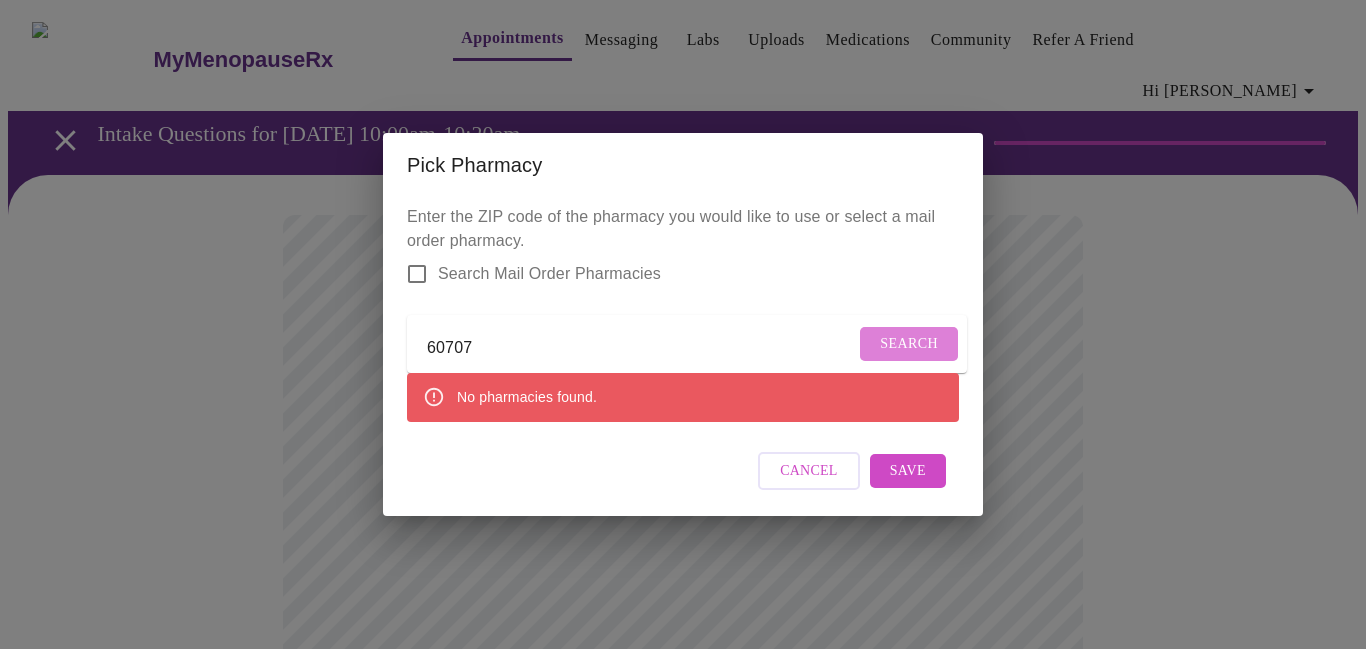 click on "Search" at bounding box center (909, 344) 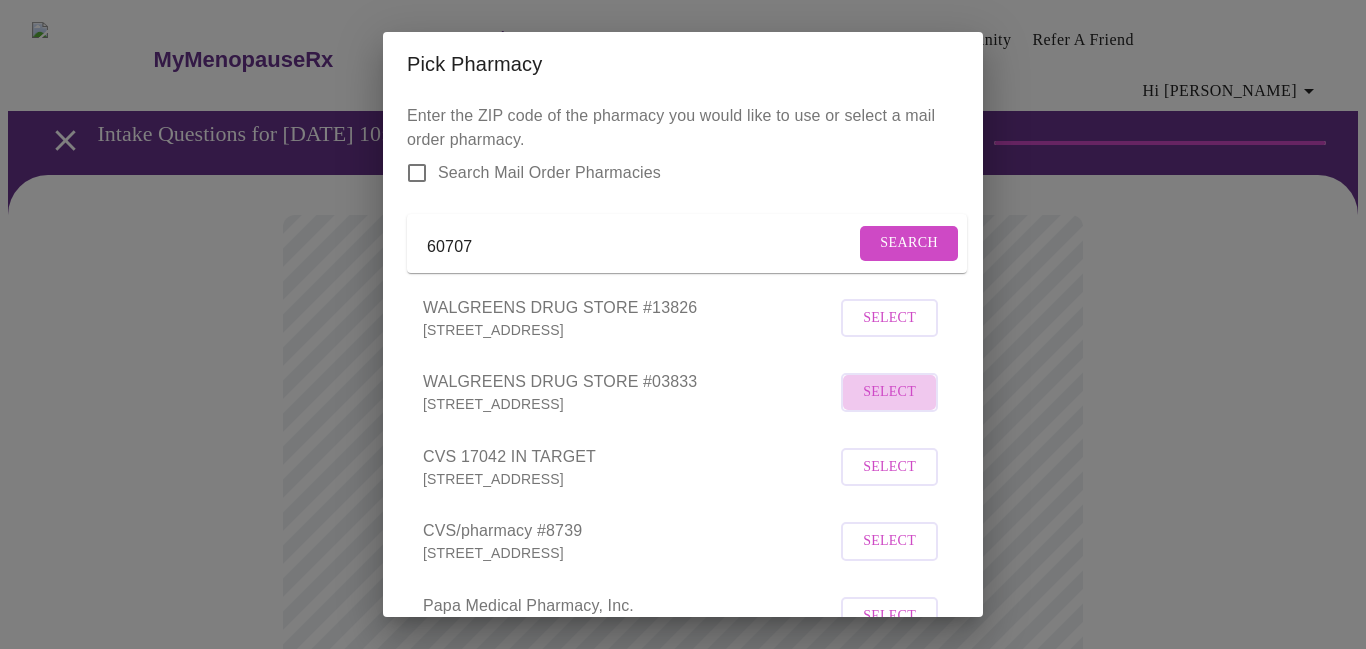 click on "Select" at bounding box center (889, 392) 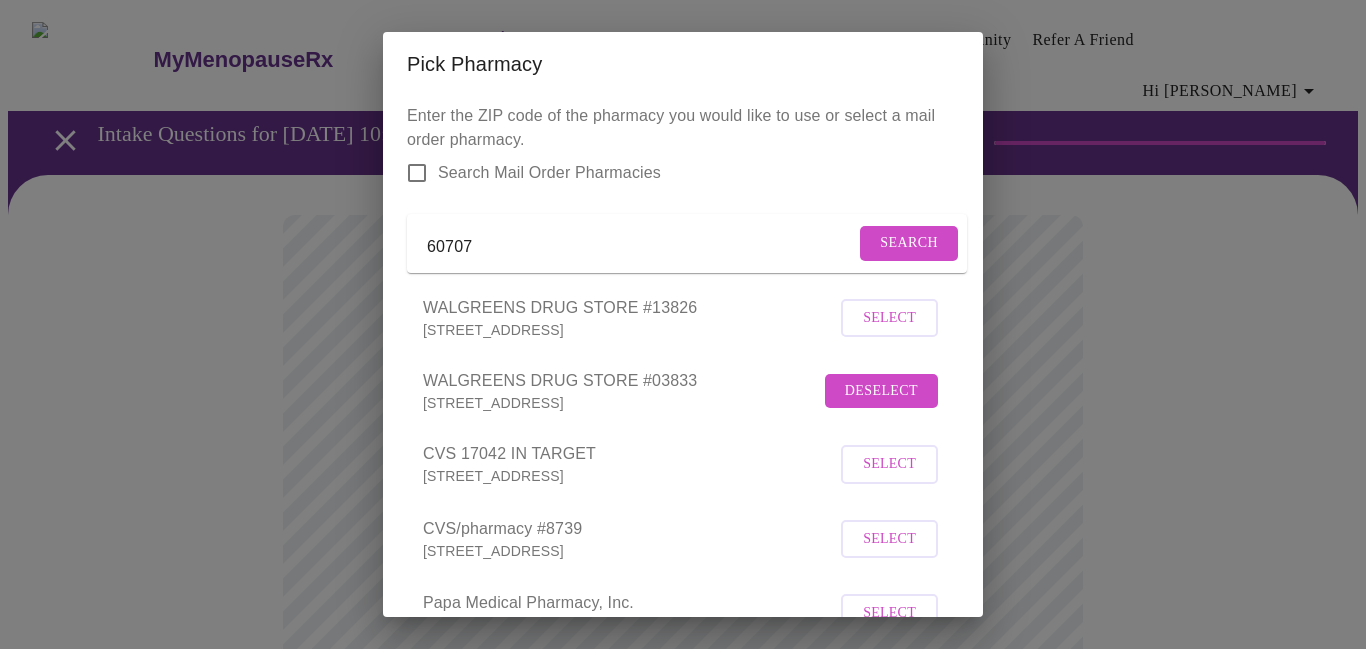 click on "Pick Pharmacy Enter the ZIP code of the pharmacy you would like to use or select a mail order pharmacy. Search Mail Order Pharmacies 60707 Search WALGREENS DRUG STORE #13826 7200 W NORTH AVE, ELMWOOD PARK, IL 60707-4227 Select WALGREENS DRUG STORE #03833 2828 N HARLEM AVE, ELMWOOD PARK, IL 60707-1637 Deselect CVS 17042 IN TARGET 6525 W DIVERSEY AVE, CHICAGO, IL 60707 Select CVS/pharmacy #8739 1819 N Harlem Ave., Chicago, IL 60707 Select Papa Medical Pharmacy, Inc. 7239 West Grand Ave., Elmwood Park, IL 60707 Select SHRINERS HOSPITAL FOR CHILDREN 2211 OAK PARK AVE, CHICAGO, IL 60707 Select MSMDS01-Mark Sokolowski, MD, SC 1743 N. Harlem Ave, Chicago, IL 60707 Select INTEGRATED PAIN MANAGEMENT ELMWOOD 2502 N HARLEM AVE, ELMWOOD PARK, IL 60707 Select Cancel Save" at bounding box center [683, 324] 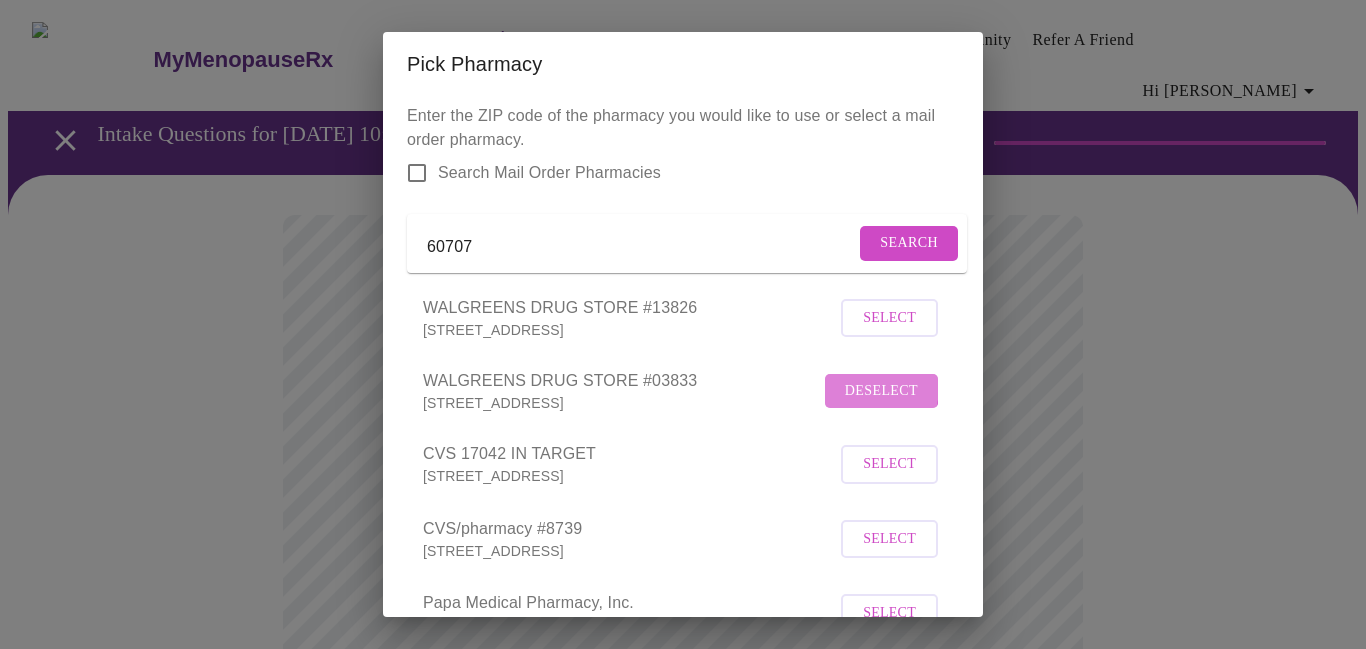 click on "Deselect" at bounding box center [881, 391] 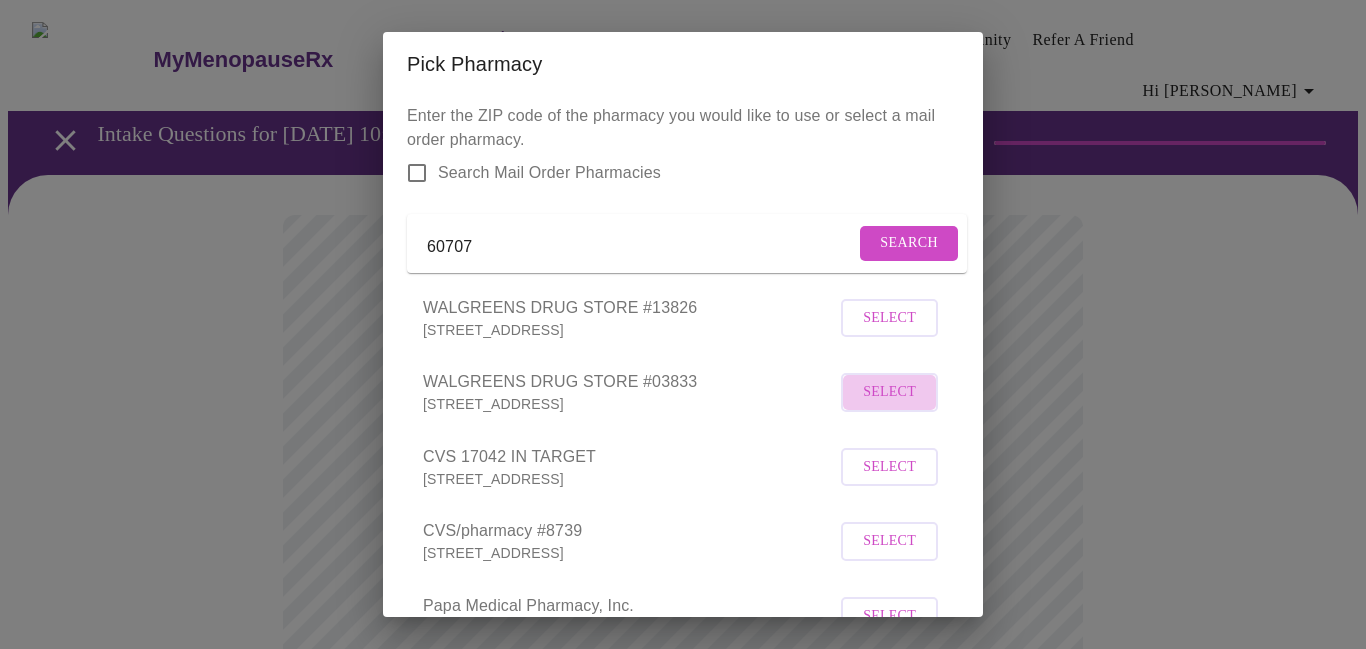 click on "Select" at bounding box center (889, 392) 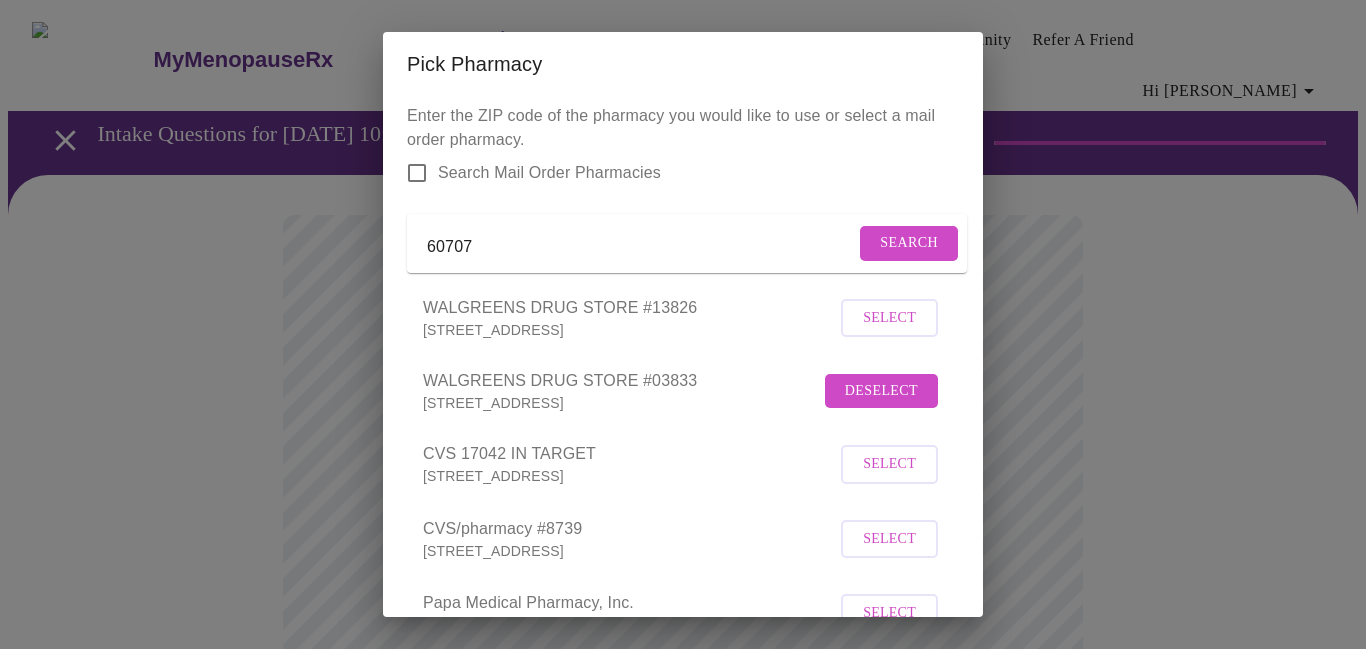 click on "Enter the ZIP code of the pharmacy you would like to use or select a mail order pharmacy. Search Mail Order Pharmacies 60707 Search WALGREENS DRUG STORE #13826 7200 W NORTH AVE, ELMWOOD PARK, IL 60707-4227 Select WALGREENS DRUG STORE #03833 2828 N HARLEM AVE, ELMWOOD PARK, IL 60707-1637 Deselect CVS 17042 IN TARGET 6525 W DIVERSEY AVE, CHICAGO, IL 60707 Select CVS/pharmacy #8739 1819 N Harlem Ave., Chicago, IL 60707 Select Papa Medical Pharmacy, Inc. 7239 West Grand Ave., Elmwood Park, IL 60707 Select SHRINERS HOSPITAL FOR CHILDREN 2211 OAK PARK AVE, CHICAGO, IL 60707 Select MSMDS01-Mark Sokolowski, MD, SC 1743 N. Harlem Ave, Chicago, IL 60707 Select INTEGRATED PAIN MANAGEMENT ELMWOOD 2502 N HARLEM AVE, ELMWOOD PARK, IL 60707 Select Cancel Save" at bounding box center [683, 356] 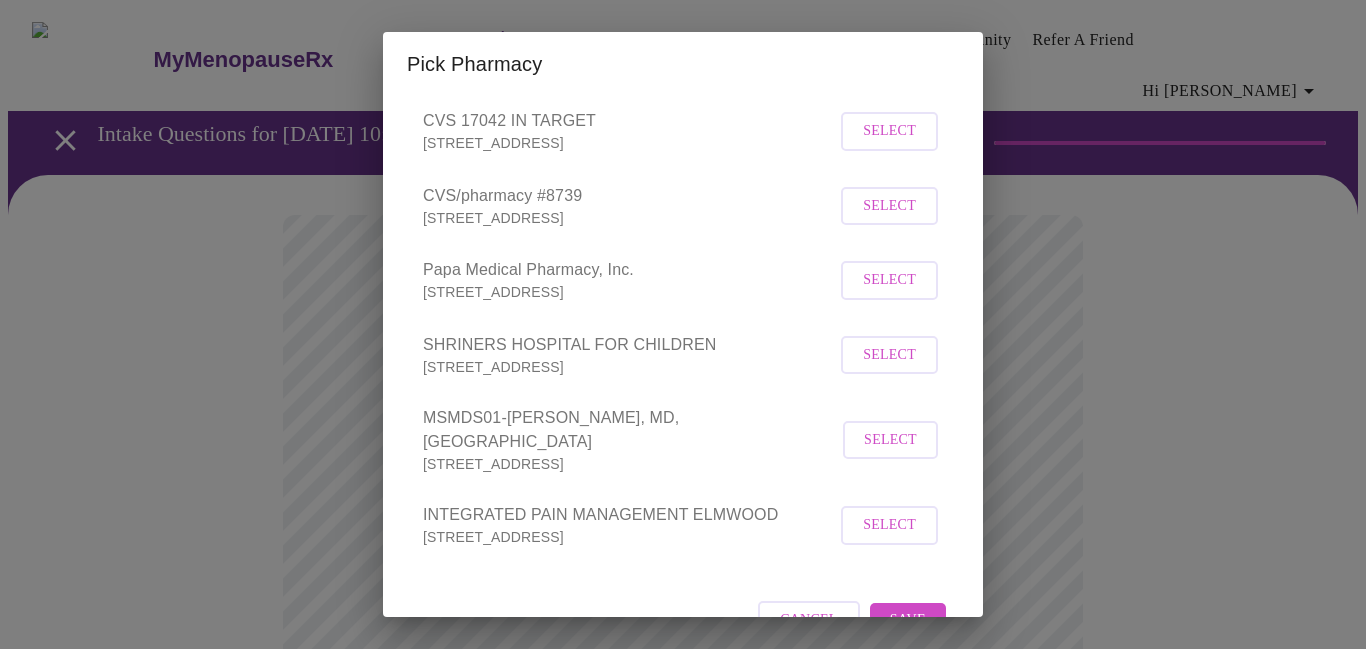 scroll, scrollTop: 388, scrollLeft: 0, axis: vertical 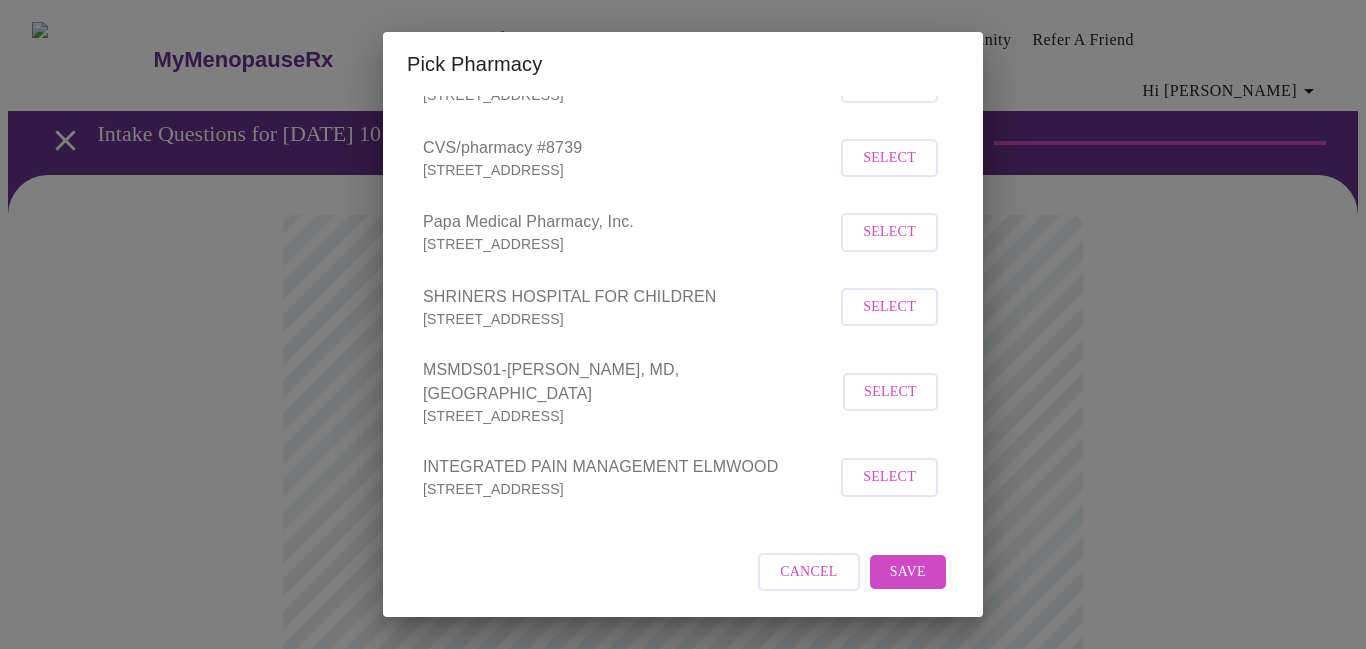 click on "Save" at bounding box center [908, 572] 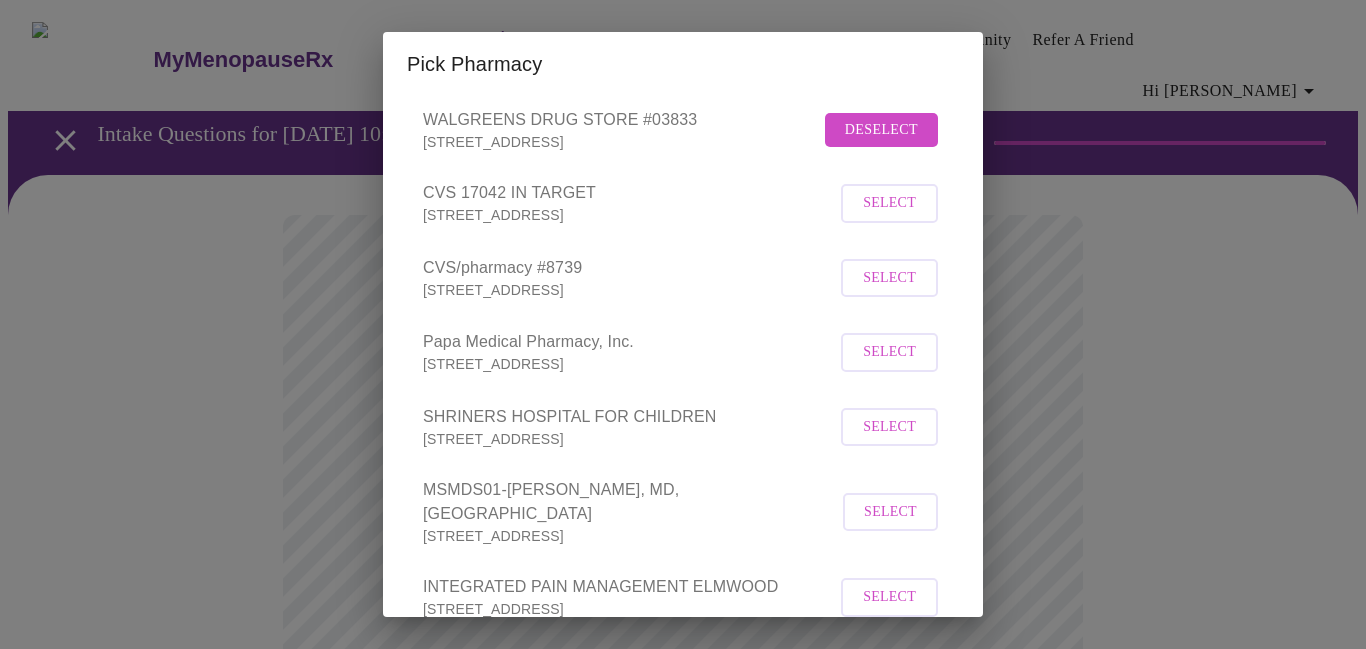 scroll, scrollTop: 388, scrollLeft: 0, axis: vertical 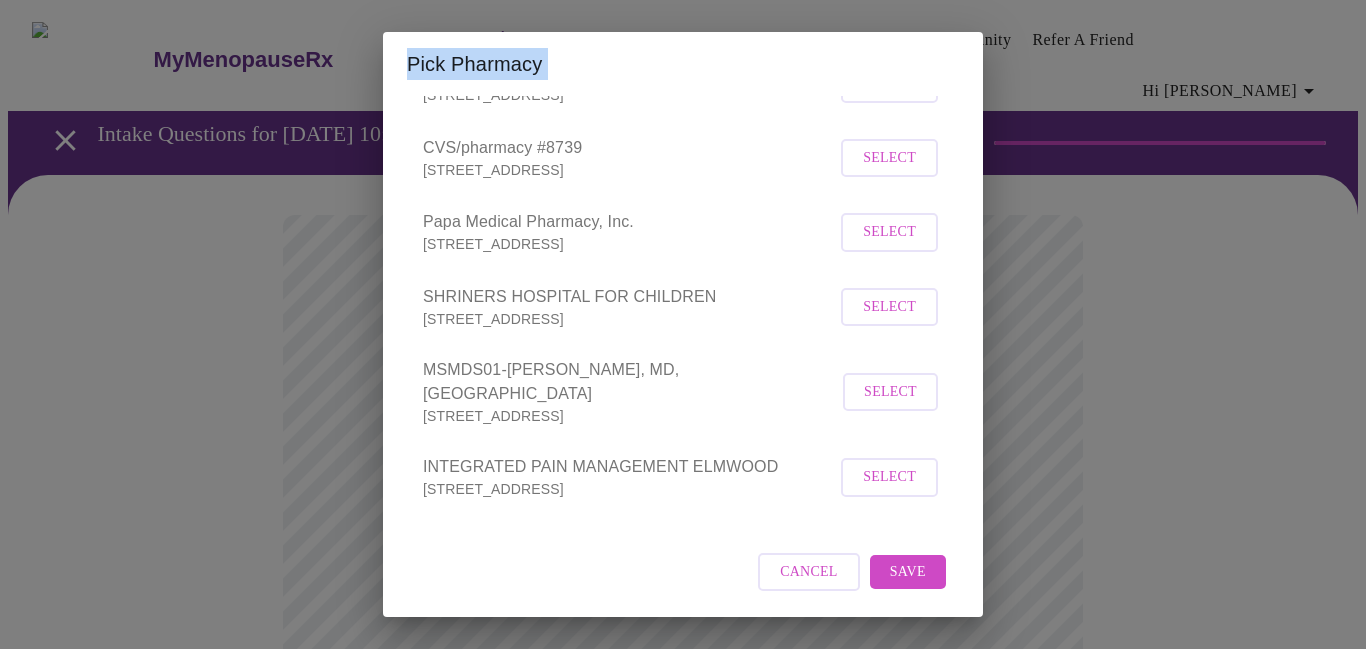 drag, startPoint x: 982, startPoint y: 332, endPoint x: 924, endPoint y: 696, distance: 368.59192 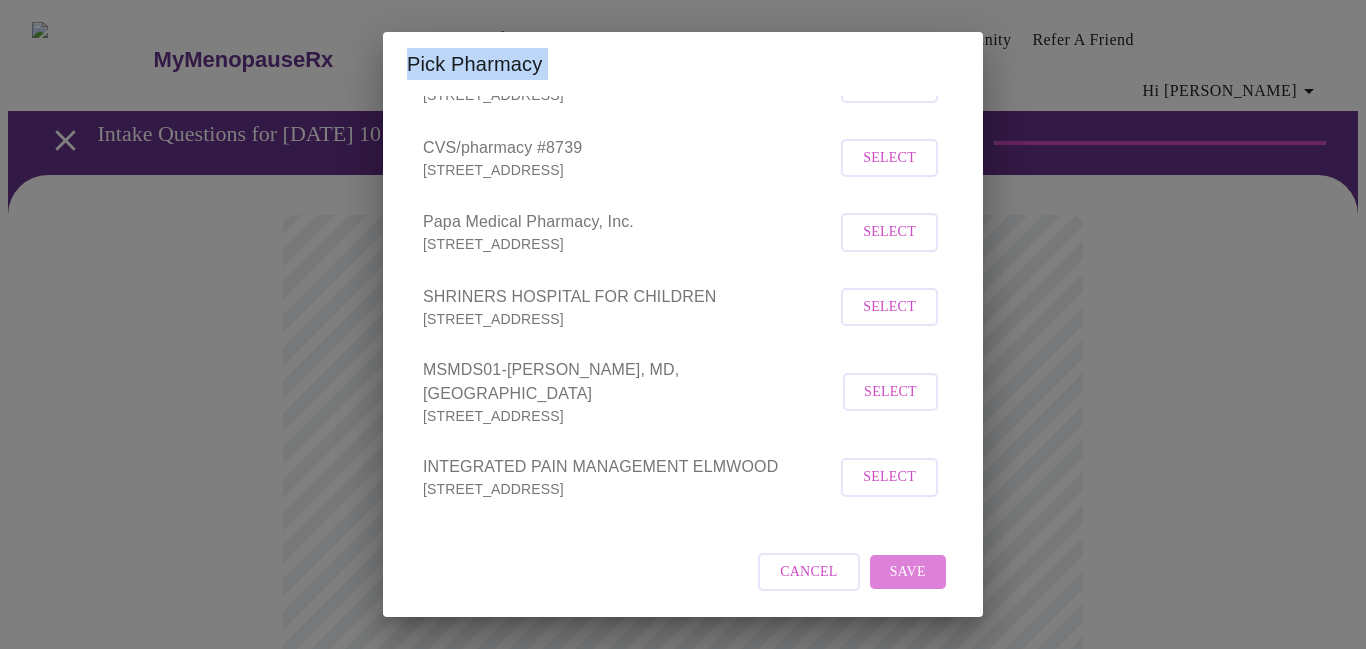 click on "Save" at bounding box center [908, 572] 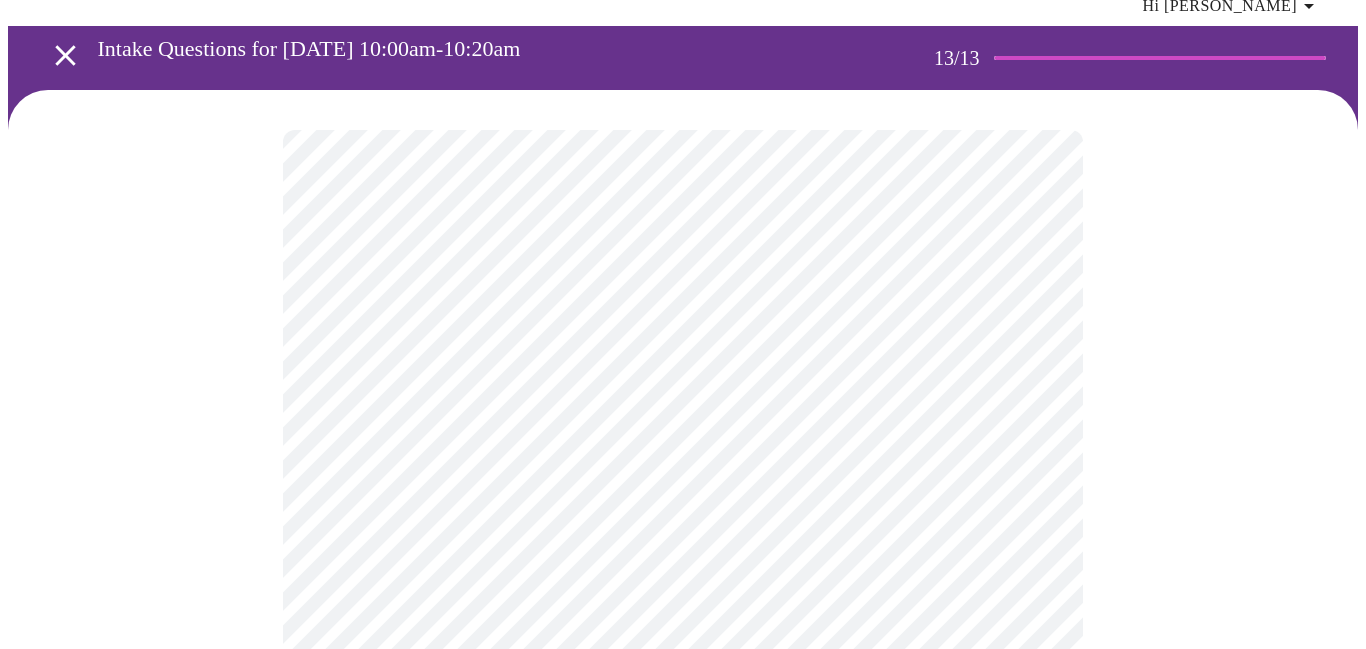 scroll, scrollTop: 40, scrollLeft: 0, axis: vertical 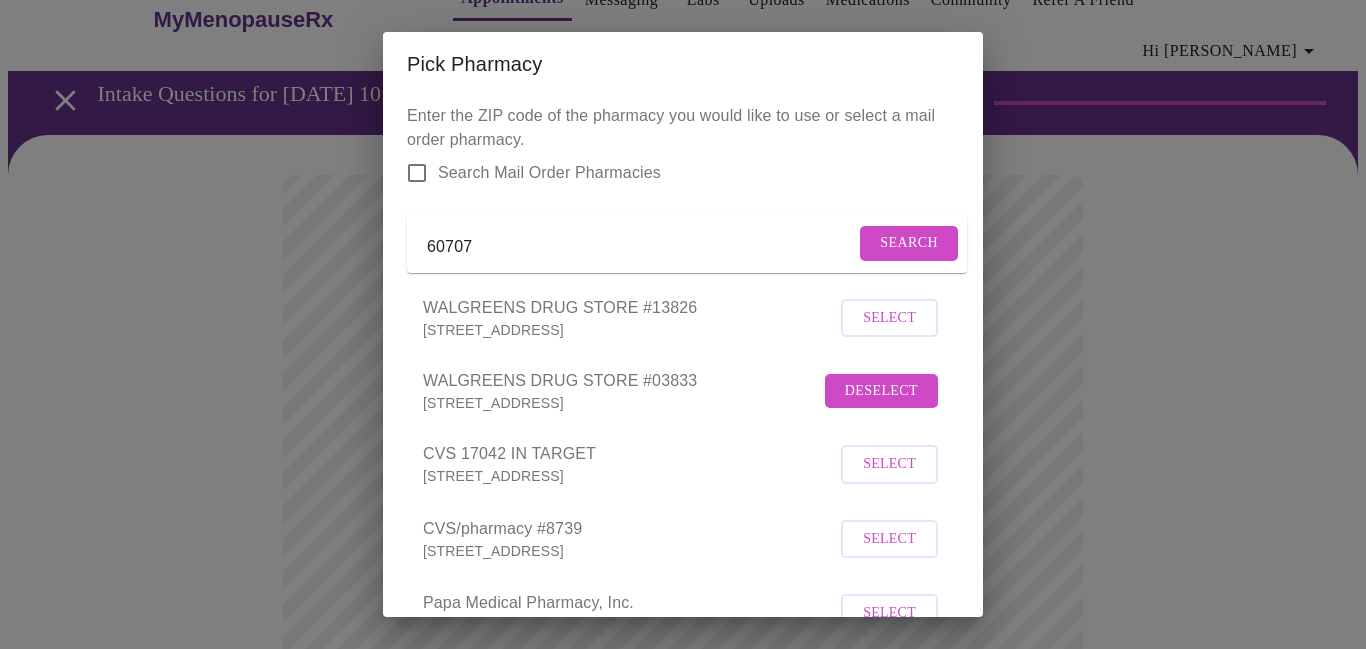 click on "Deselect" at bounding box center [881, 391] 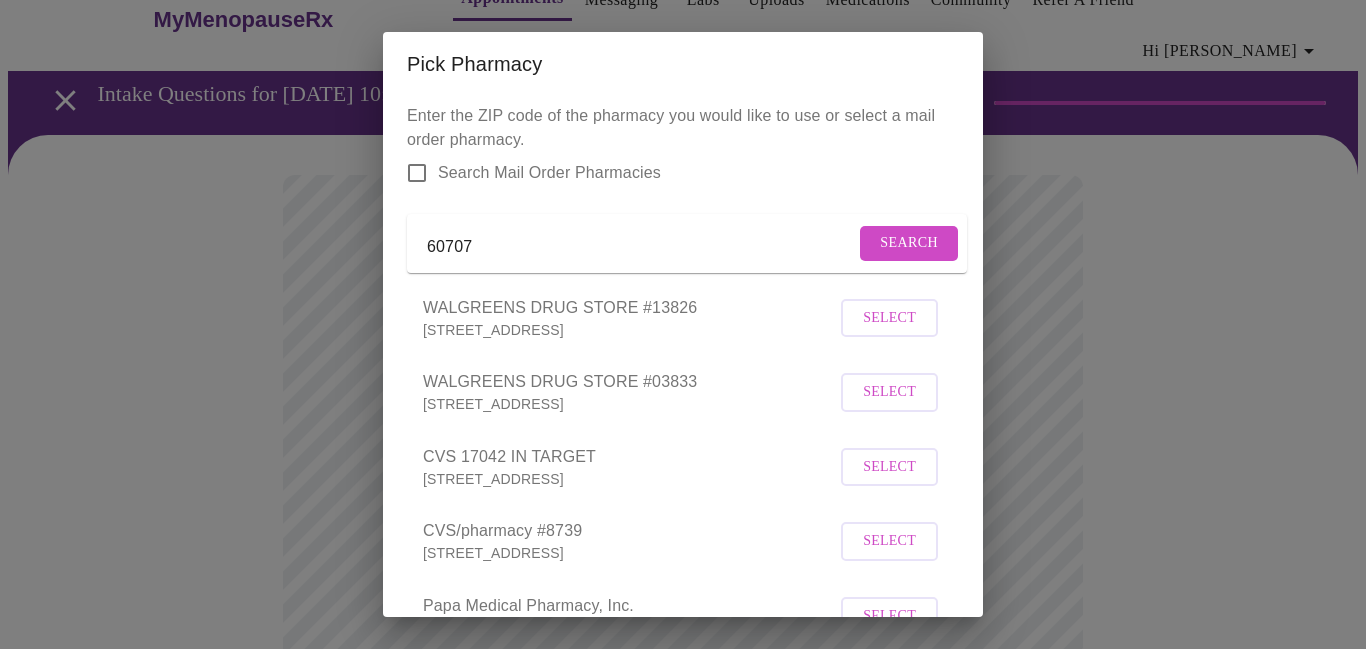 click on "Search Mail Order Pharmacies" at bounding box center [417, 173] 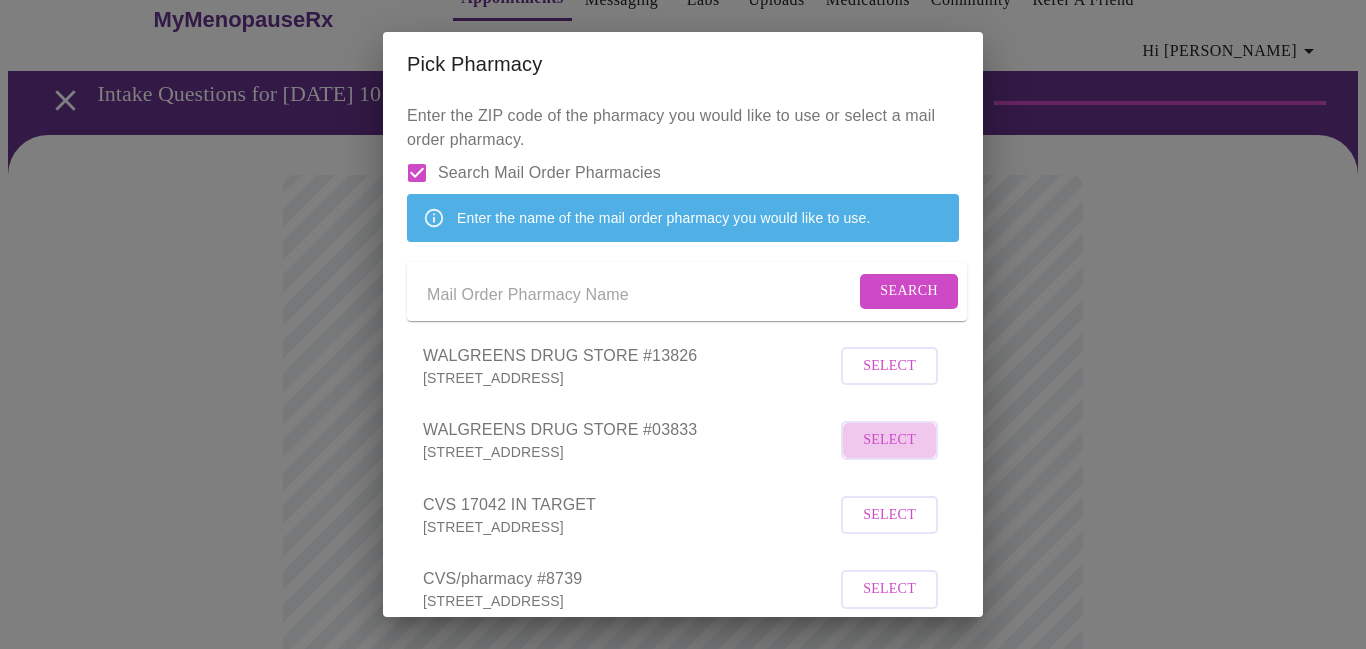 click on "Select" at bounding box center [889, 440] 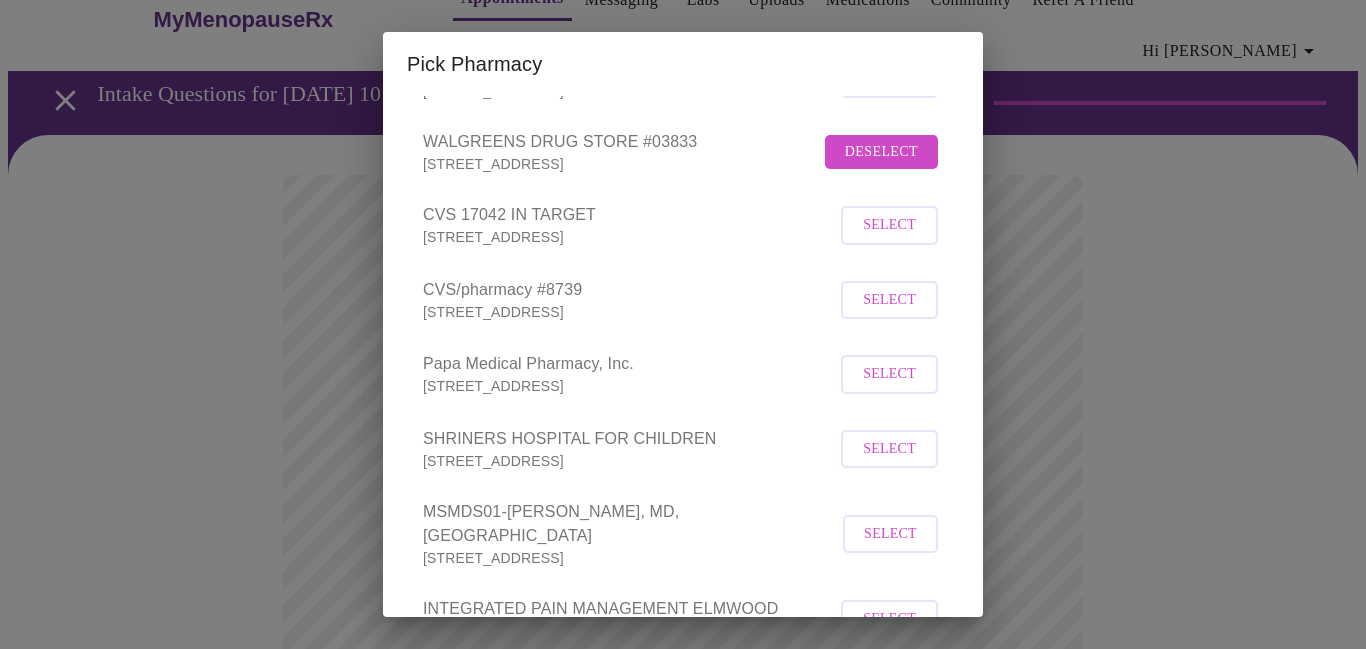scroll, scrollTop: 456, scrollLeft: 0, axis: vertical 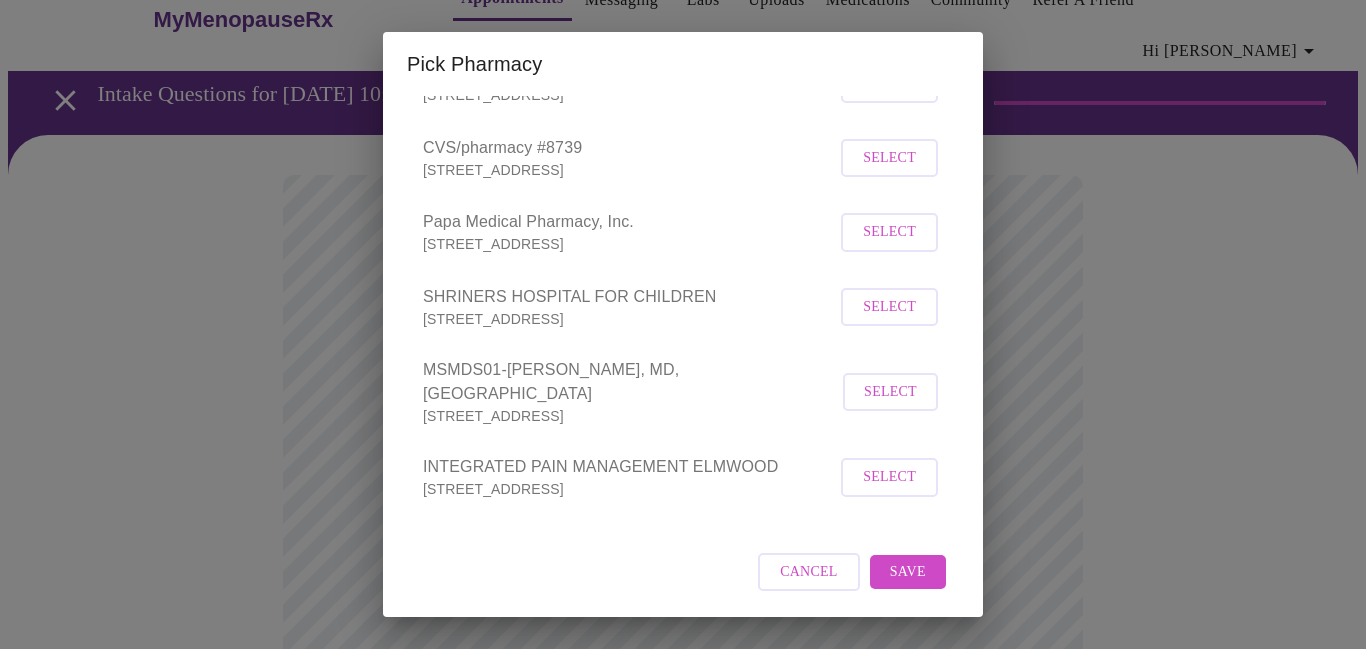 click on "Save" at bounding box center (908, 572) 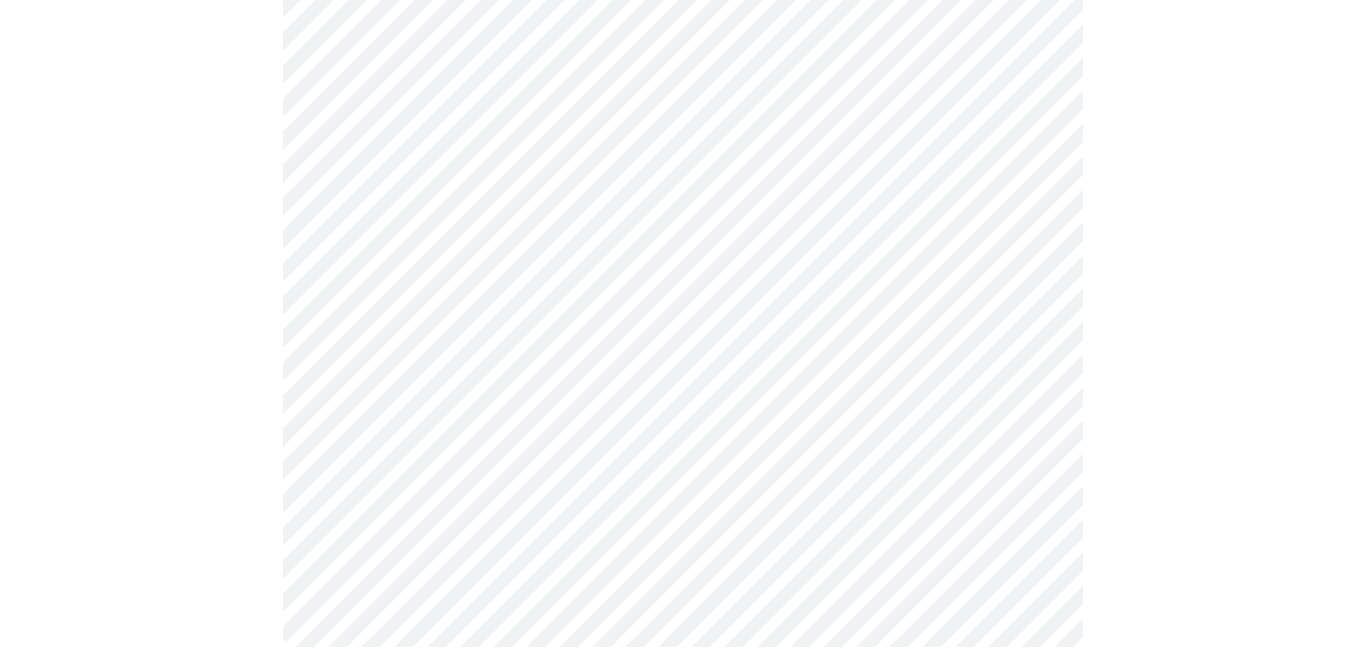 scroll, scrollTop: 1043, scrollLeft: 0, axis: vertical 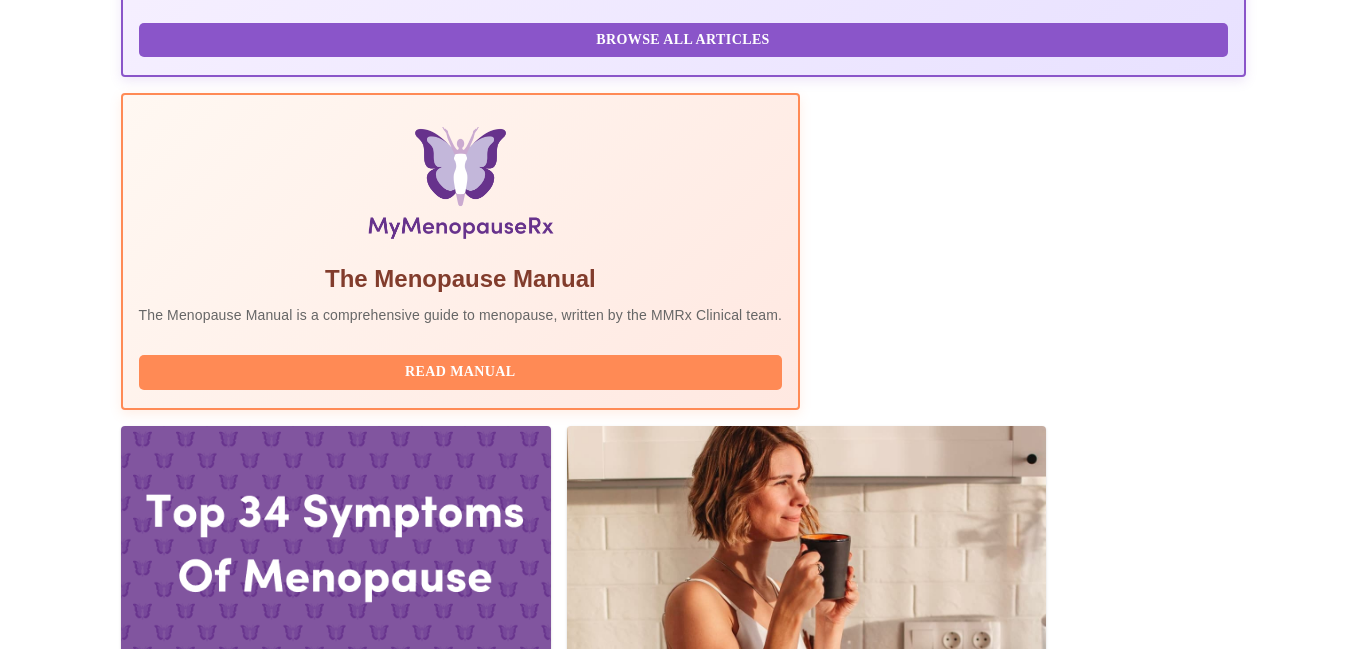 click on "View Appointment" at bounding box center [1141, 2005] 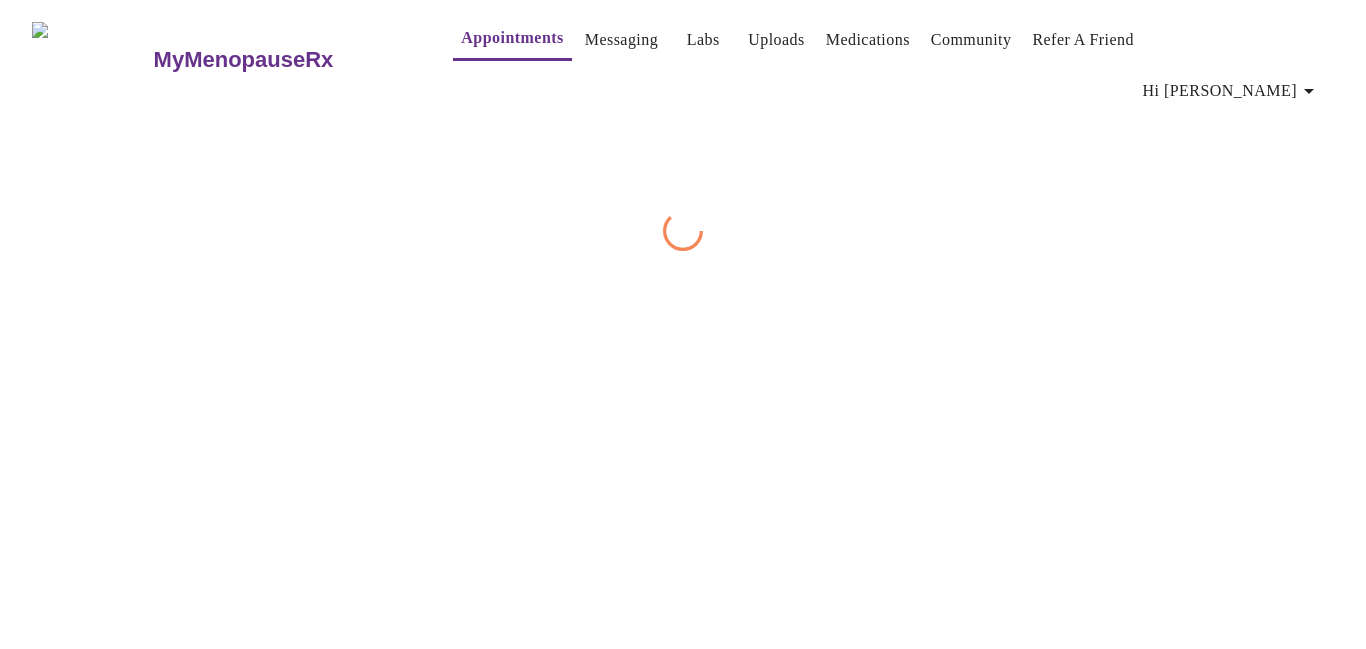 scroll, scrollTop: 0, scrollLeft: 0, axis: both 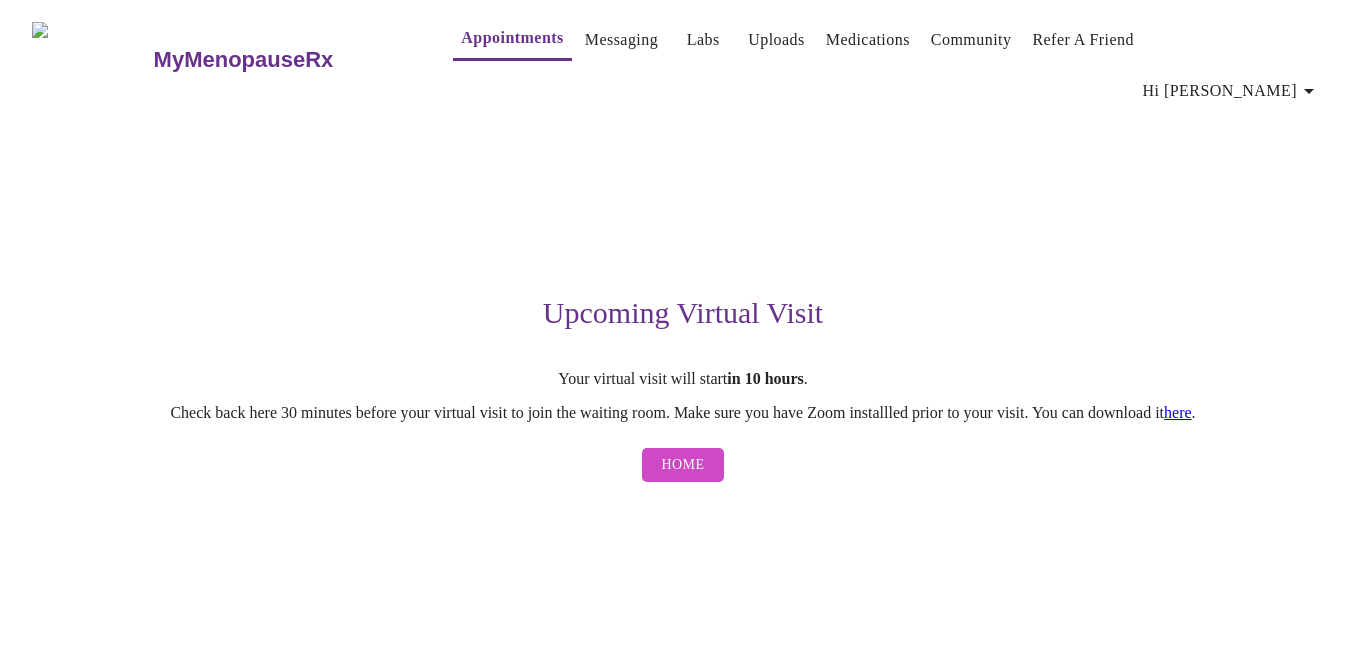 click on "Home" at bounding box center [683, 465] 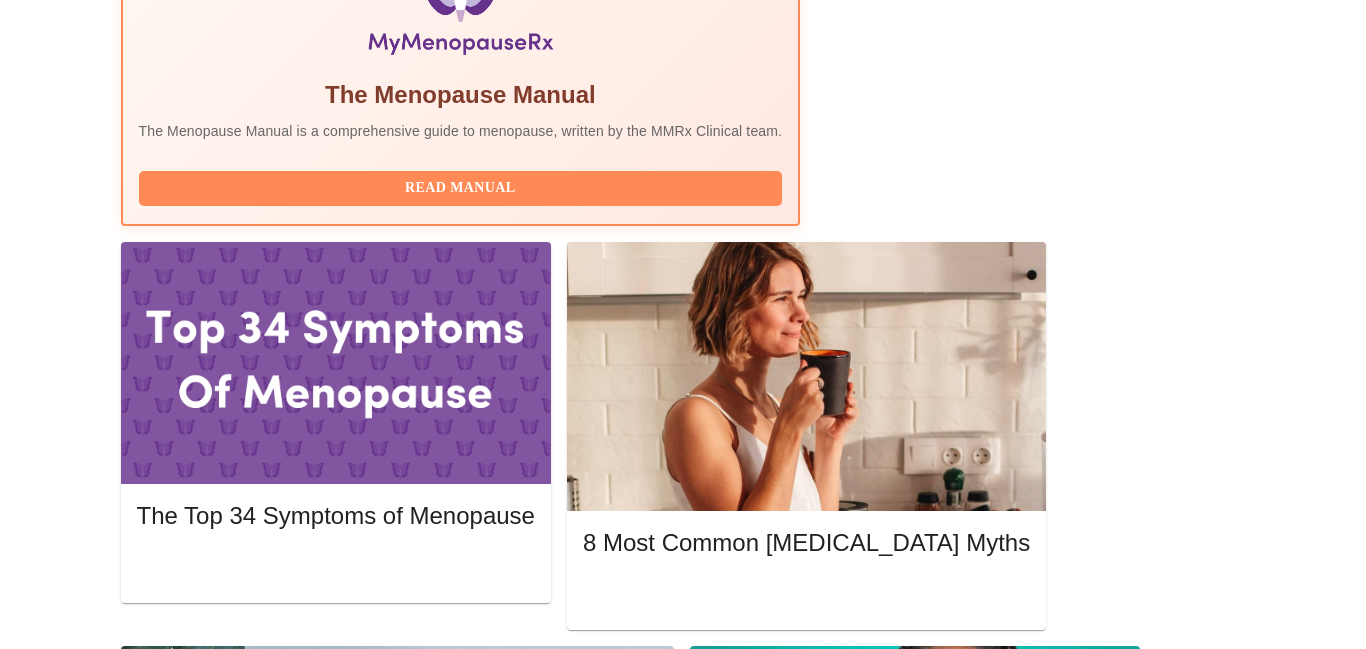 scroll, scrollTop: 760, scrollLeft: 0, axis: vertical 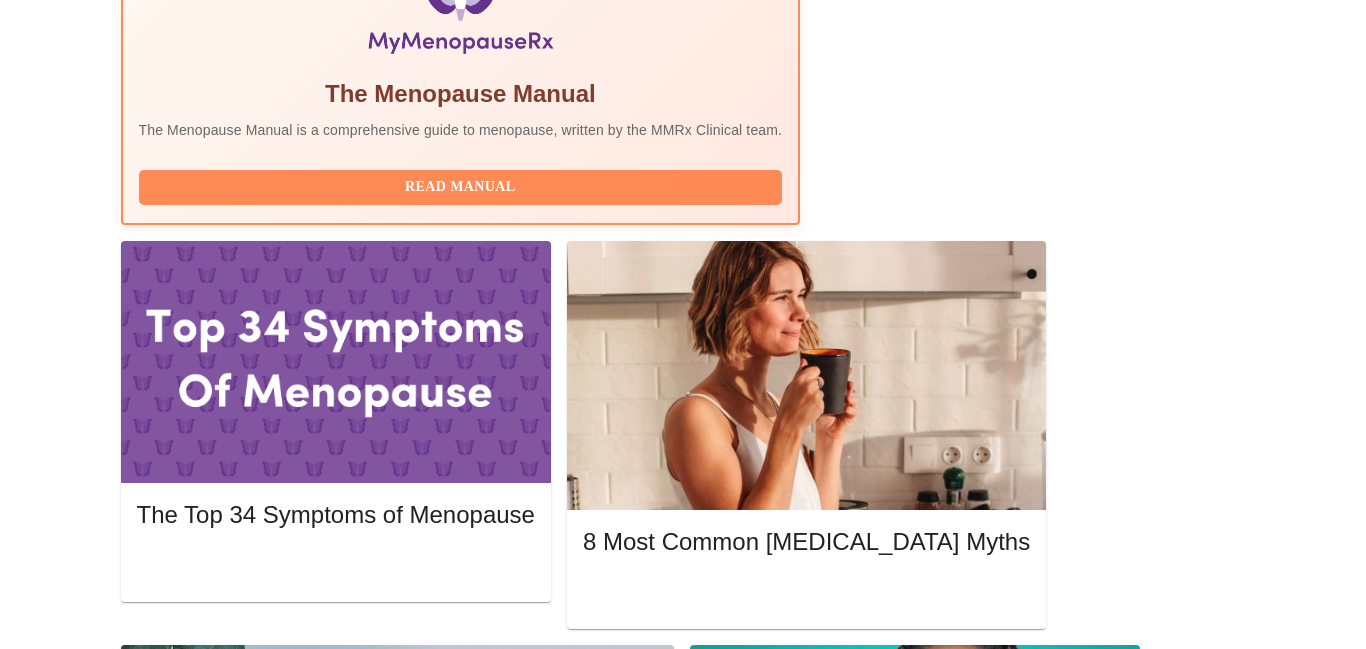 click on "View Appointment" at bounding box center [1141, 1820] 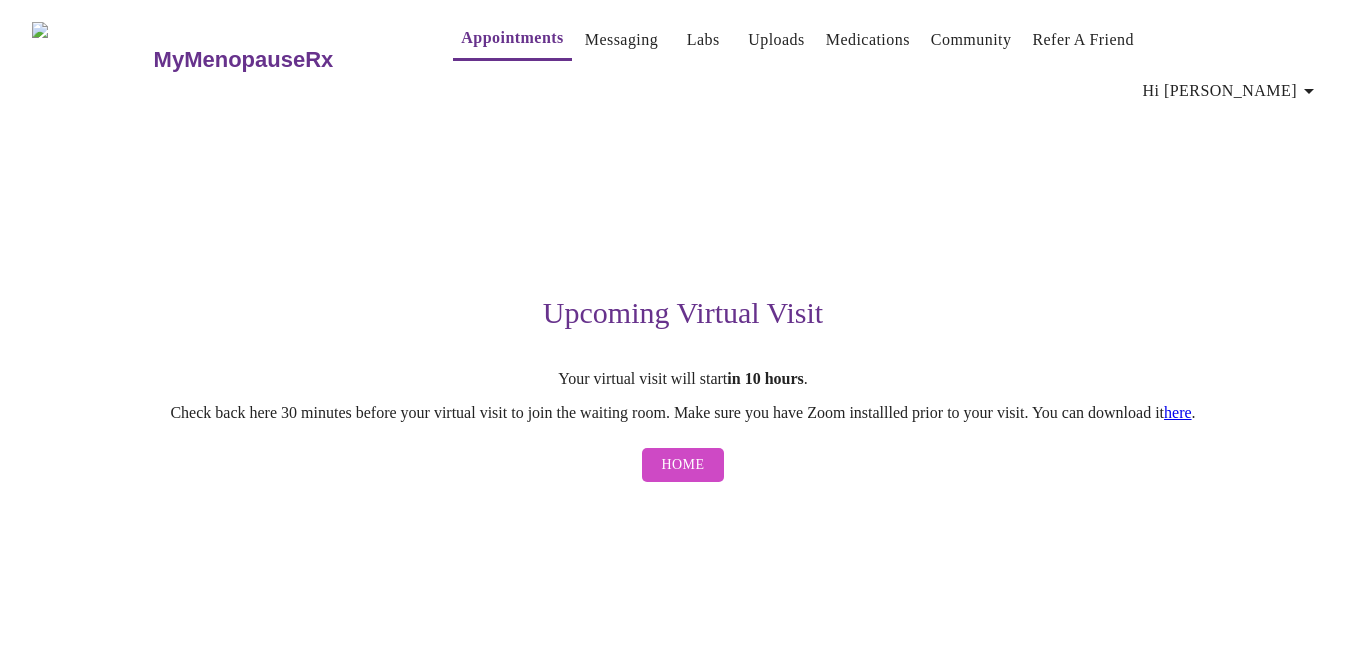 click on "here" at bounding box center (1178, 412) 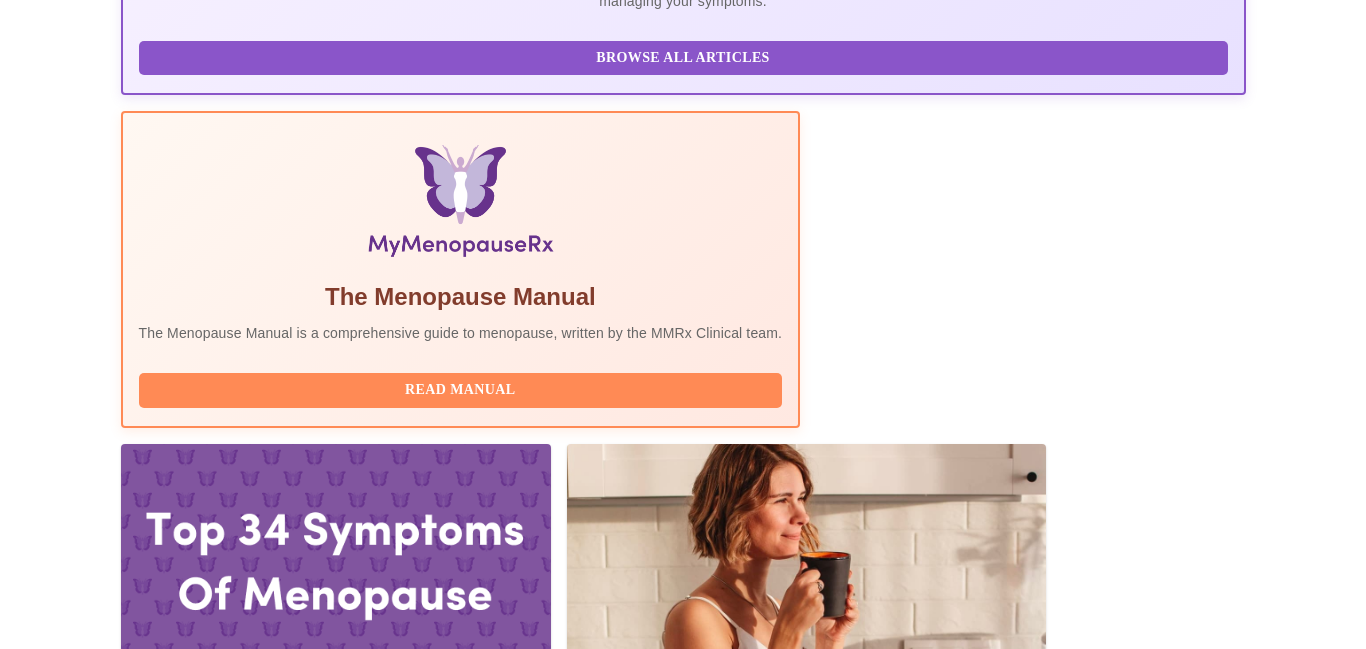 scroll, scrollTop: 560, scrollLeft: 0, axis: vertical 